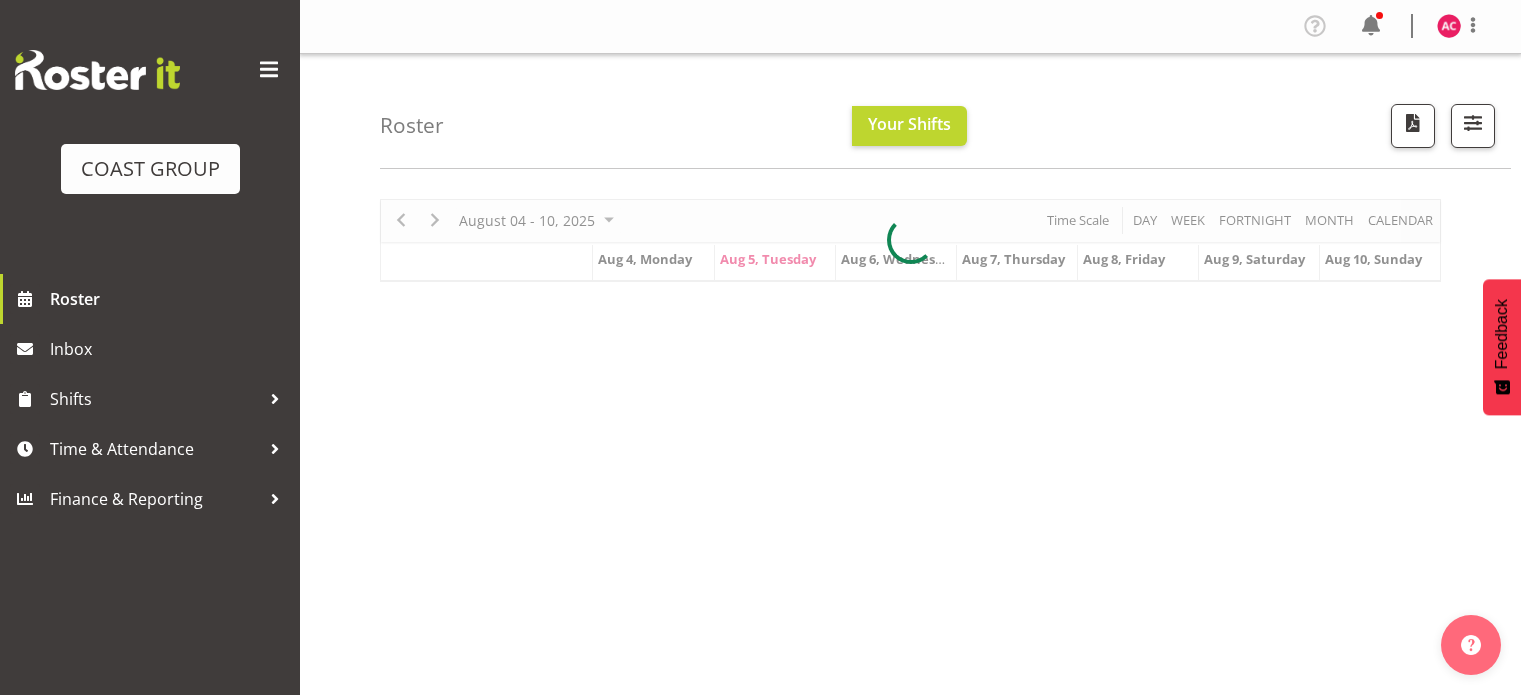 scroll, scrollTop: 0, scrollLeft: 0, axis: both 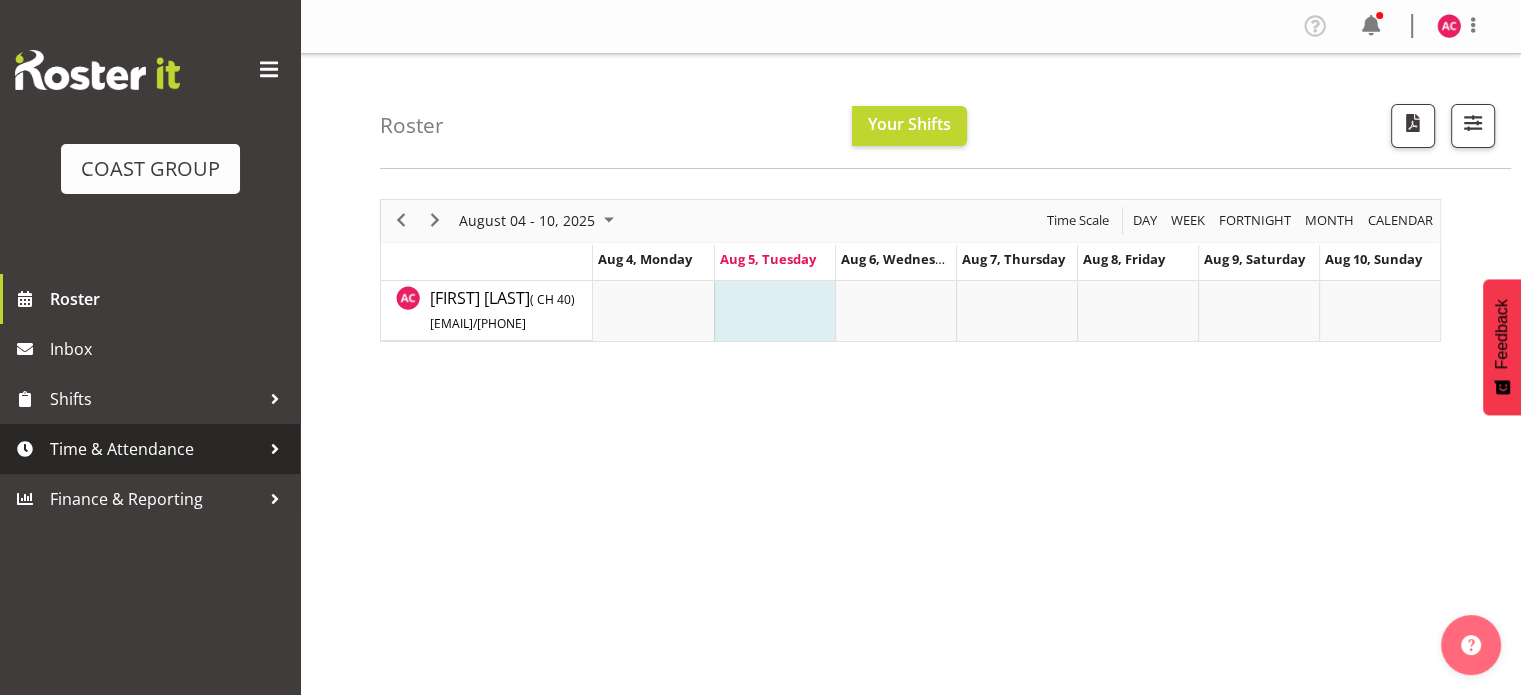 click on "Time & Attendance" at bounding box center (155, 449) 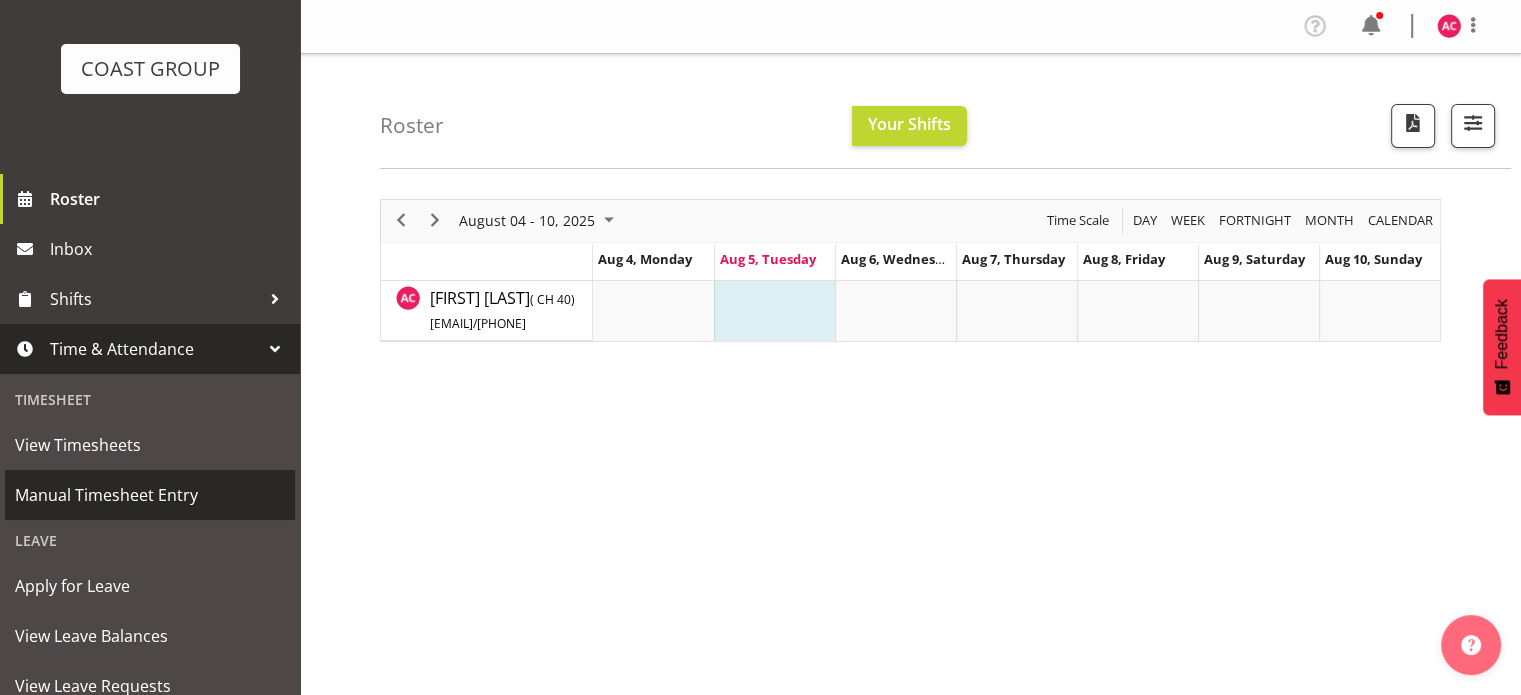scroll, scrollTop: 200, scrollLeft: 0, axis: vertical 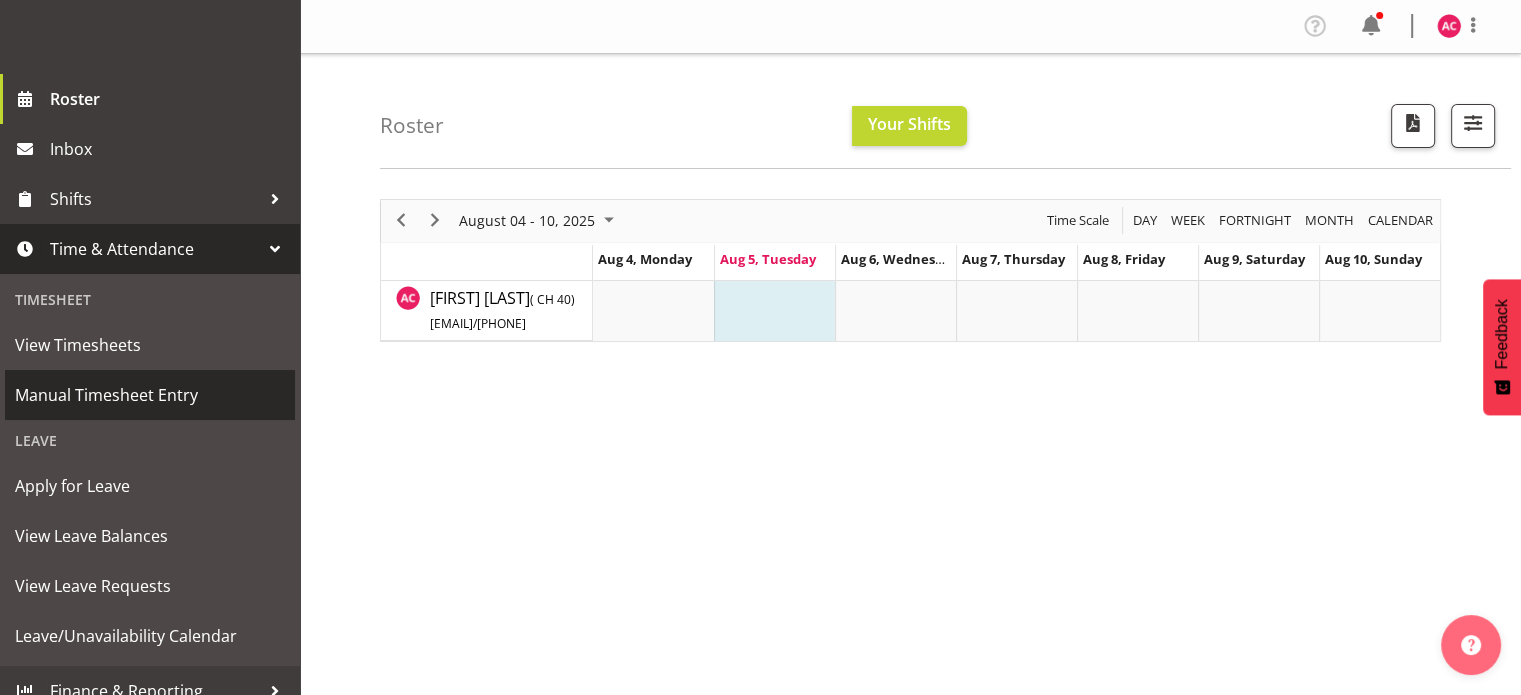 click on "Manual Timesheet Entry" at bounding box center (150, 395) 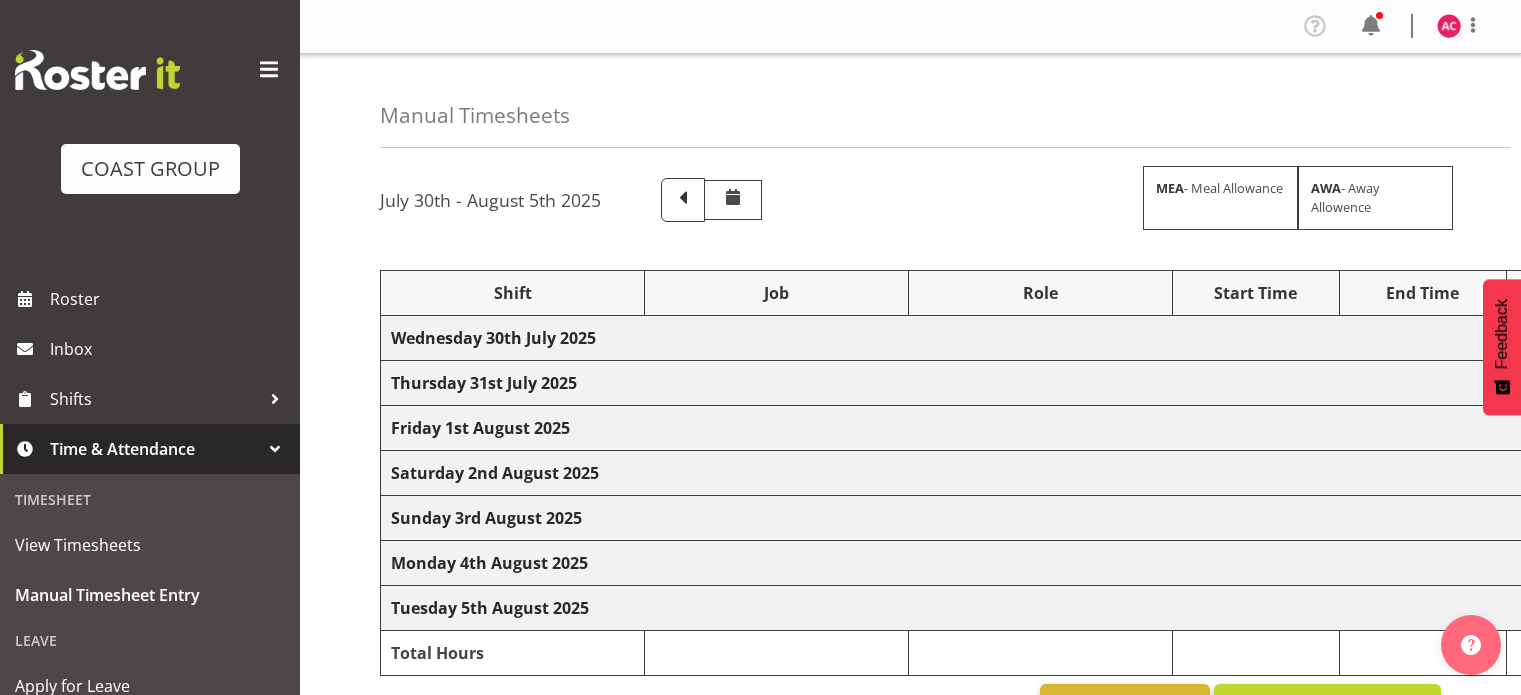 scroll, scrollTop: 0, scrollLeft: 0, axis: both 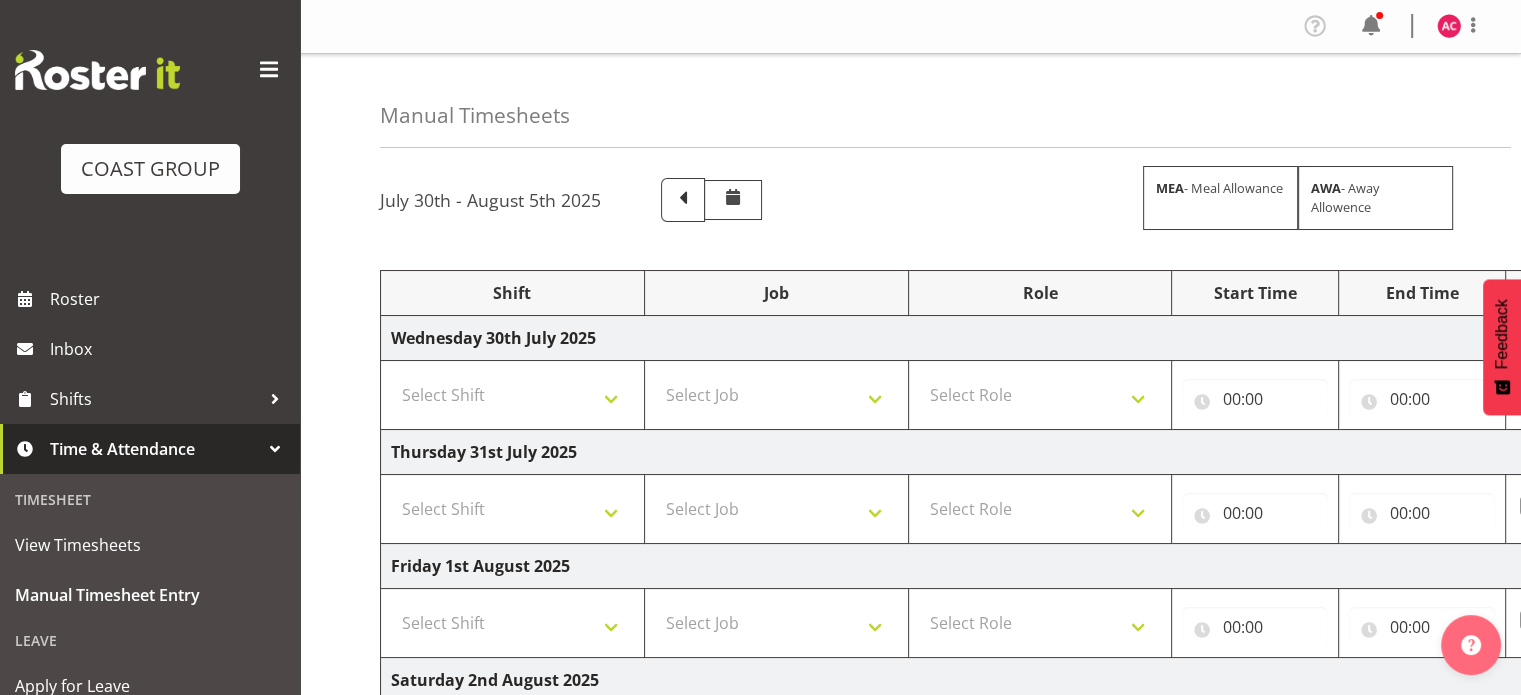 drag, startPoint x: 249, startPoint y: 68, endPoint x: 332, endPoint y: 162, distance: 125.39936 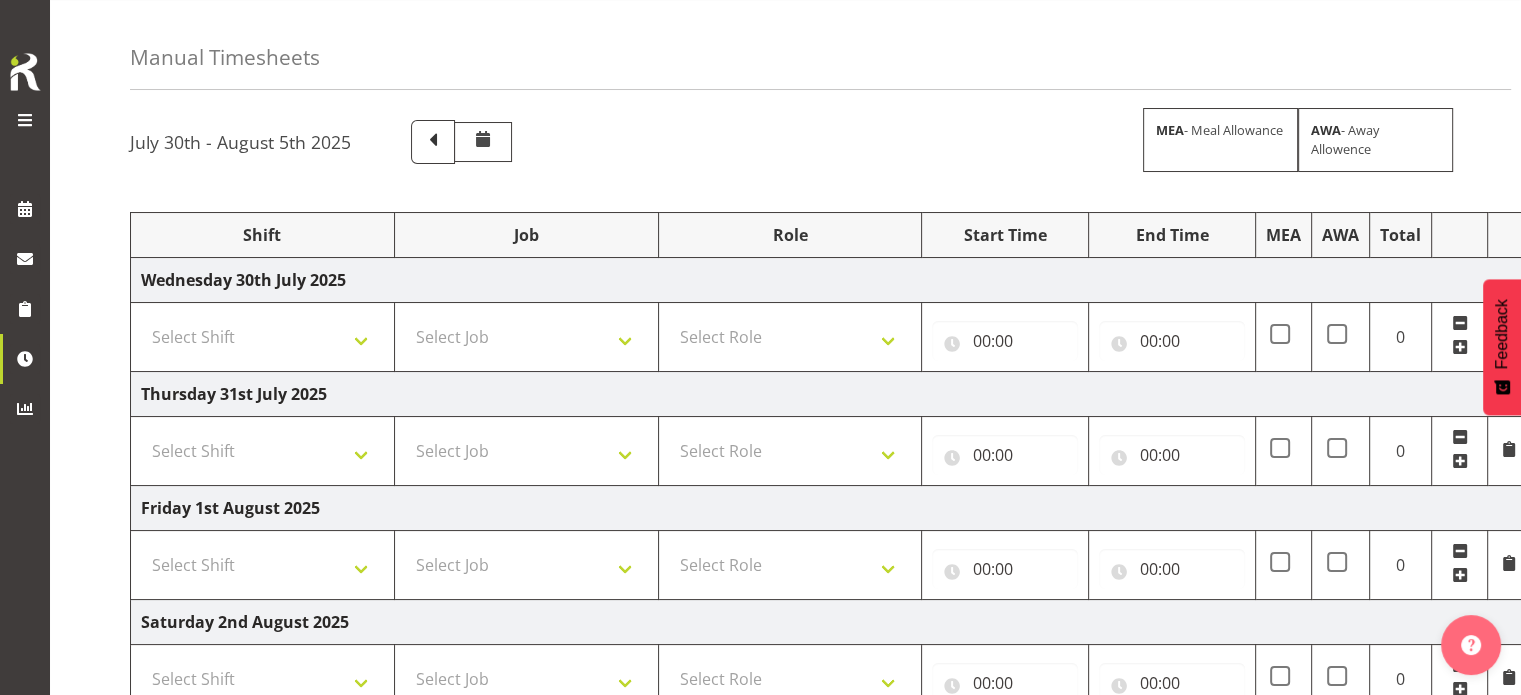 scroll, scrollTop: 100, scrollLeft: 0, axis: vertical 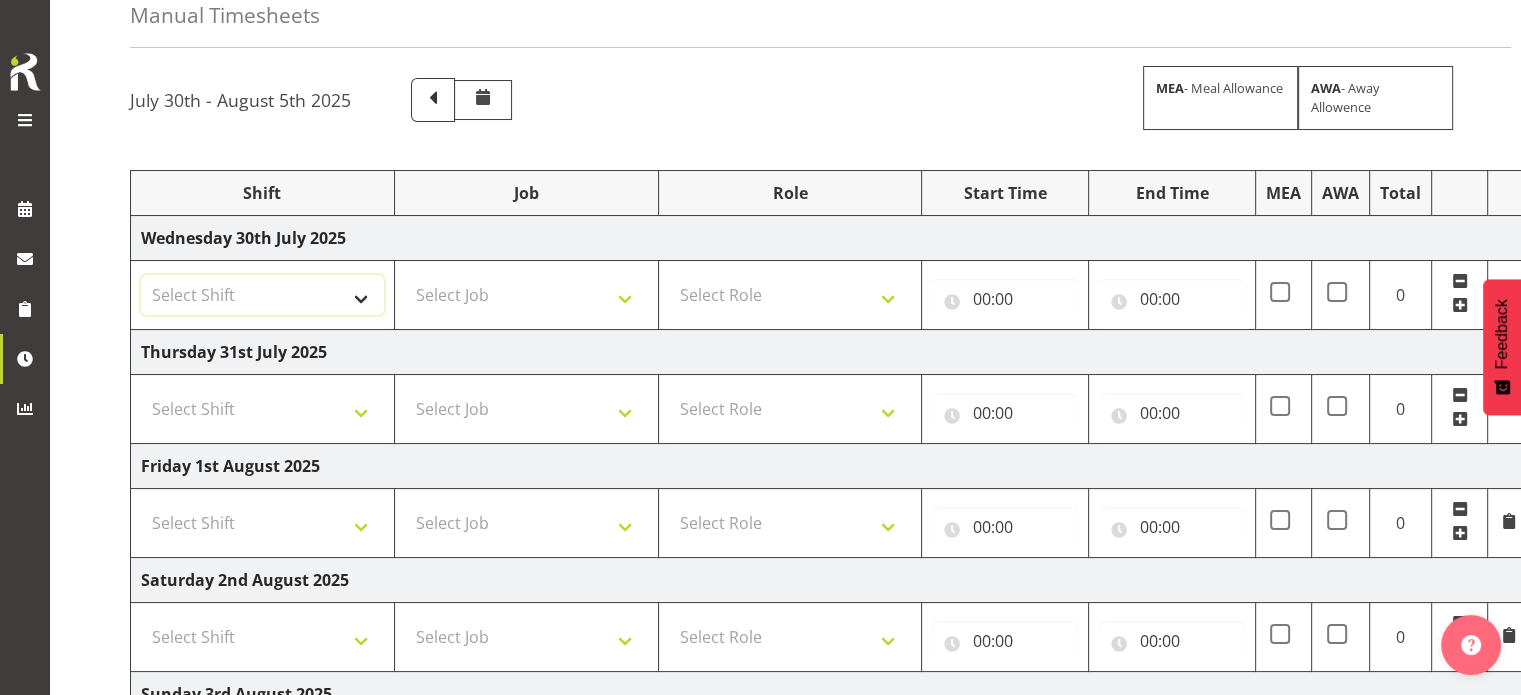 click on "Select Shift 1 Carlton Events 1 Carlton accounts ADHB Allen Brewster site Install ADHB [CITY] town center dismantle ADHB [CITY] town center install ADHB [CITY] vaccine pop up ADHB Marist Rugby club pop up ADHB robbinson rd [CITY] ice rink install Auckland Goldrush Install Bailey road pop up station Barfoots & Thompson Load in Blenhiem show Carlton Events Standard Hours Countdown [CITY] Move/ Dismantle Countdown testing marquees DHB vaccination pop up Drop off to Terrys and Sheldons [CITY] [CITY] Millions Favona vacs pop up Fieldays 30x100 Rural Living [CITY] Innes install and dismantle Gold Rush [CITY] [CITY] move [CITY] move [CITY] move [CITY] move [CITY] move [CITY] move [CITY] move [CITY] move [CITY] move [CITY] move [CITY] move Hidden valley Dismantle Hidden valley set up Hidden valley set up Hidden valley set up Hidden valley set up Hidden valley set up Hutchwilco boat show build Hutchwilco boat show build Hutchwilco boat show install Hutchwilco boat show install" at bounding box center (262, 295) 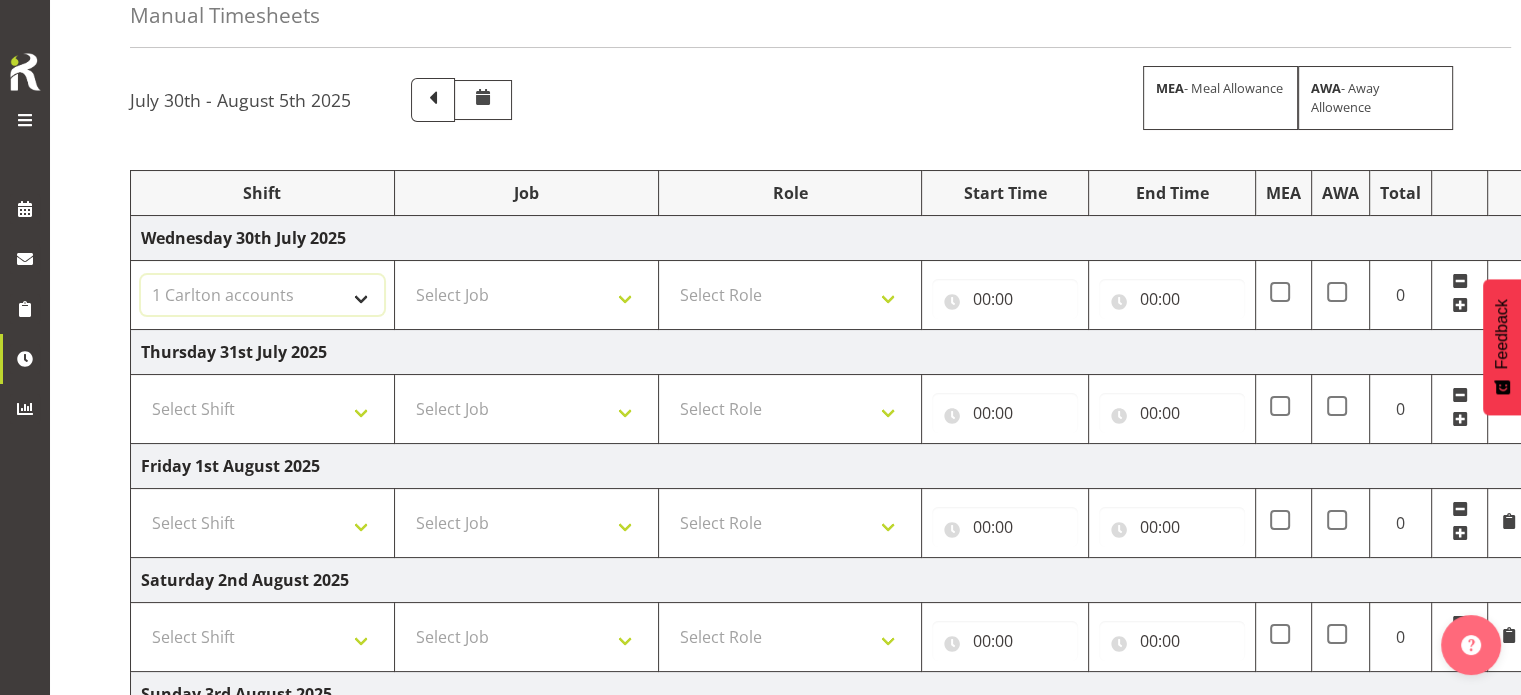 click on "Select Shift 1 Carlton Events 1 Carlton accounts ADHB Allen Brewster site Install ADHB [CITY] town center dismantle ADHB [CITY] town center install ADHB [CITY] vaccine pop up ADHB Marist Rugby club pop up ADHB robbinson rd [CITY] ice rink install Auckland Goldrush Install Bailey road pop up station Barfoots & Thompson Load in Blenhiem show Carlton Events Standard Hours Countdown [CITY] Move/ Dismantle Countdown testing marquees DHB vaccination pop up Drop off to Terrys and Sheldons [CITY] [CITY] Millions Favona vacs pop up Fieldays 30x100 Rural Living [CITY] Innes install and dismantle Gold Rush [CITY] [CITY] move [CITY] move [CITY] move [CITY] move [CITY] move [CITY] move [CITY] move [CITY] move [CITY] move [CITY] move [CITY] move Hidden valley Dismantle Hidden valley set up Hidden valley set up Hidden valley set up Hidden valley set up Hidden valley set up Hutchwilco boat show build Hutchwilco boat show build Hutchwilco boat show install Hutchwilco boat show install" at bounding box center [262, 295] 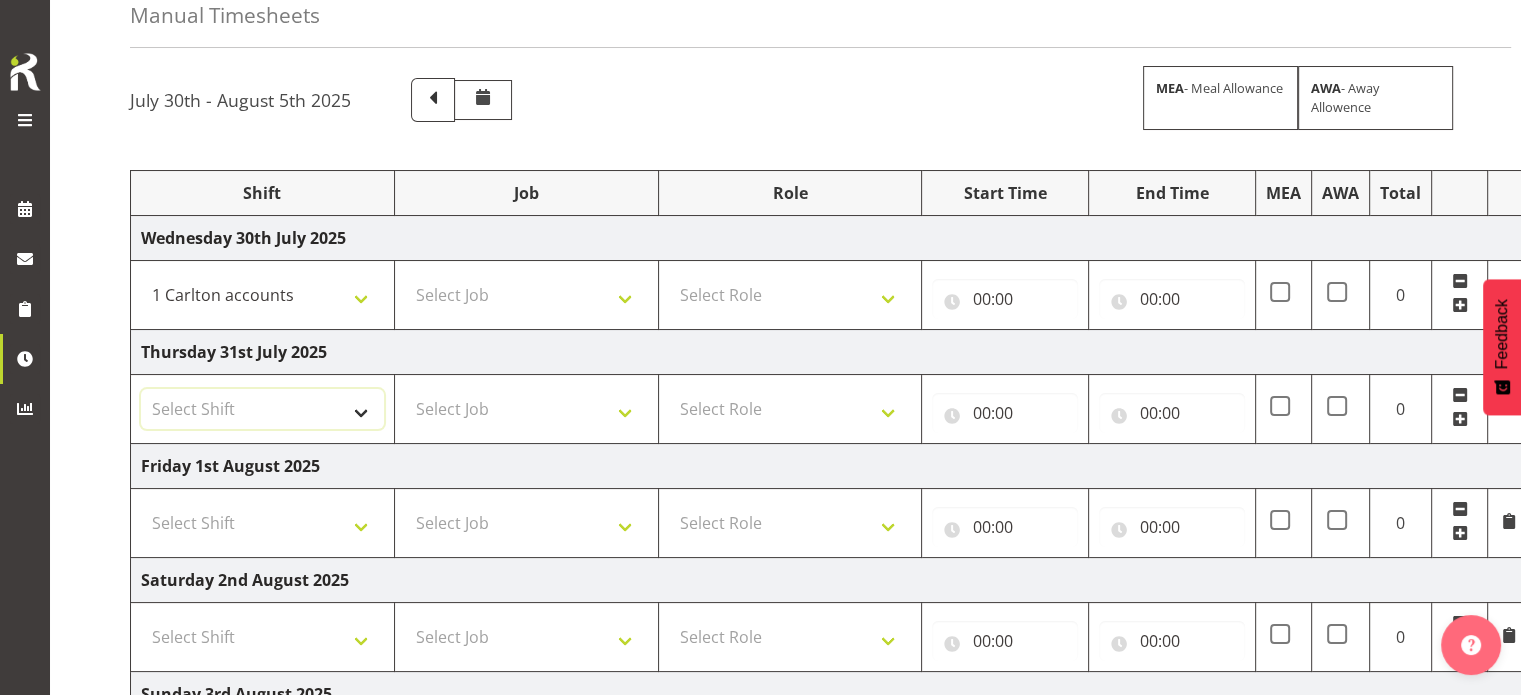 click on "Select Shift 1 Carlton Events 1 Carlton accounts ADHB Allen Brewster site Install ADHB [CITY] town center dismantle ADHB [CITY] town center install ADHB [CITY] vaccine pop up ADHB Marist Rugby club pop up ADHB robbinson rd [CITY] ice rink install Auckland Goldrush Install Bailey road pop up station Barfoots & Thompson Load in Blenhiem show Carlton Events Standard Hours Countdown [CITY] Move/ Dismantle Countdown testing marquees DHB vaccination pop up Drop off to Terrys and Sheldons [CITY] [CITY] Millions Favona vacs pop up Fieldays 30x100 Rural Living [CITY] Innes install and dismantle Gold Rush [CITY] [CITY] move [CITY] move [CITY] move [CITY] move [CITY] move [CITY] move [CITY] move [CITY] move [CITY] move [CITY] move [CITY] move Hidden valley Dismantle Hidden valley set up Hidden valley set up Hidden valley set up Hidden valley set up Hidden valley set up Hutchwilco boat show build Hutchwilco boat show build Hutchwilco boat show install Hutchwilco boat show install" at bounding box center (262, 409) 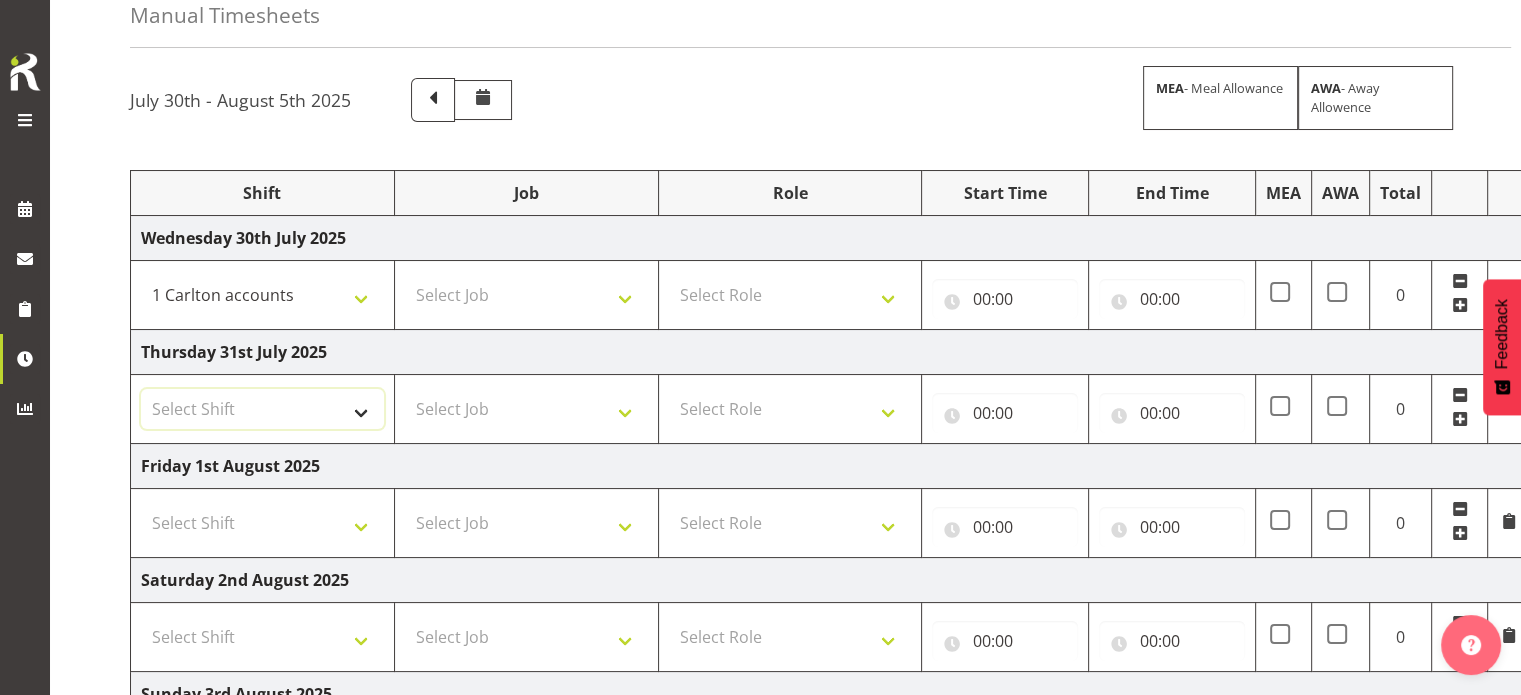 select on "47171" 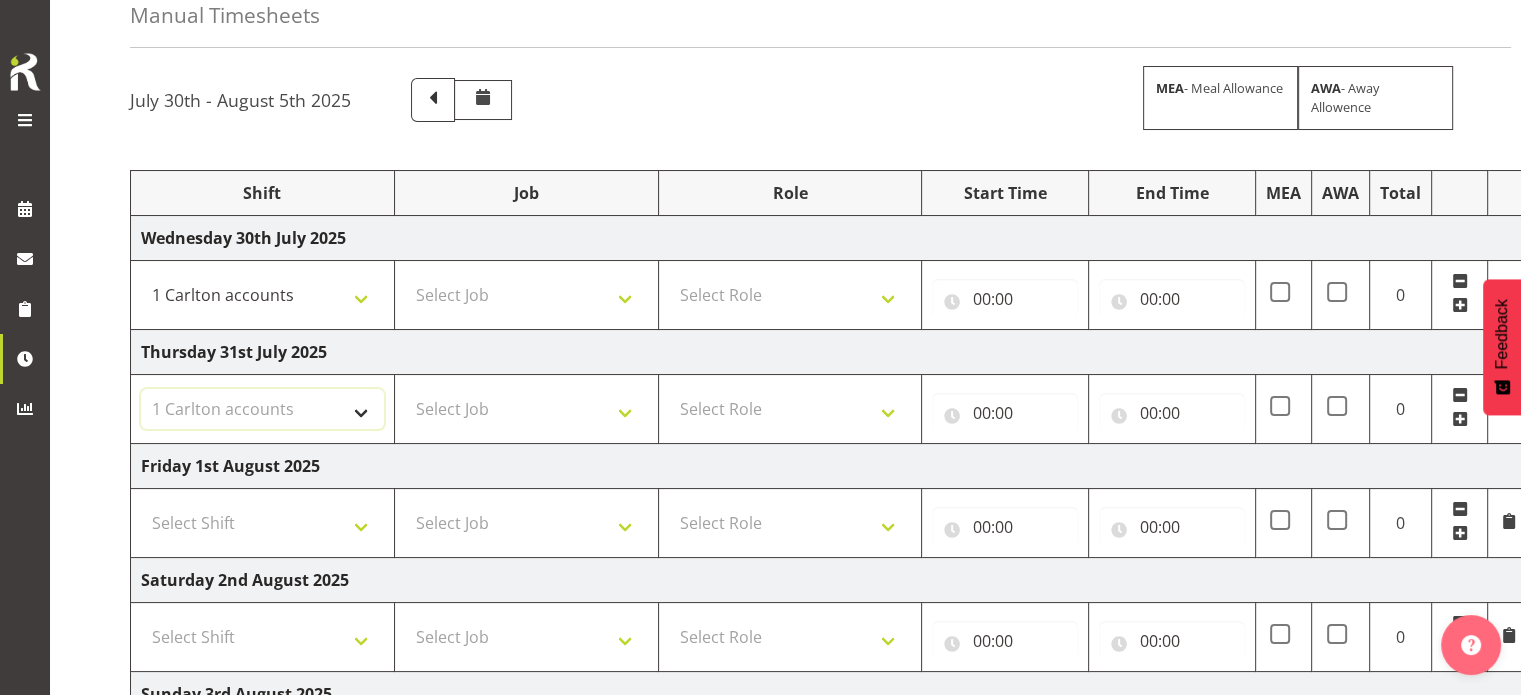 click on "Select Shift 1 Carlton Events 1 Carlton accounts ADHB Allen Brewster site Install ADHB [CITY] town center dismantle ADHB [CITY] town center install ADHB [CITY] vaccine pop up ADHB Marist Rugby club pop up ADHB robbinson rd [CITY] ice rink install Auckland Goldrush Install Bailey road pop up station Barfoots & Thompson Load in Blenhiem show Carlton Events Standard Hours Countdown [CITY] Move/ Dismantle Countdown testing marquees DHB vaccination pop up Drop off to Terrys and Sheldons [CITY] [CITY] Millions Favona vacs pop up Fieldays 30x100 Rural Living [CITY] Innes install and dismantle Gold Rush [CITY] [CITY] move [CITY] move [CITY] move [CITY] move [CITY] move [CITY] move [CITY] move [CITY] move [CITY] move [CITY] move [CITY] move Hidden valley Dismantle Hidden valley set up Hidden valley set up Hidden valley set up Hidden valley set up Hidden valley set up Hutchwilco boat show build Hutchwilco boat show build Hutchwilco boat show install Hutchwilco boat show install" at bounding box center (262, 409) 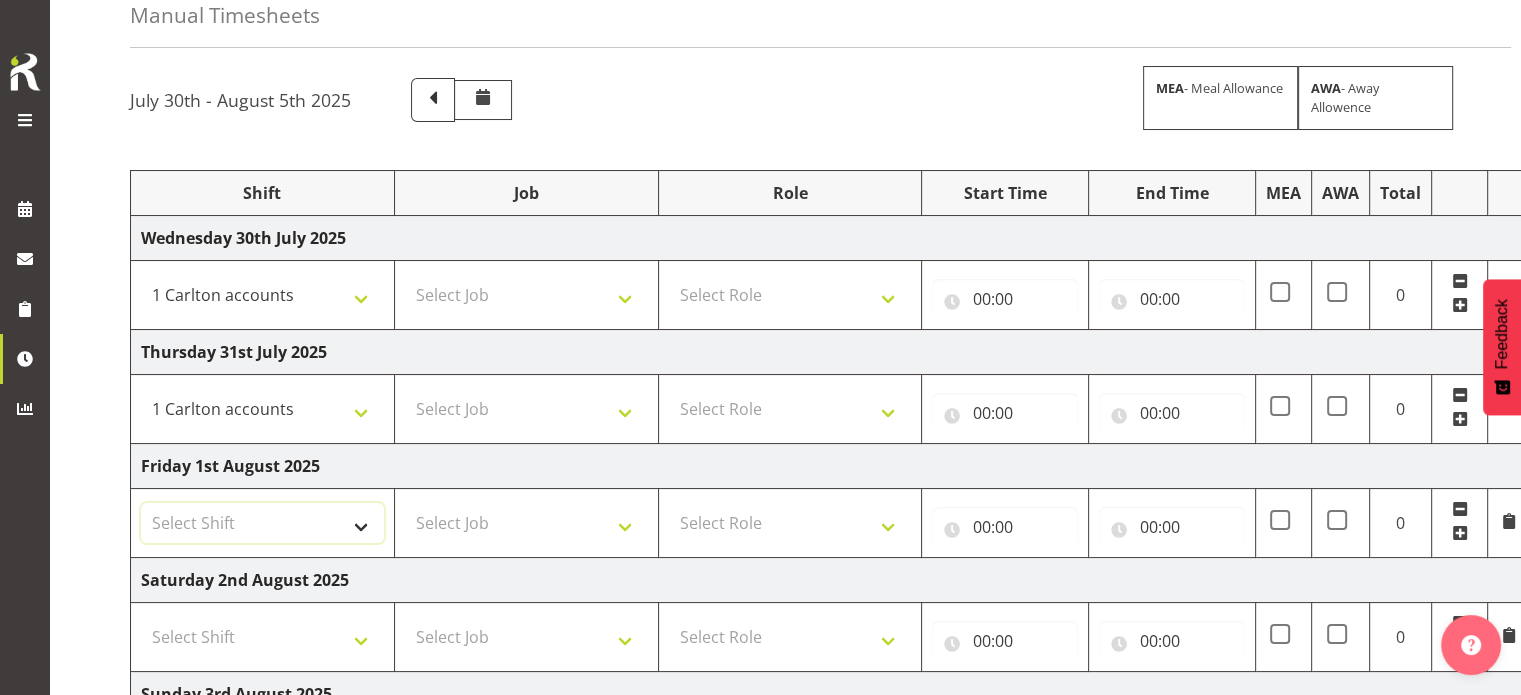 click on "Select Shift 1 Carlton Events 1 Carlton accounts ADHB Allen Brewster site Install ADHB [CITY] town center dismantle ADHB [CITY] town center install ADHB [CITY] vaccine pop up ADHB Marist Rugby club pop up ADHB robbinson rd [CITY] ice rink install Auckland Goldrush Install Bailey road pop up station Barfoots & Thompson Load in Blenhiem show Carlton Events Standard Hours Countdown [CITY] Move/ Dismantle Countdown testing marquees DHB vaccination pop up Drop off to Terrys and Sheldons [CITY] [CITY] Millions Favona vacs pop up Fieldays 30x100 Rural Living [CITY] Innes install and dismantle Gold Rush [CITY] [CITY] move [CITY] move [CITY] move [CITY] move [CITY] move [CITY] move [CITY] move [CITY] move [CITY] move [CITY] move [CITY] move Hidden valley Dismantle Hidden valley set up Hidden valley set up Hidden valley set up Hidden valley set up Hidden valley set up Hutchwilco boat show build Hutchwilco boat show build Hutchwilco boat show install Hutchwilco boat show install" at bounding box center (262, 523) 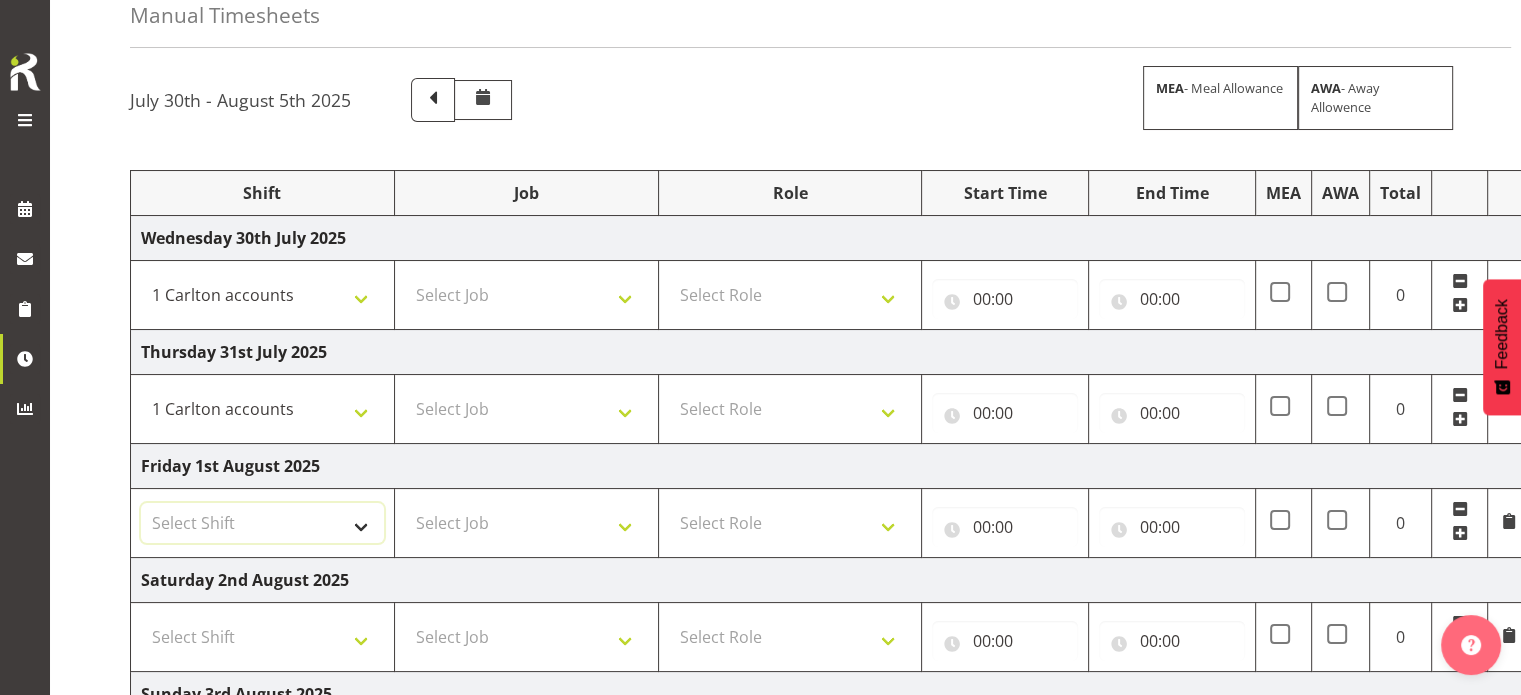 select on "47171" 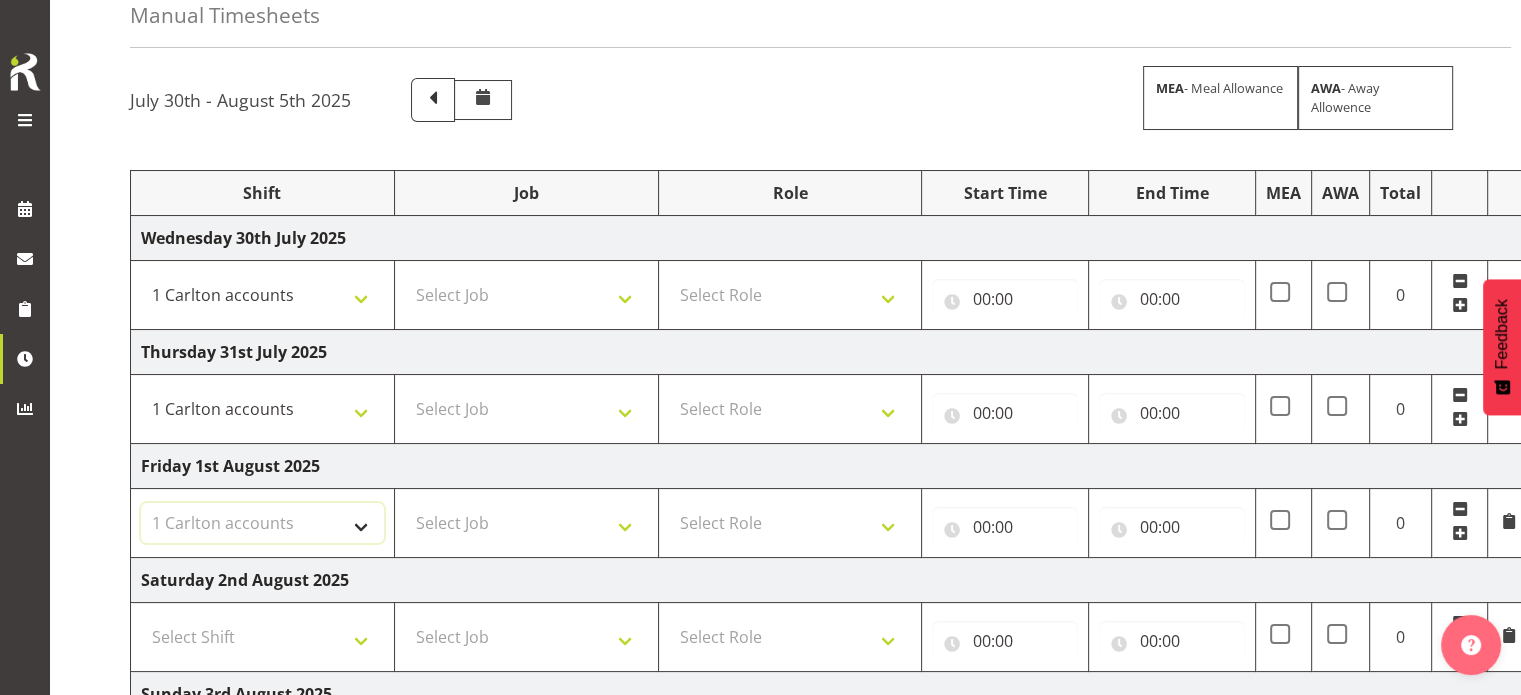 click on "Select Shift 1 Carlton Events 1 Carlton accounts ADHB Allen Brewster site Install ADHB [CITY] town center dismantle ADHB [CITY] town center install ADHB [CITY] vaccine pop up ADHB Marist Rugby club pop up ADHB robbinson rd [CITY] ice rink install Auckland Goldrush Install Bailey road pop up station Barfoots & Thompson Load in Blenhiem show Carlton Events Standard Hours Countdown [CITY] Move/ Dismantle Countdown testing marquees DHB vaccination pop up Drop off to Terrys and Sheldons [CITY] [CITY] Millions Favona vacs pop up Fieldays 30x100 Rural Living [CITY] Innes install and dismantle Gold Rush [CITY] [CITY] move [CITY] move [CITY] move [CITY] move [CITY] move [CITY] move [CITY] move [CITY] move [CITY] move [CITY] move [CITY] move Hidden valley Dismantle Hidden valley set up Hidden valley set up Hidden valley set up Hidden valley set up Hidden valley set up Hutchwilco boat show build Hutchwilco boat show build Hutchwilco boat show install Hutchwilco boat show install" at bounding box center (262, 523) 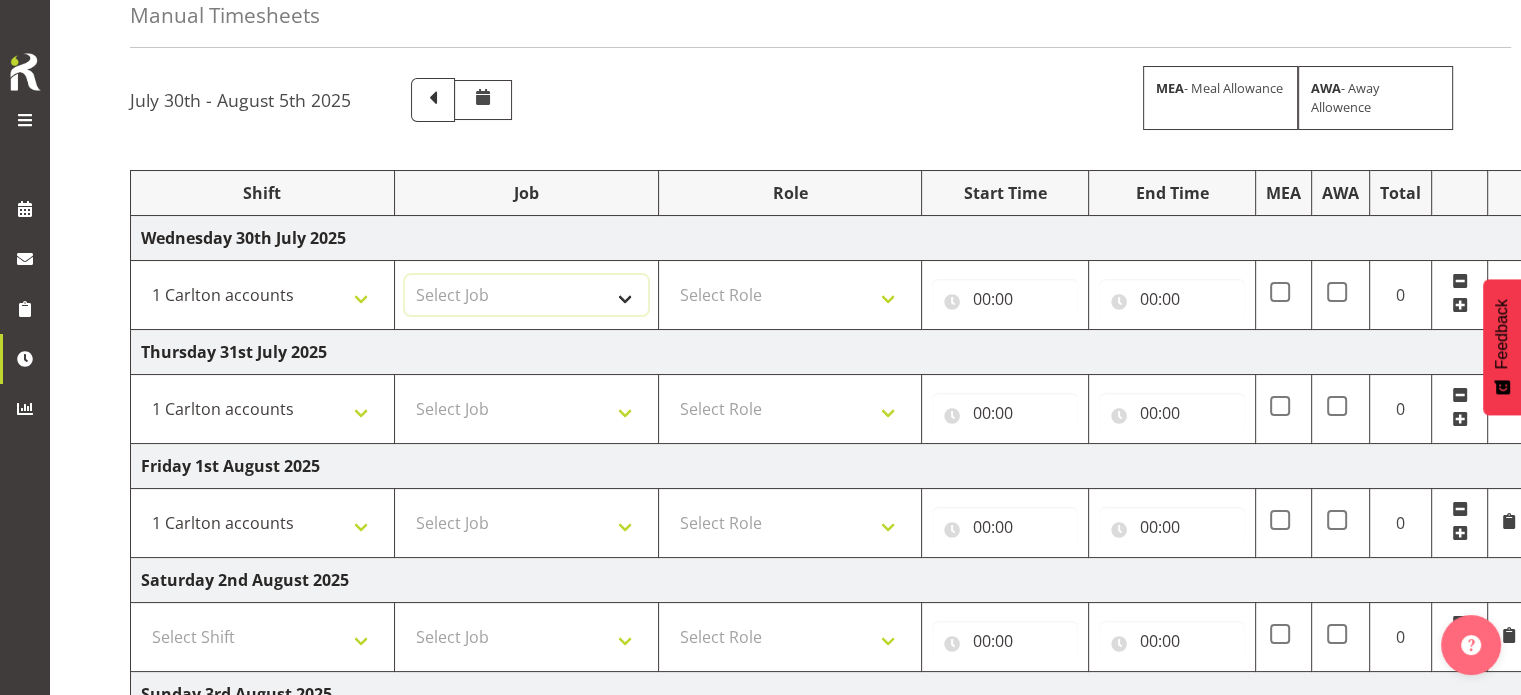 click on "Select Job  1 Carlton Events 1 Carlton Hamilton 1 Carlton Wellington 1 EHS WAREHOUSE/OFFICE 1 GRS 1 SLP Production 1 SLP Tradeshows 12507000 - AKL Casual Jul 2025 1250700R - July Casual C&R 2025 12507010 - NASDAP Conference 2025 12507030 - Auckland Food Show 2025 12507050 - CDES Internship & Graduate Expo 2025 12507100 - NZCB Education Day 2025 12507110 - CCNZ 2025 1250711A - CCNZ25-Accordant GroupServices 12507120 - NZACA Symposium 2025 12507130 - Risk & Resilience 2025 1250713A - Risk 2025 - Protecht 1250713B - RISK 2025 - Camms 12507140 - Jobs Expo in NZ 2025 12507150 - Crane 2025 1250715A - Crane 2025 - UAA 12507160 - BestStart conference 25 12507170 - UoA - T-Tech 2025 12507180 - Banks Art Exhibition 25 12507190 - GSA 2025 12507200 - UoA Clubs Expo Semster 2 2025 12507210 - All Black Tour 2025 - Hamilton 12507220 - All Blacks Stock Purchasing 25 12508000 - AKL Casual Aug 2025 1250800R - August Casual C&R 2025 12508010 - Spring Gift Fair 2025 1250801A - Jty Imports/Exports-SpringGift 12508080 - FANZ 2025" at bounding box center (526, 295) 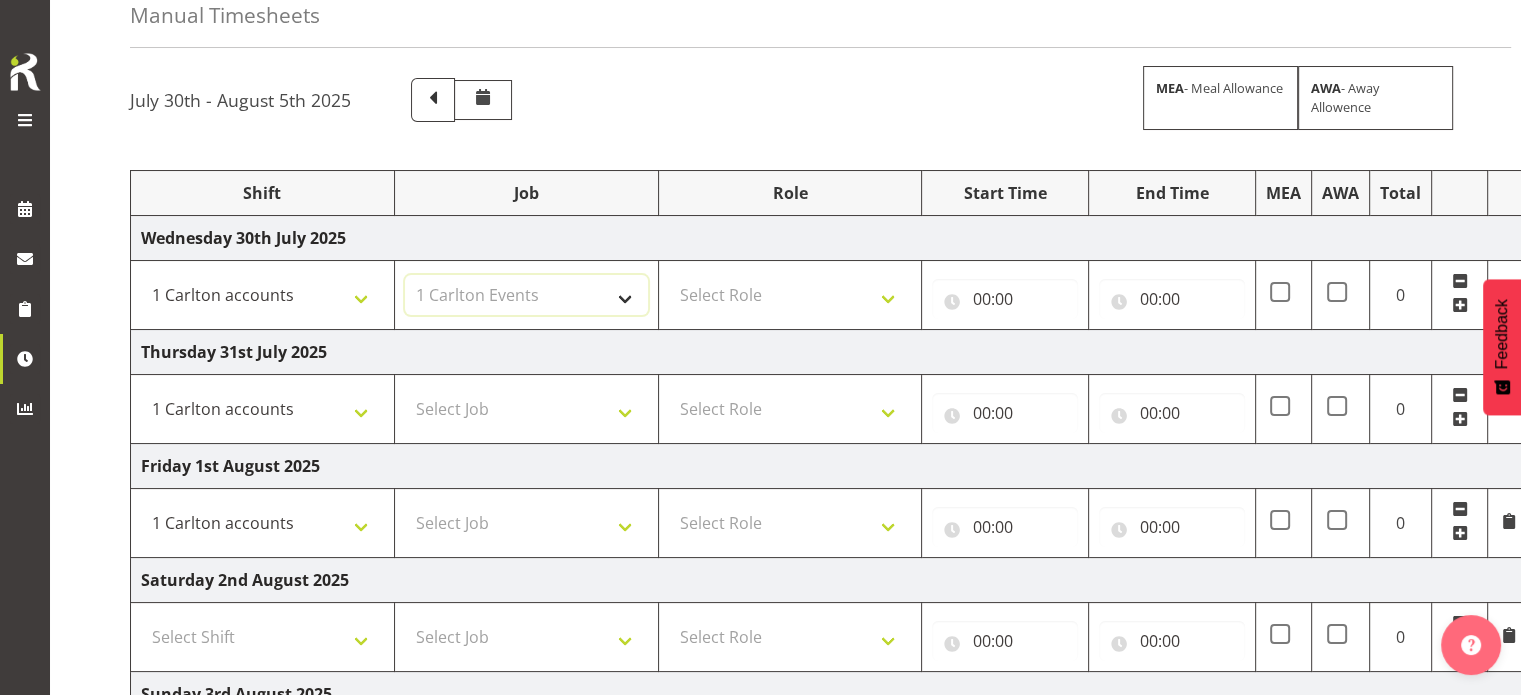 click on "Select Job  1 Carlton Events 1 Carlton Hamilton 1 Carlton Wellington 1 EHS WAREHOUSE/OFFICE 1 GRS 1 SLP Production 1 SLP Tradeshows 12507000 - AKL Casual Jul 2025 1250700R - July Casual C&R 2025 12507010 - NASDAP Conference 2025 12507030 - Auckland Food Show 2025 12507050 - CDES Internship & Graduate Expo 2025 12507100 - NZCB Education Day 2025 12507110 - CCNZ 2025 1250711A - CCNZ25-Accordant GroupServices 12507120 - NZACA Symposium 2025 12507130 - Risk & Resilience 2025 1250713A - Risk 2025 - Protecht 1250713B - RISK 2025 - Camms 12507140 - Jobs Expo in NZ 2025 12507150 - Crane 2025 1250715A - Crane 2025 - UAA 12507160 - BestStart conference 25 12507170 - UoA - T-Tech 2025 12507180 - Banks Art Exhibition 25 12507190 - GSA 2025 12507200 - UoA Clubs Expo Semster 2 2025 12507210 - All Black Tour 2025 - Hamilton 12507220 - All Blacks Stock Purchasing 25 12508000 - AKL Casual Aug 2025 1250800R - August Casual C&R 2025 12508010 - Spring Gift Fair 2025 1250801A - Jty Imports/Exports-SpringGift 12508080 - FANZ 2025" at bounding box center [526, 295] 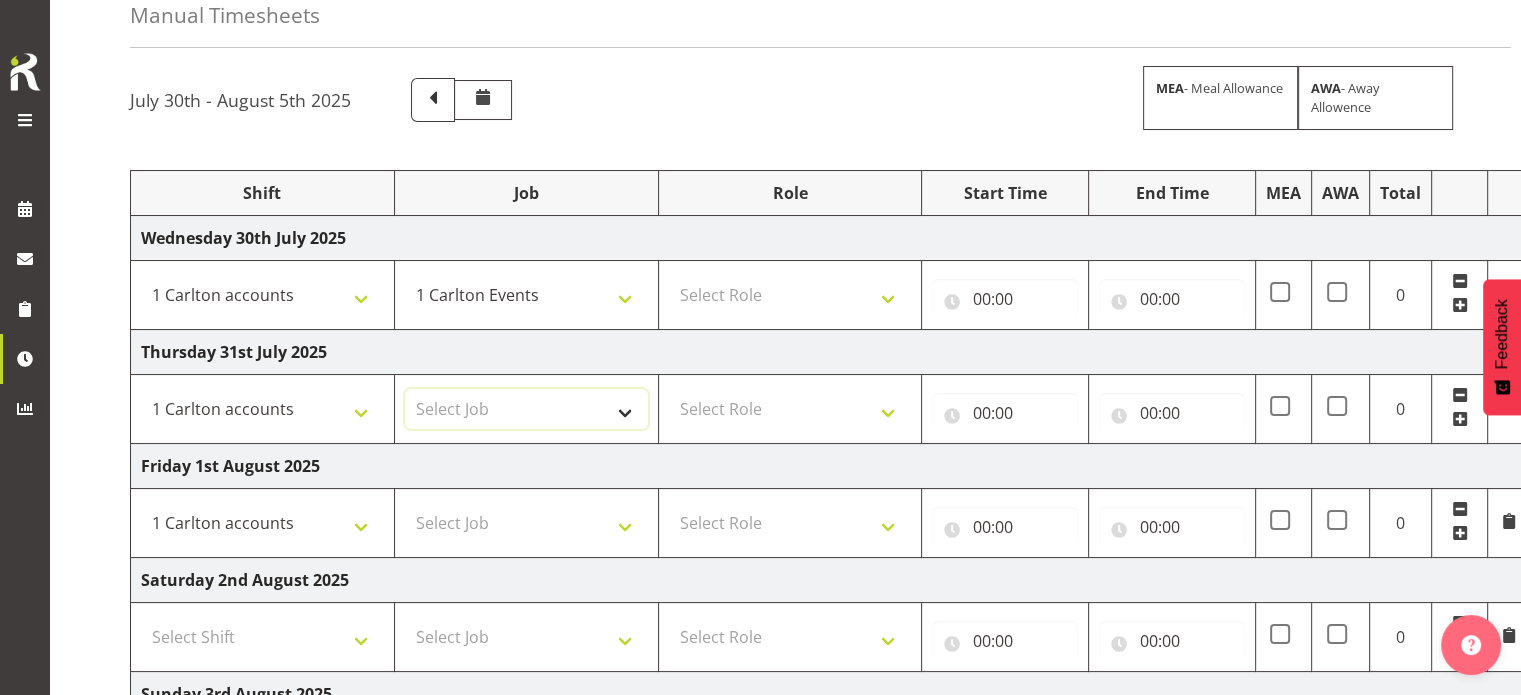 drag, startPoint x: 603, startPoint y: 401, endPoint x: 596, endPoint y: 388, distance: 14.764823 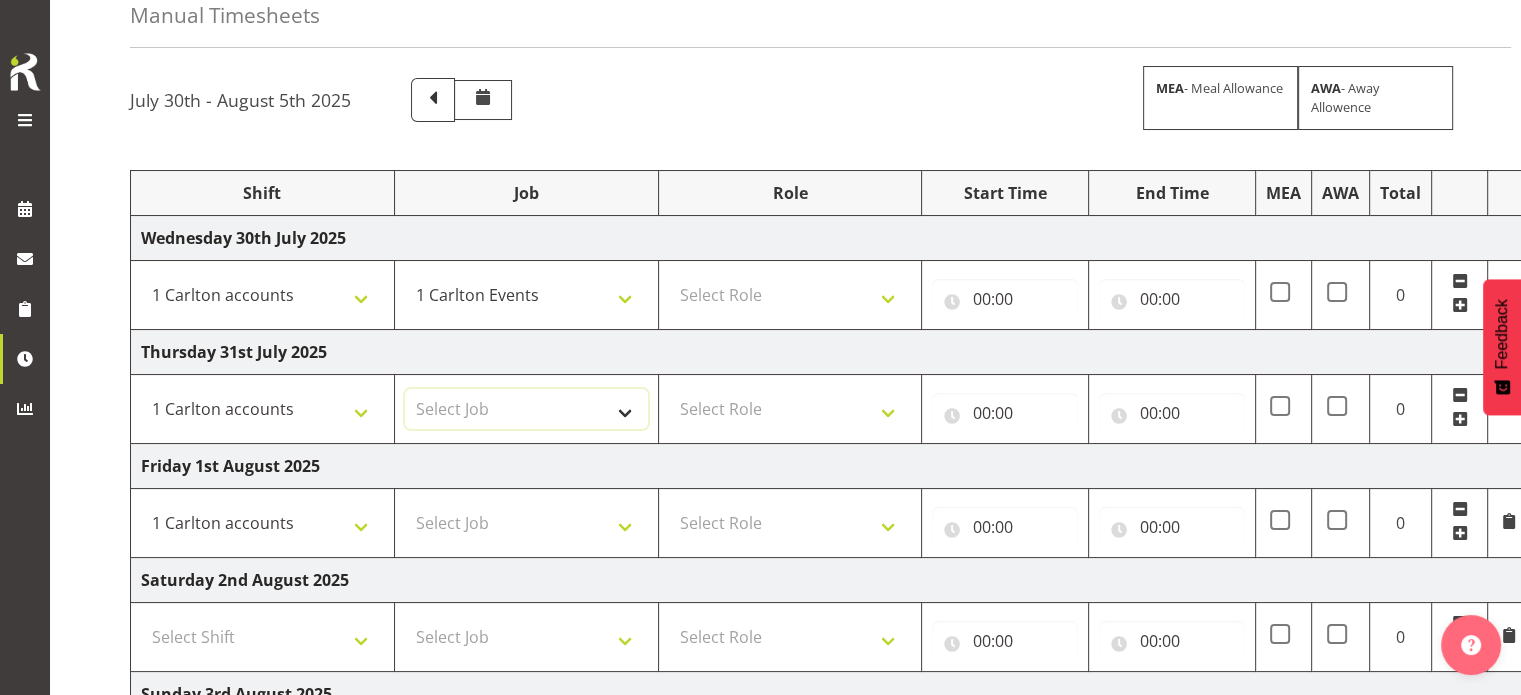 select on "7030" 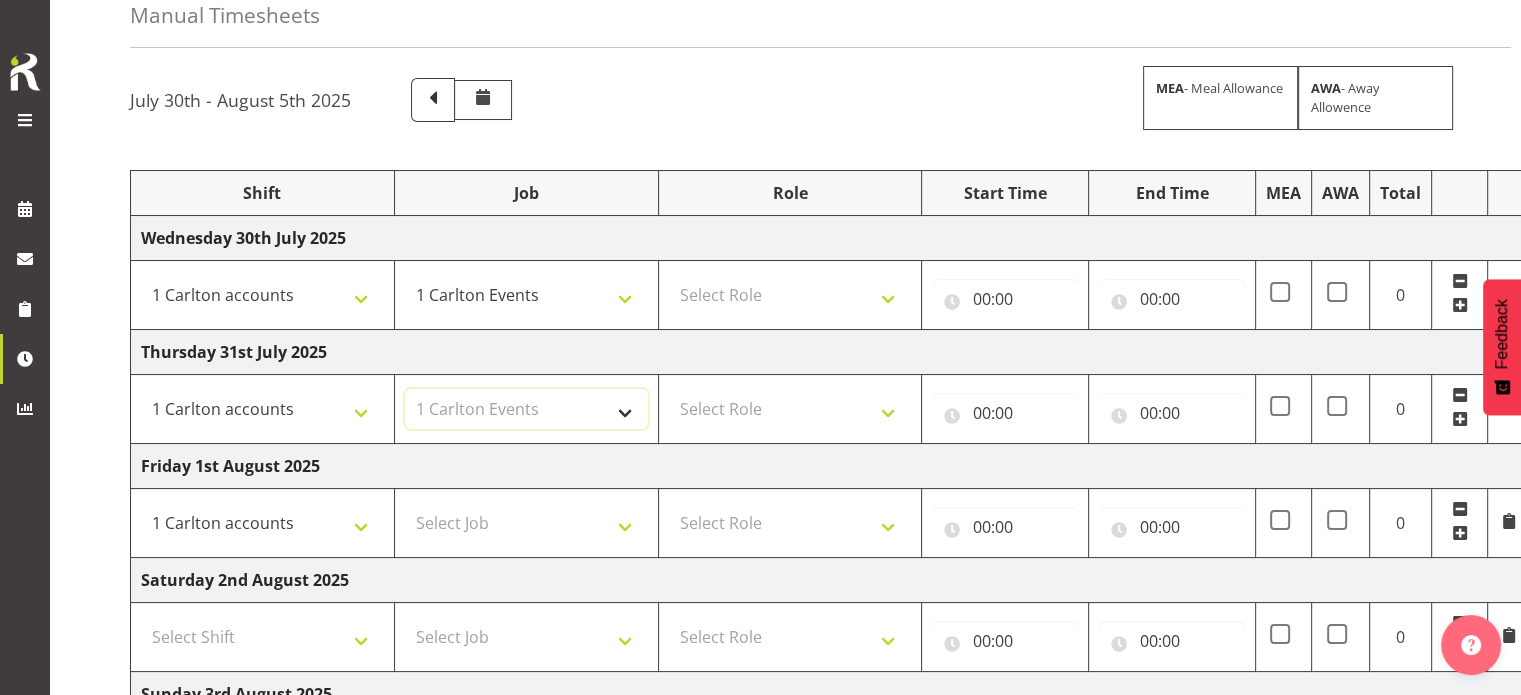 click on "Select Job  1 Carlton Events 1 Carlton Hamilton 1 Carlton Wellington 1 EHS WAREHOUSE/OFFICE 1 GRS 1 SLP Production 1 SLP Tradeshows 12507000 - AKL Casual Jul 2025 1250700R - July Casual C&R 2025 12507010 - NASDAP Conference 2025 12507030 - Auckland Food Show 2025 12507050 - CDES Internship & Graduate Expo 2025 12507100 - NZCB Education Day 2025 12507110 - CCNZ 2025 1250711A - CCNZ25-Accordant GroupServices 12507120 - NZACA Symposium 2025 12507130 - Risk & Resilience 2025 1250713A - Risk 2025 - Protecht 1250713B - RISK 2025 - Camms 12507140 - Jobs Expo in NZ 2025 12507150 - Crane 2025 1250715A - Crane 2025 - UAA 12507160 - BestStart conference 25 12507170 - UoA - T-Tech 2025 12507180 - Banks Art Exhibition 25 12507190 - GSA 2025 12507200 - UoA Clubs Expo Semster 2 2025 12507210 - All Black Tour 2025 - Hamilton 12507220 - All Blacks Stock Purchasing 25 12508000 - AKL Casual Aug 2025 1250800R - August Casual C&R 2025 12508010 - Spring Gift Fair 2025 1250801A - Jty Imports/Exports-SpringGift 12508080 - FANZ 2025" at bounding box center (526, 409) 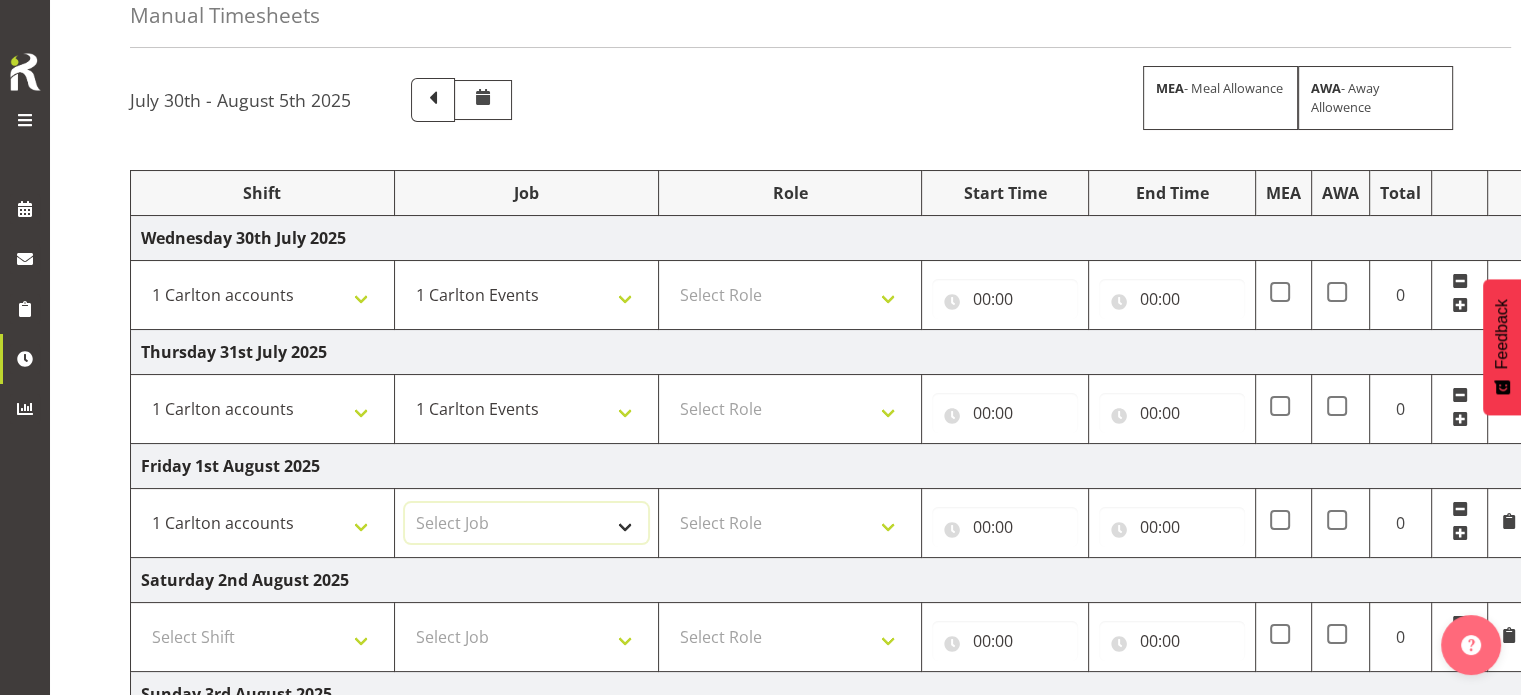 click on "Select Job  1 Carlton Events 1 Carlton Hamilton 1 Carlton Wellington 1 EHS WAREHOUSE/OFFICE 1 GRS 1 SLP Production 1 SLP Tradeshows 12507000 - AKL Casual Jul 2025 1250700R - July Casual C&R 2025 12507010 - NASDAP Conference 2025 12507030 - Auckland Food Show 2025 12507050 - CDES Internship & Graduate Expo 2025 12507100 - NZCB Education Day 2025 12507110 - CCNZ 2025 1250711A - CCNZ25-Accordant GroupServices 12507120 - NZACA Symposium 2025 12507130 - Risk & Resilience 2025 1250713A - Risk 2025 - Protecht 1250713B - RISK 2025 - Camms 12507140 - Jobs Expo in NZ 2025 12507150 - Crane 2025 1250715A - Crane 2025 - UAA 12507160 - BestStart conference 25 12507170 - UoA - T-Tech 2025 12507180 - Banks Art Exhibition 25 12507190 - GSA 2025 12507200 - UoA Clubs Expo Semster 2 2025 12507210 - All Black Tour 2025 - Hamilton 12507220 - All Blacks Stock Purchasing 25 12508000 - AKL Casual Aug 2025 1250800R - August Casual C&R 2025 12508010 - Spring Gift Fair 2025 1250801A - Jty Imports/Exports-SpringGift 12508080 - FANZ 2025" at bounding box center [526, 523] 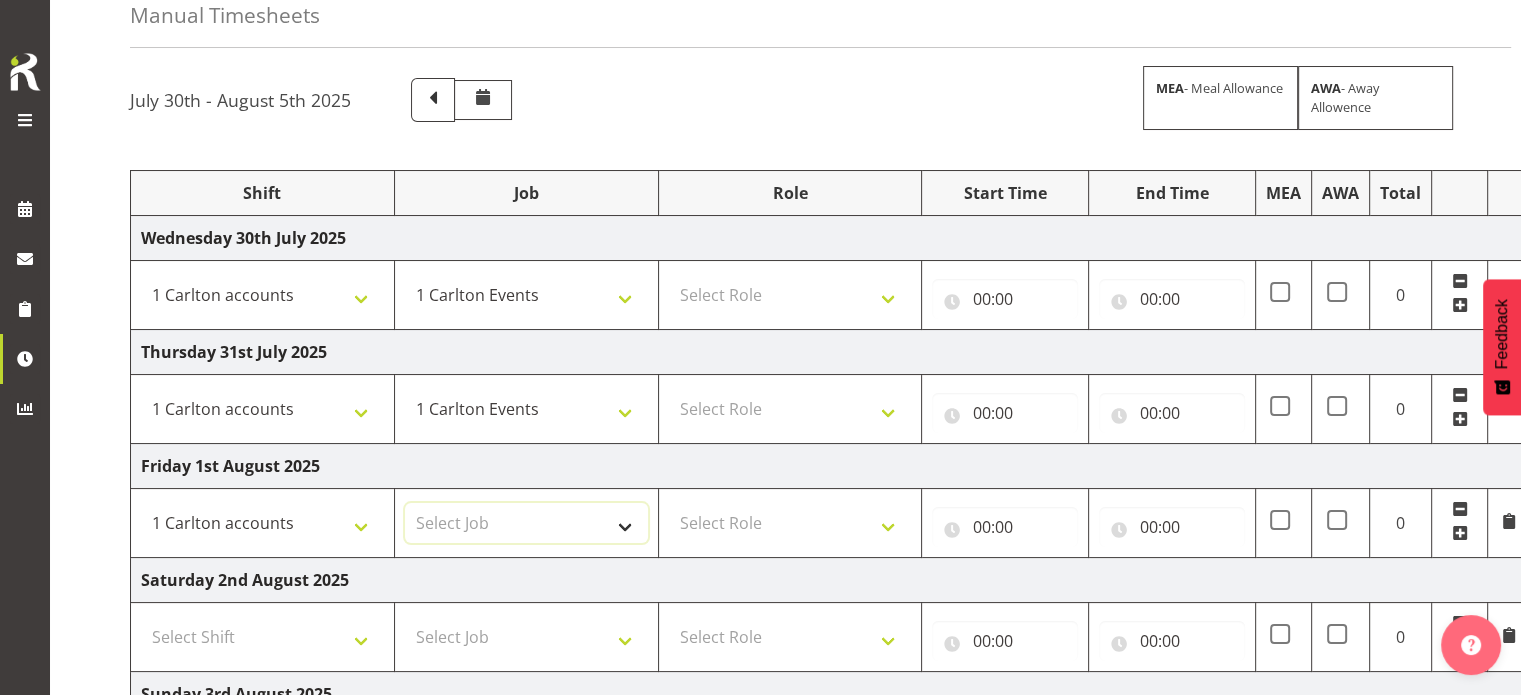 select on "7030" 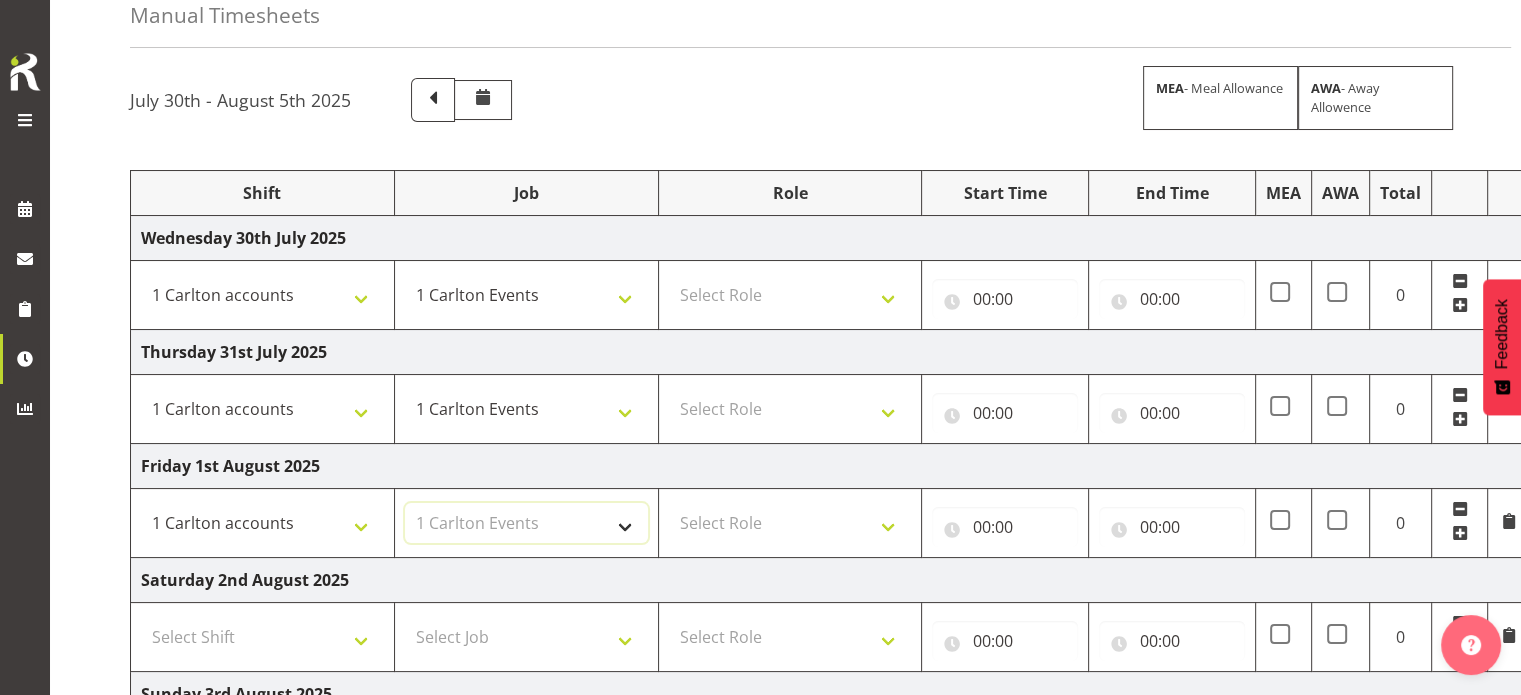 click on "Select Job  1 Carlton Events 1 Carlton Hamilton 1 Carlton Wellington 1 EHS WAREHOUSE/OFFICE 1 GRS 1 SLP Production 1 SLP Tradeshows 12507000 - AKL Casual Jul 2025 1250700R - July Casual C&R 2025 12507010 - NASDAP Conference 2025 12507030 - Auckland Food Show 2025 12507050 - CDES Internship & Graduate Expo 2025 12507100 - NZCB Education Day 2025 12507110 - CCNZ 2025 1250711A - CCNZ25-Accordant GroupServices 12507120 - NZACA Symposium 2025 12507130 - Risk & Resilience 2025 1250713A - Risk 2025 - Protecht 1250713B - RISK 2025 - Camms 12507140 - Jobs Expo in NZ 2025 12507150 - Crane 2025 1250715A - Crane 2025 - UAA 12507160 - BestStart conference 25 12507170 - UoA - T-Tech 2025 12507180 - Banks Art Exhibition 25 12507190 - GSA 2025 12507200 - UoA Clubs Expo Semster 2 2025 12507210 - All Black Tour 2025 - Hamilton 12507220 - All Blacks Stock Purchasing 25 12508000 - AKL Casual Aug 2025 1250800R - August Casual C&R 2025 12508010 - Spring Gift Fair 2025 1250801A - Jty Imports/Exports-SpringGift 12508080 - FANZ 2025" at bounding box center [526, 523] 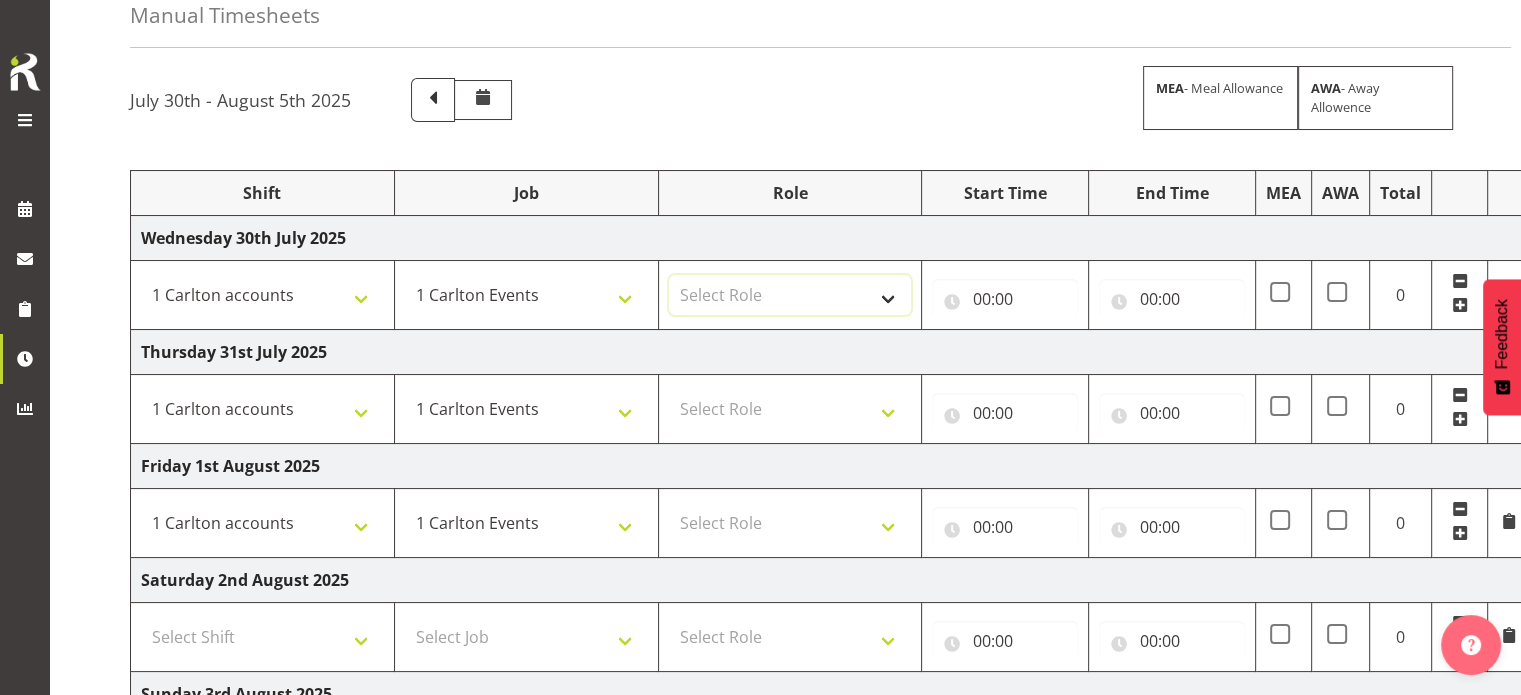 click on "Select Role  ACCOUNTS" at bounding box center (790, 295) 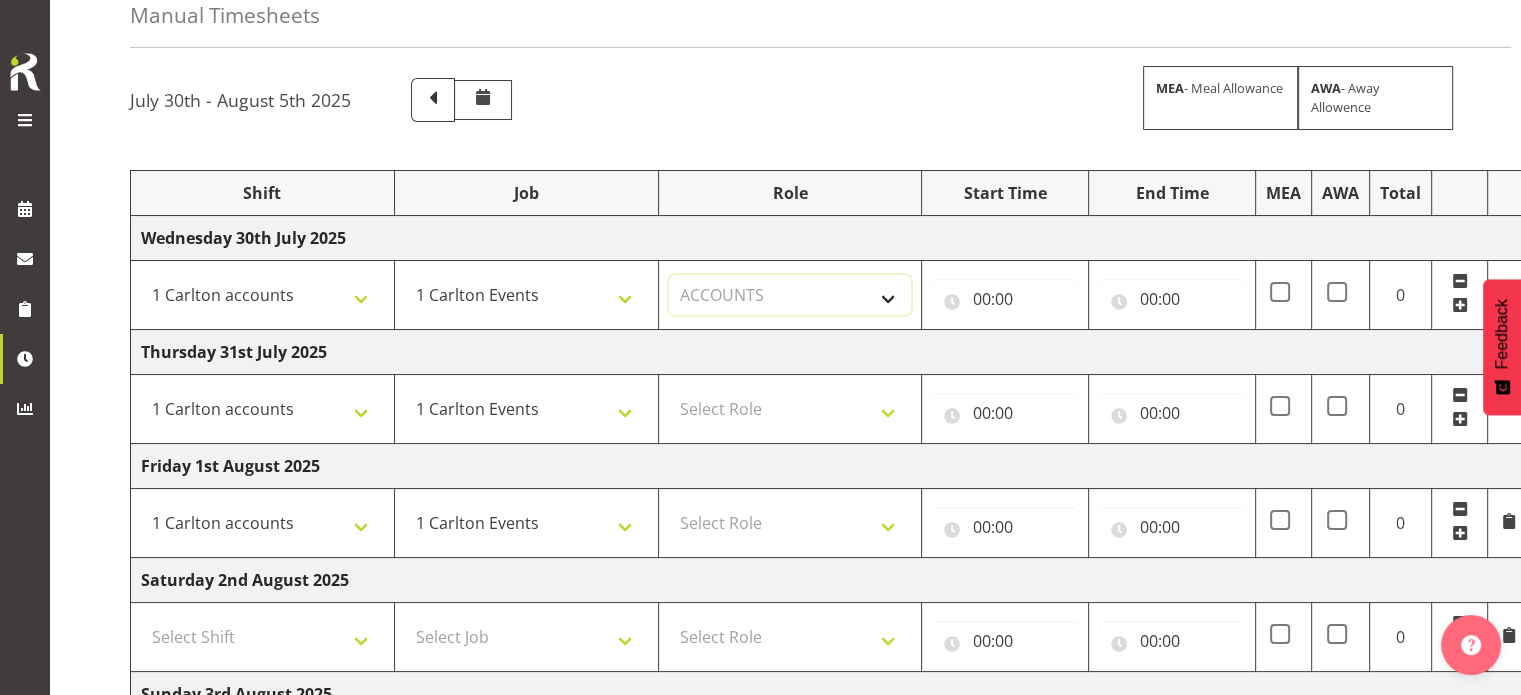 click on "Select Role  ACCOUNTS" at bounding box center (790, 295) 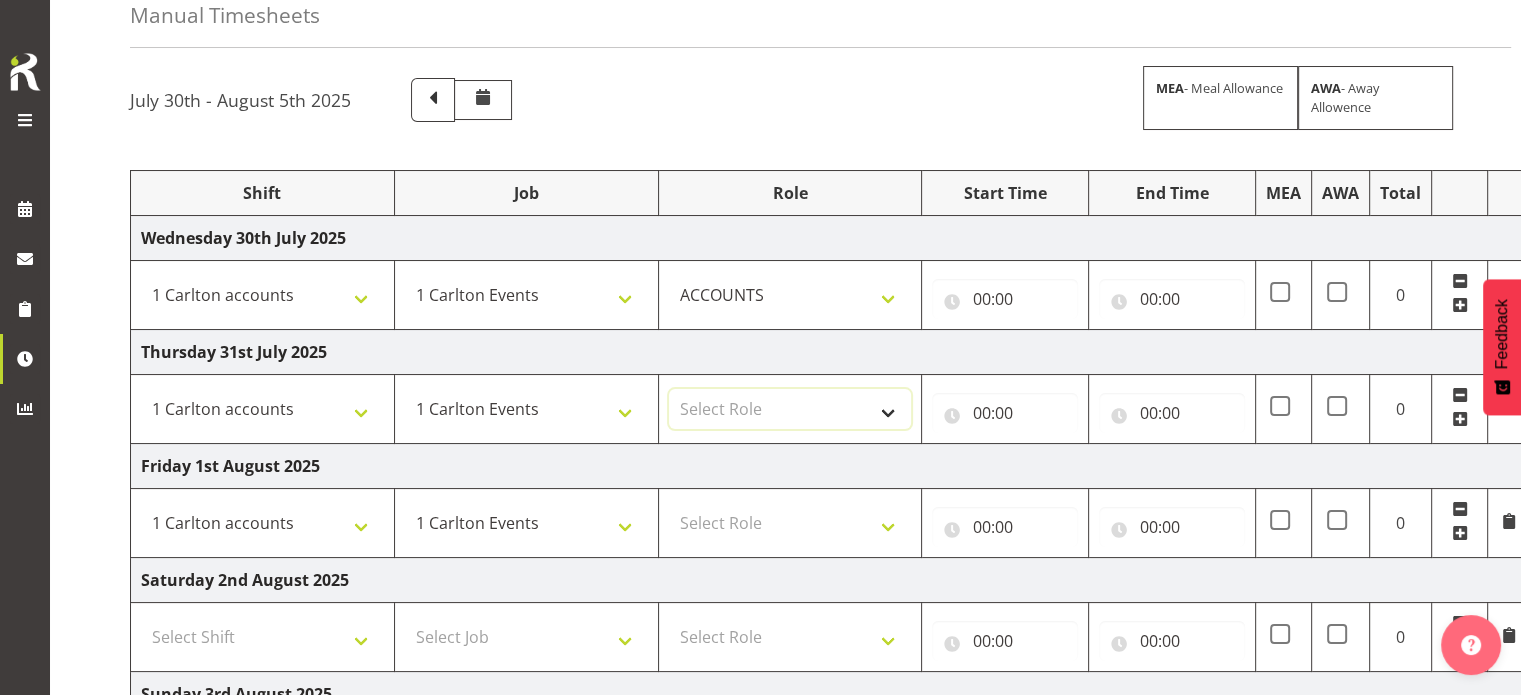 click on "Select Role  ACCOUNTS" at bounding box center [790, 409] 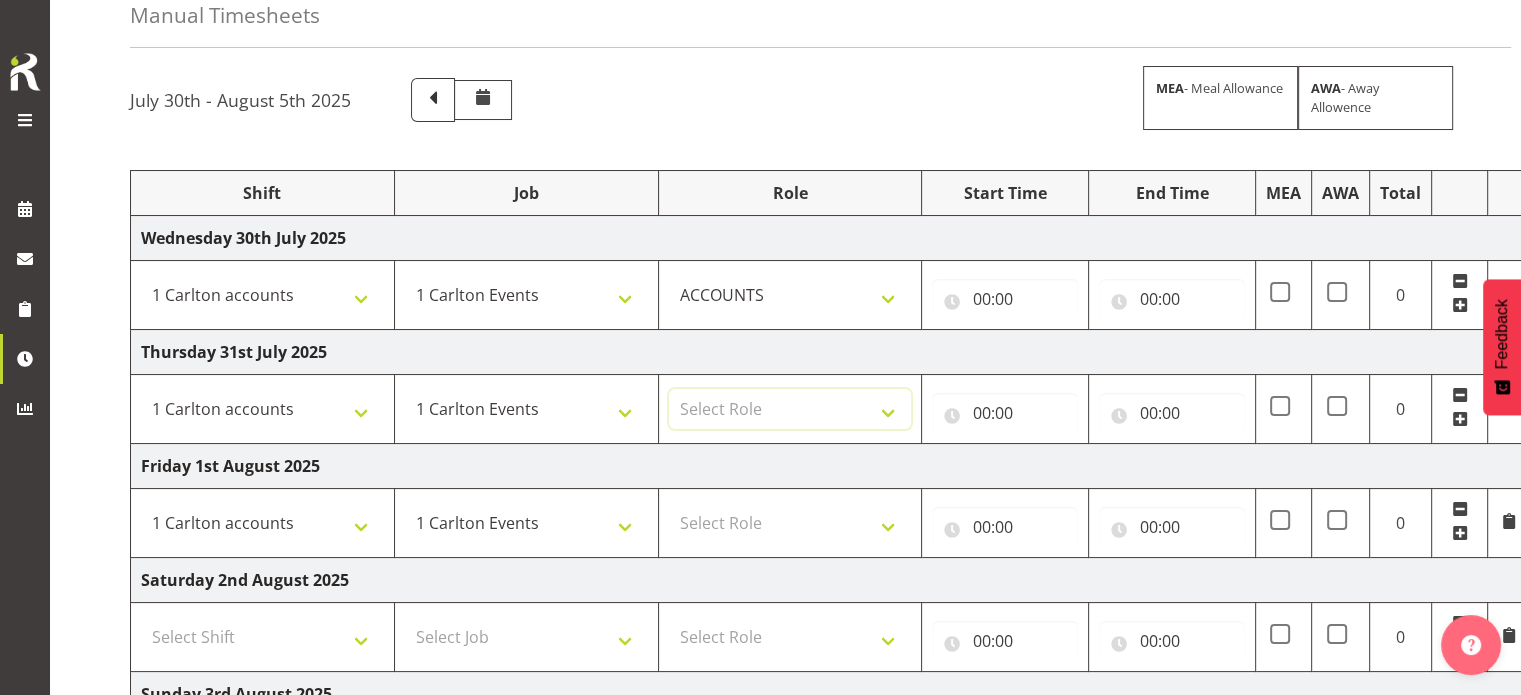select on "204" 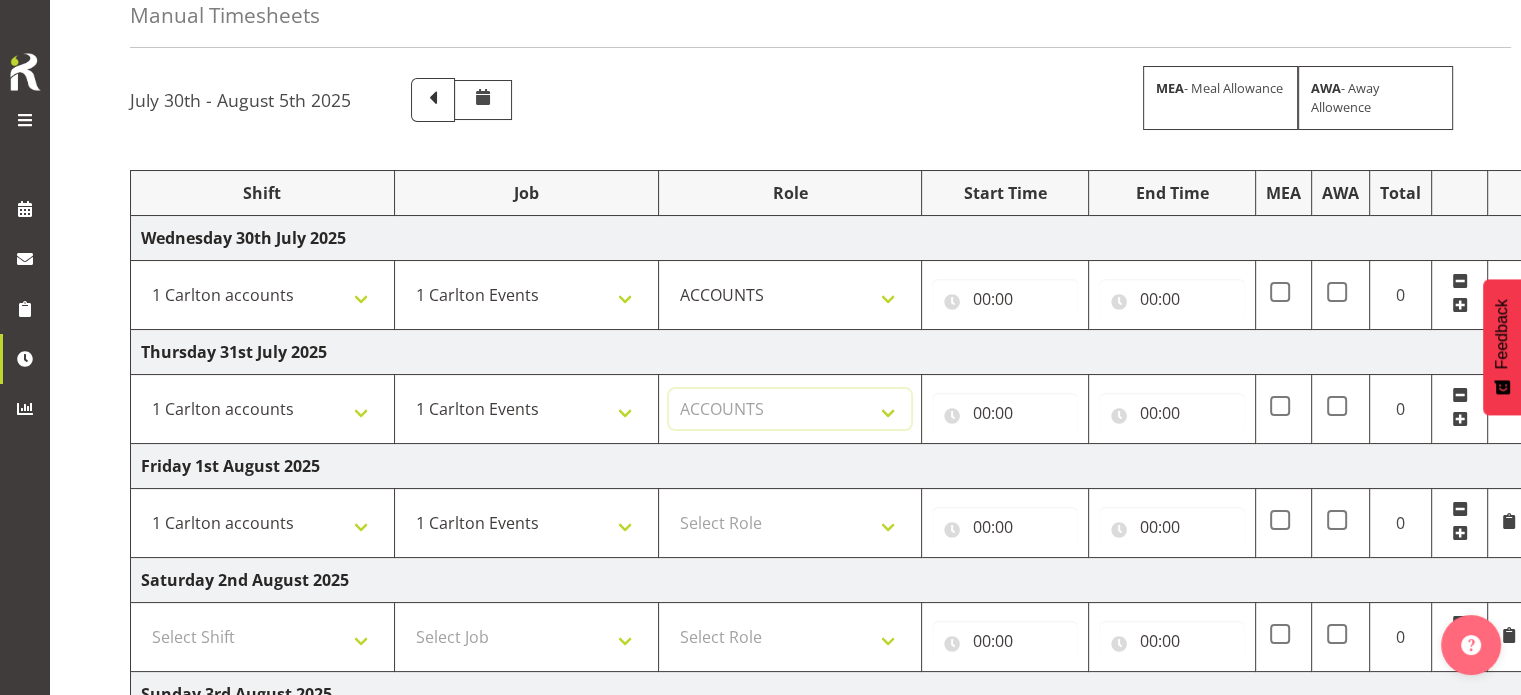click on "Select Role  ACCOUNTS" at bounding box center [790, 409] 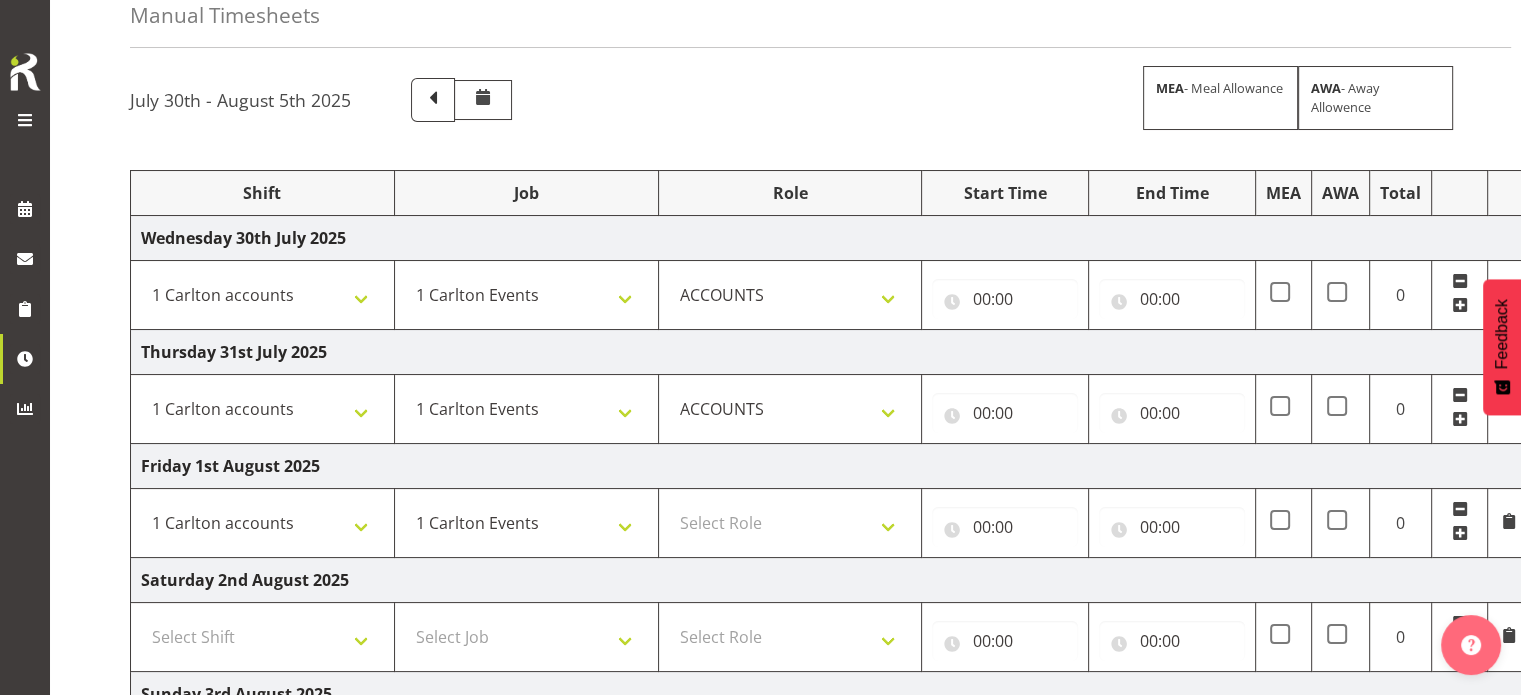 click on "Select Role  ACCOUNTS" at bounding box center (790, 523) 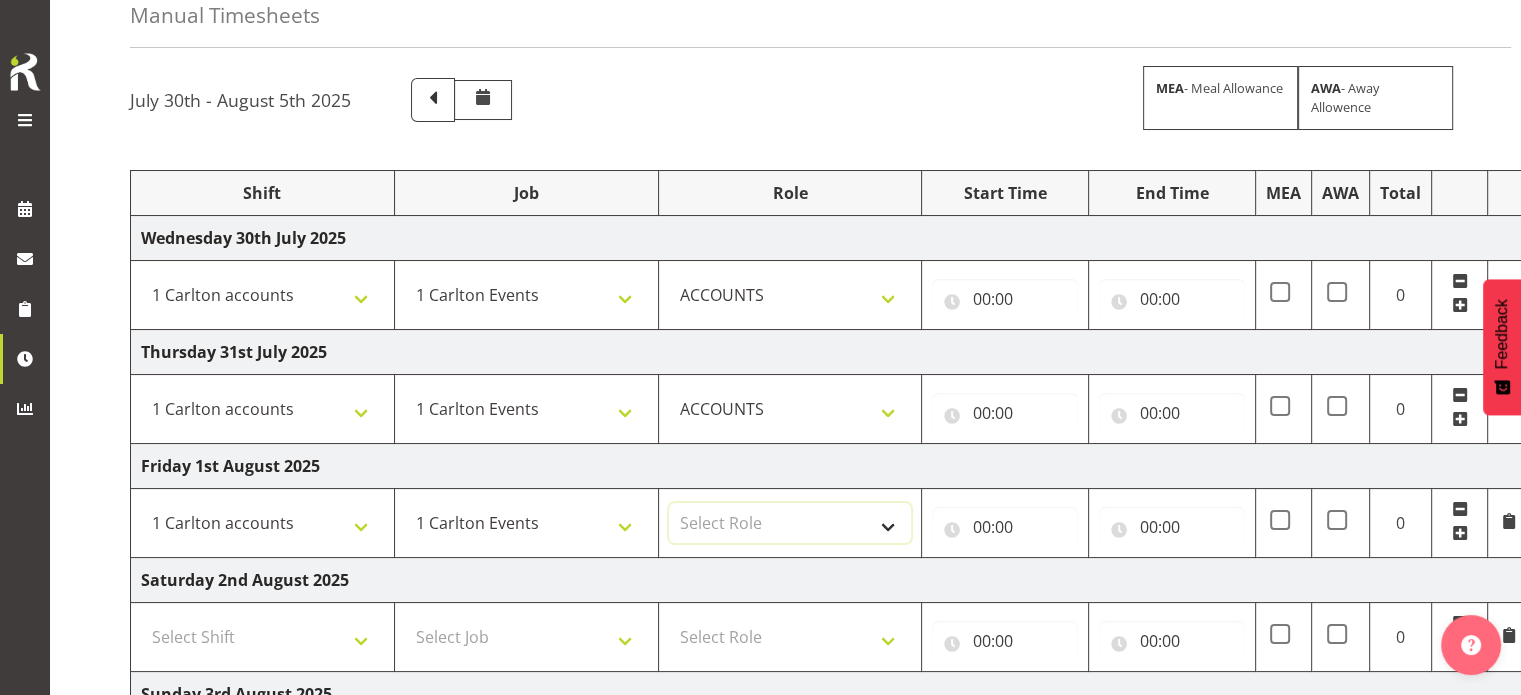 click on "Select Role  ACCOUNTS" at bounding box center [790, 523] 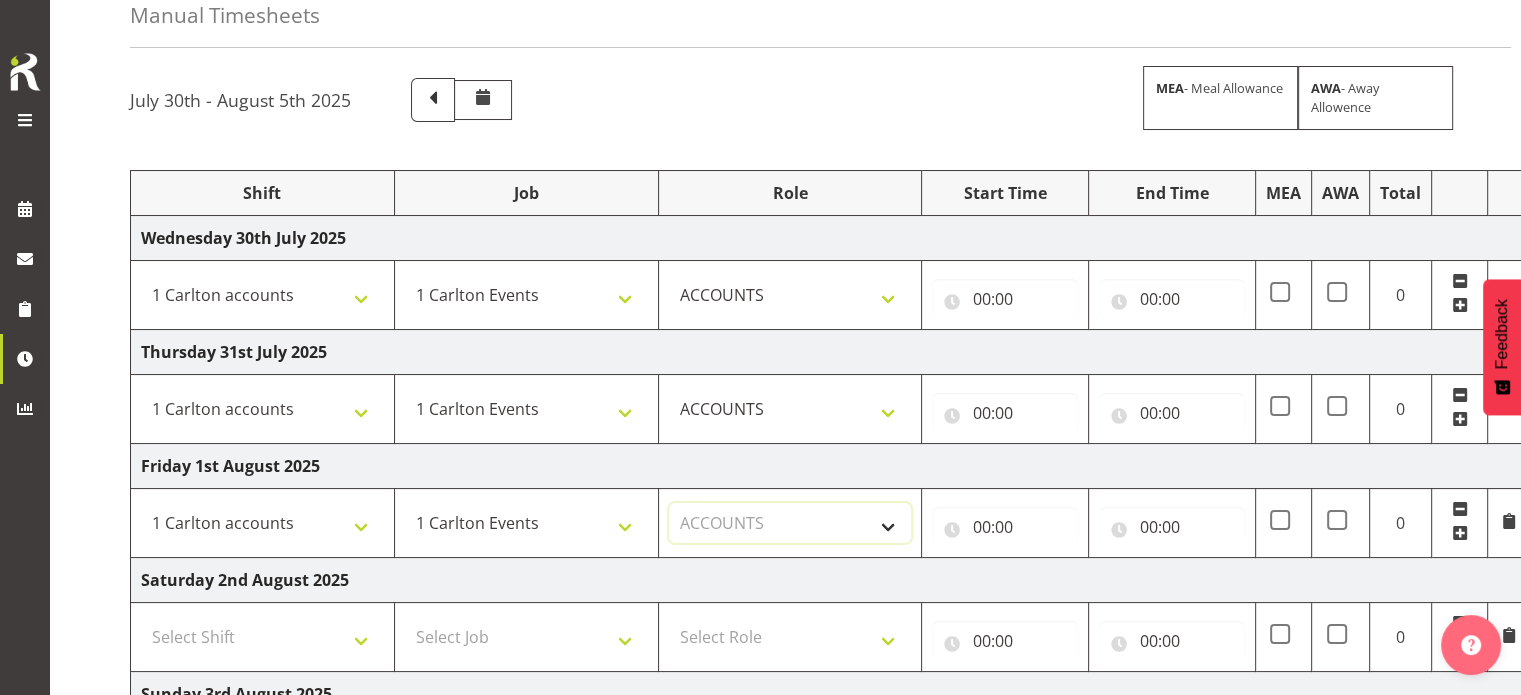 click on "Select Role  ACCOUNTS" at bounding box center (790, 523) 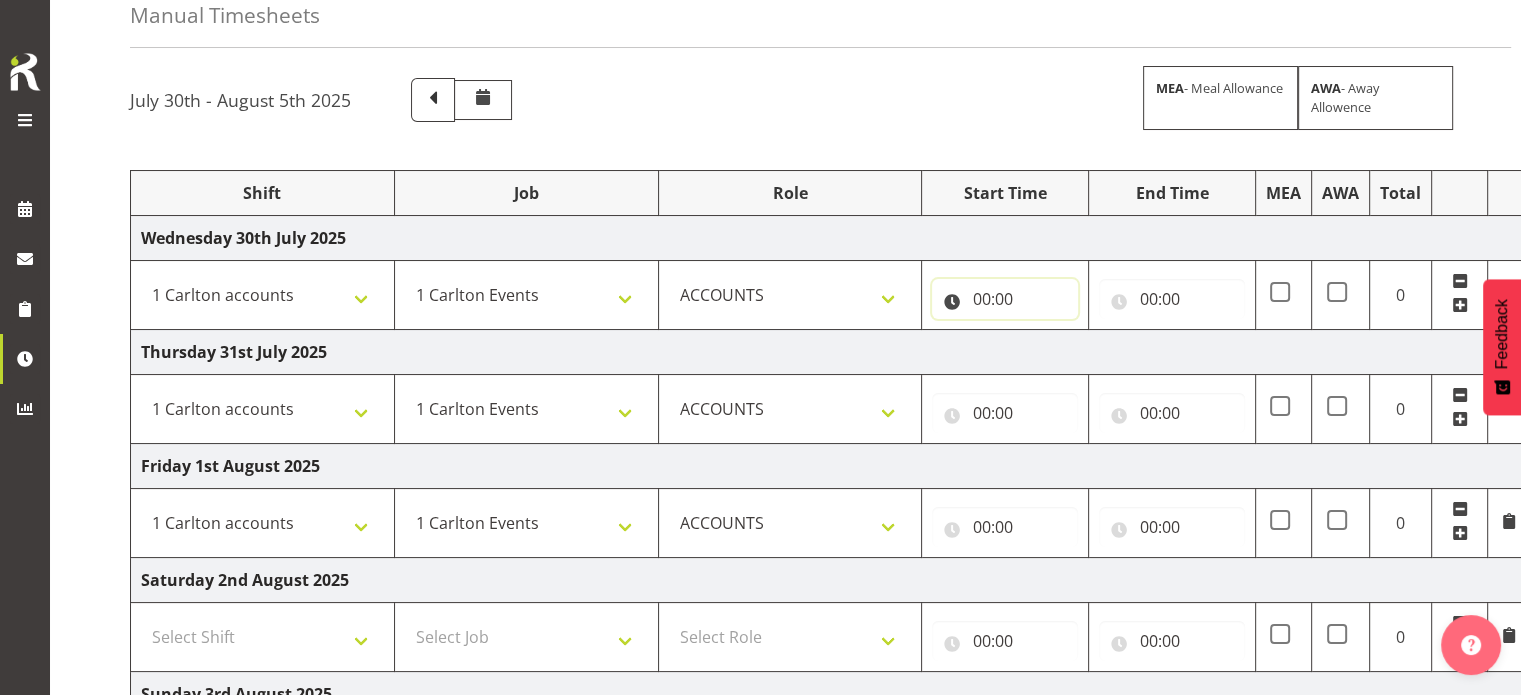 drag, startPoint x: 995, startPoint y: 294, endPoint x: 1110, endPoint y: 309, distance: 115.97414 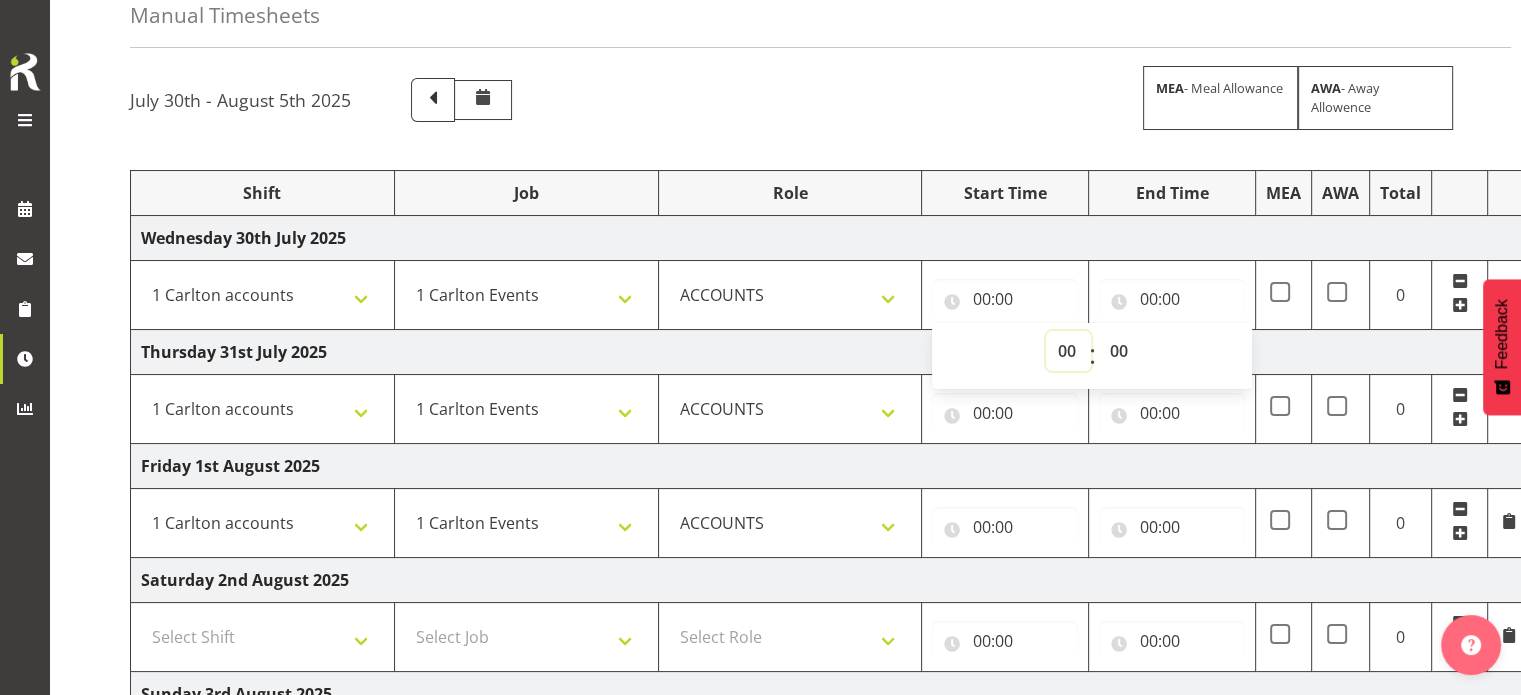 click on "00   01   02   03   04   05   06   07   08   09   10   11   12   13   14   15   16   17   18   19   20   21   22   23" at bounding box center [1068, 351] 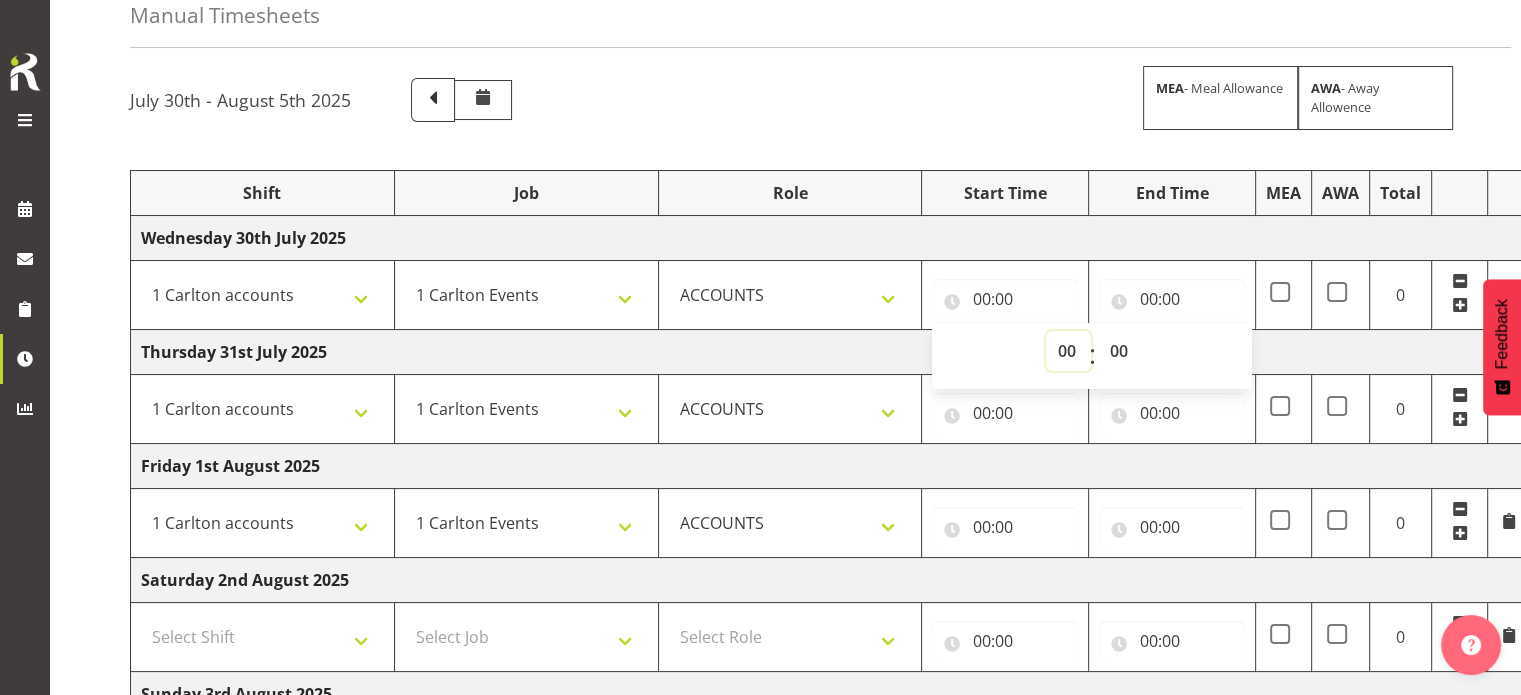 select on "7" 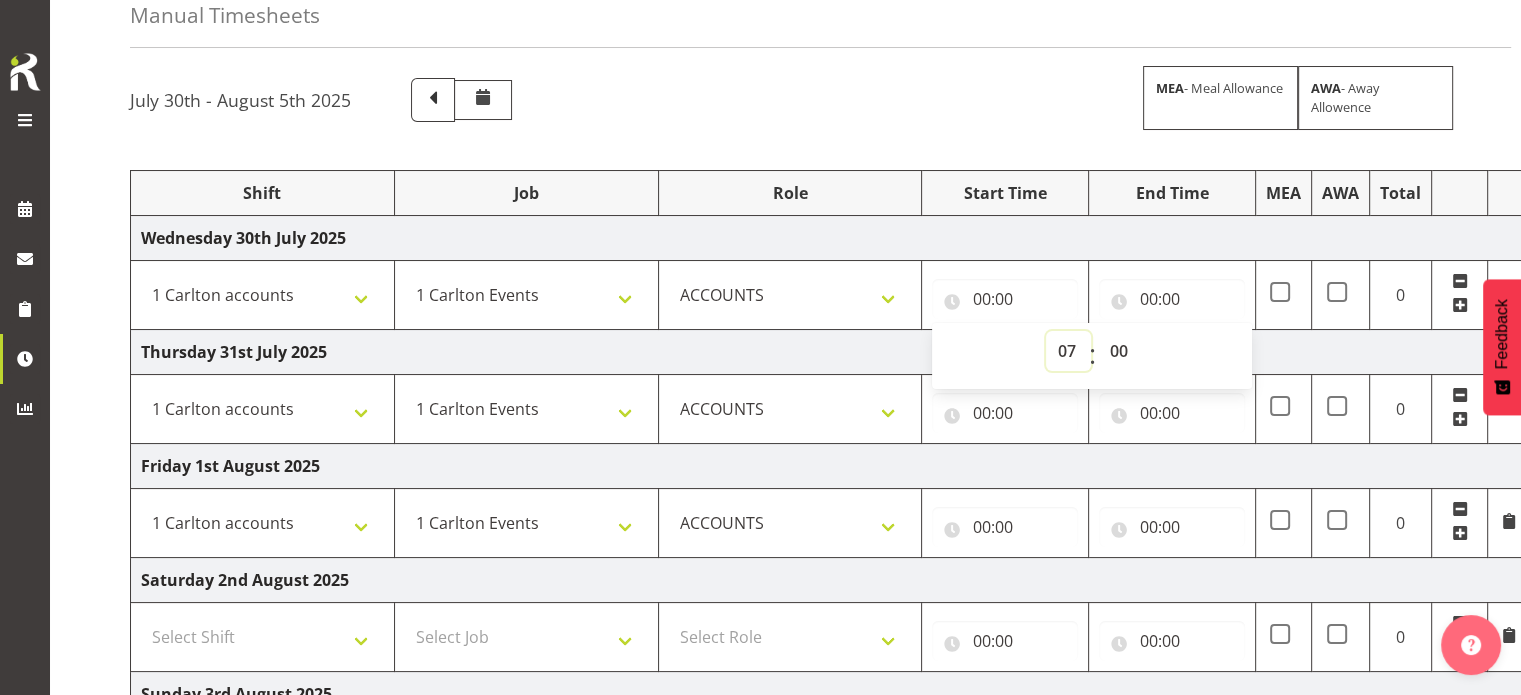 click on "00   01   02   03   04   05   06   07   08   09   10   11   12   13   14   15   16   17   18   19   20   21   22   23" at bounding box center (1068, 351) 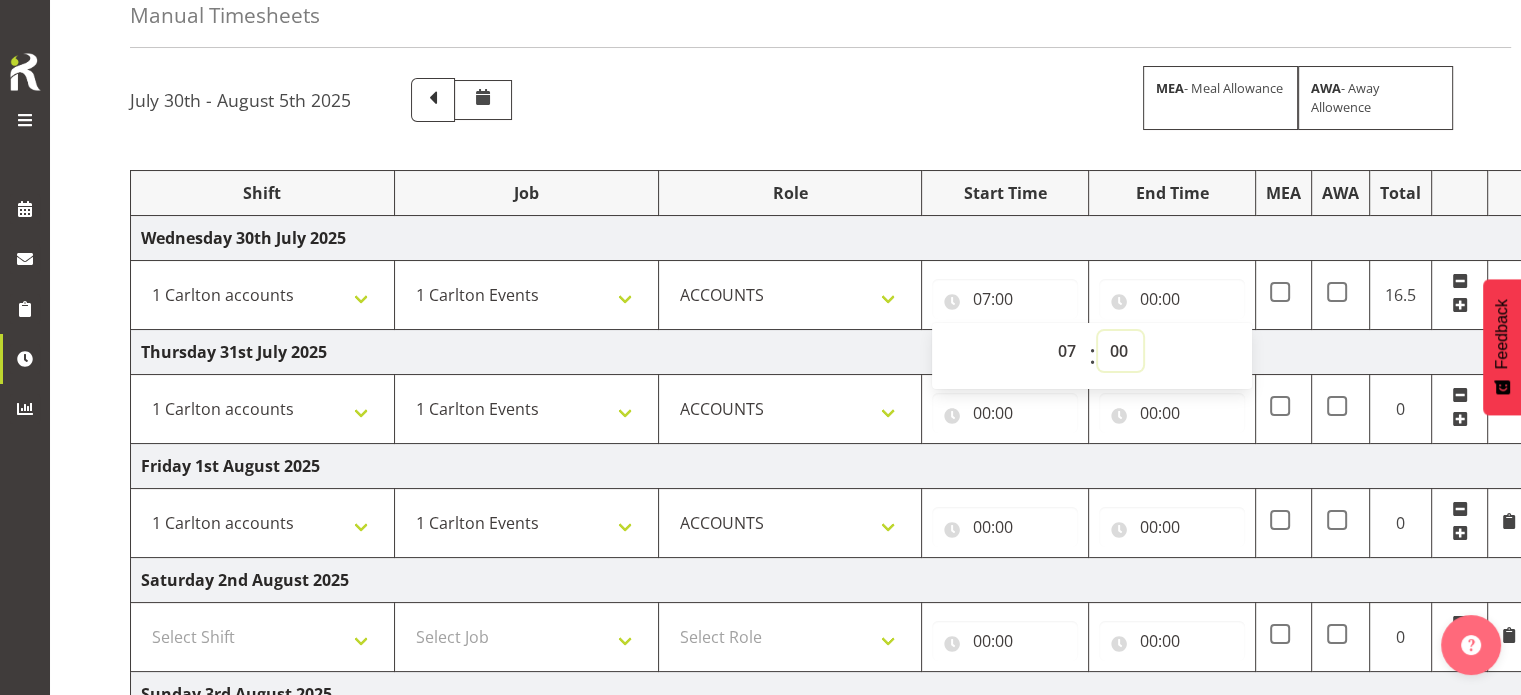 select on "30" 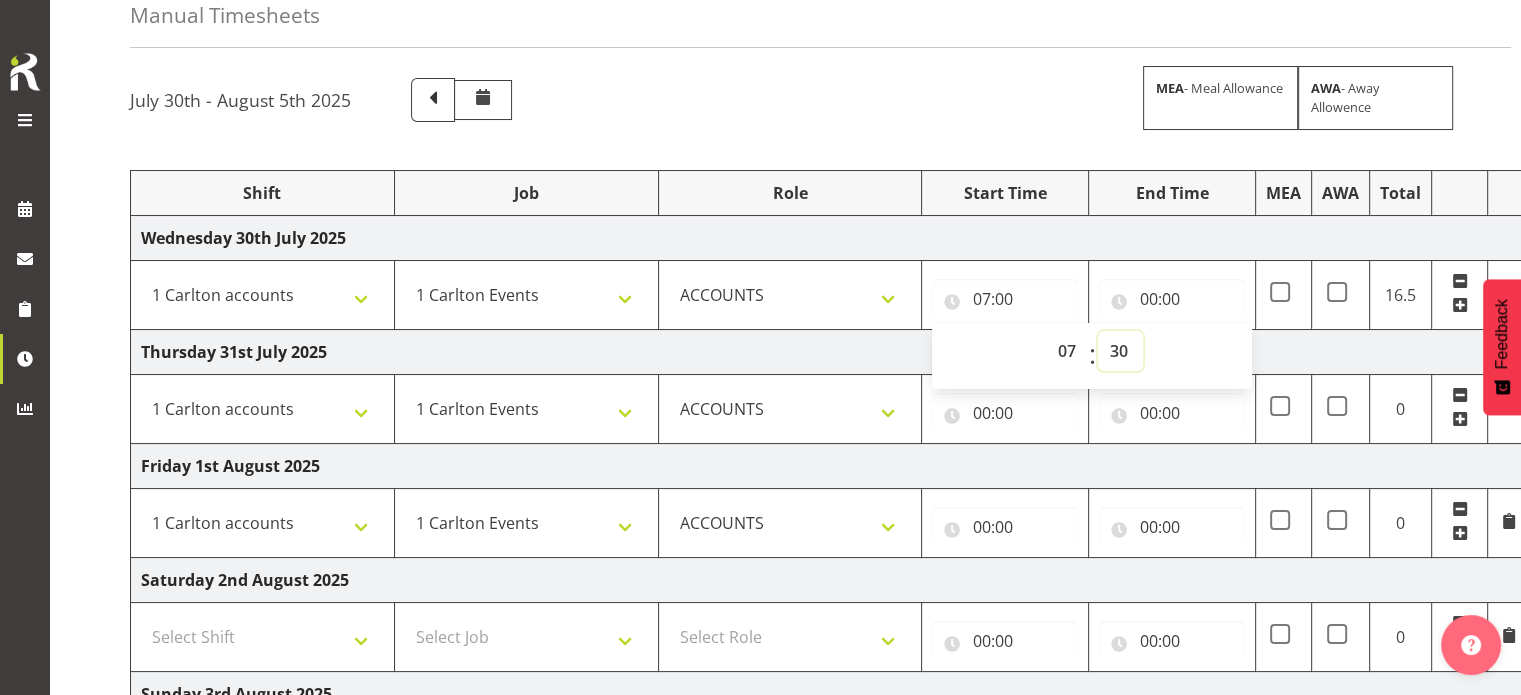 type on "07:30" 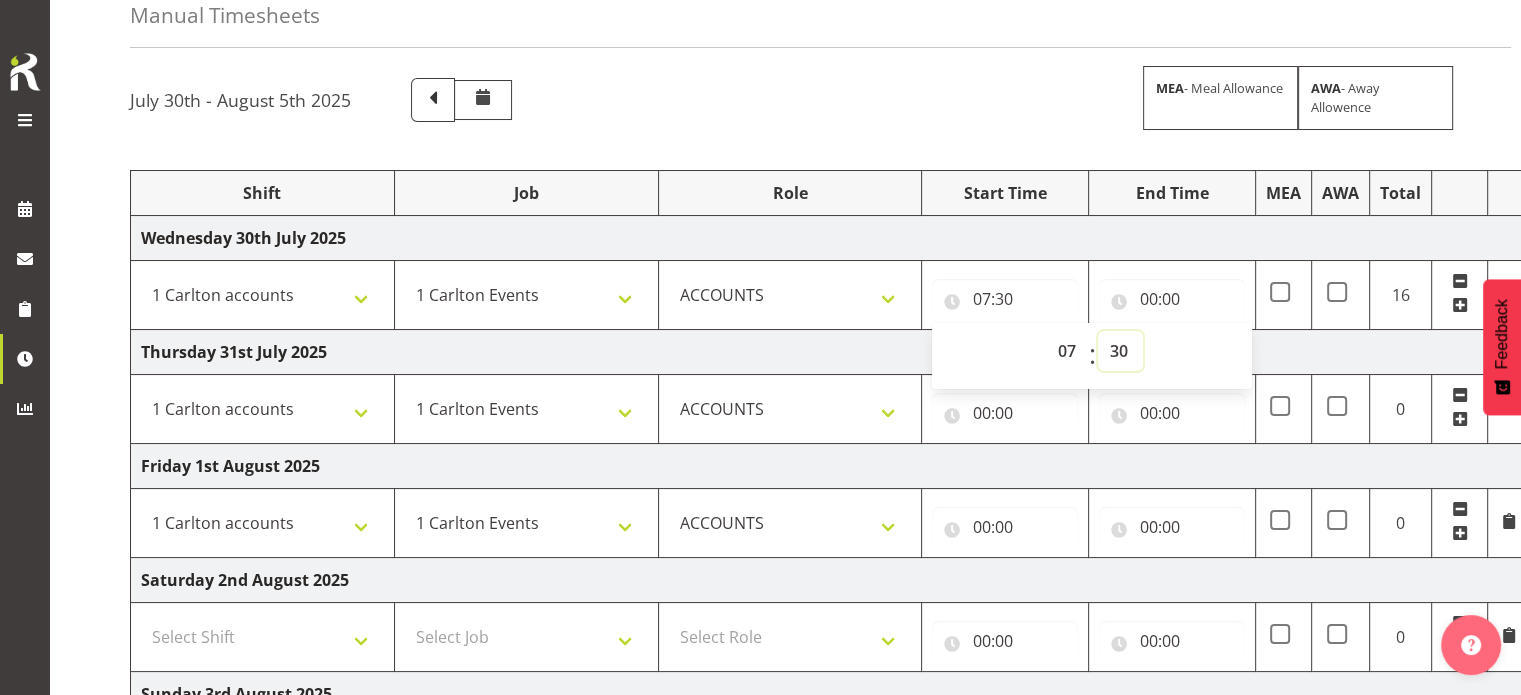 click on "00   01   02   03   04   05   06   07   08   09   10   11   12   13   14   15   16   17   18   19   20   21   22   23   24   25   26   27   28   29   30   31   32   33   34   35   36   37   38   39   40   41   42   43   44   45   46   47   48   49   50   51   52   53   54   55   56   57   58   59" at bounding box center (1120, 351) 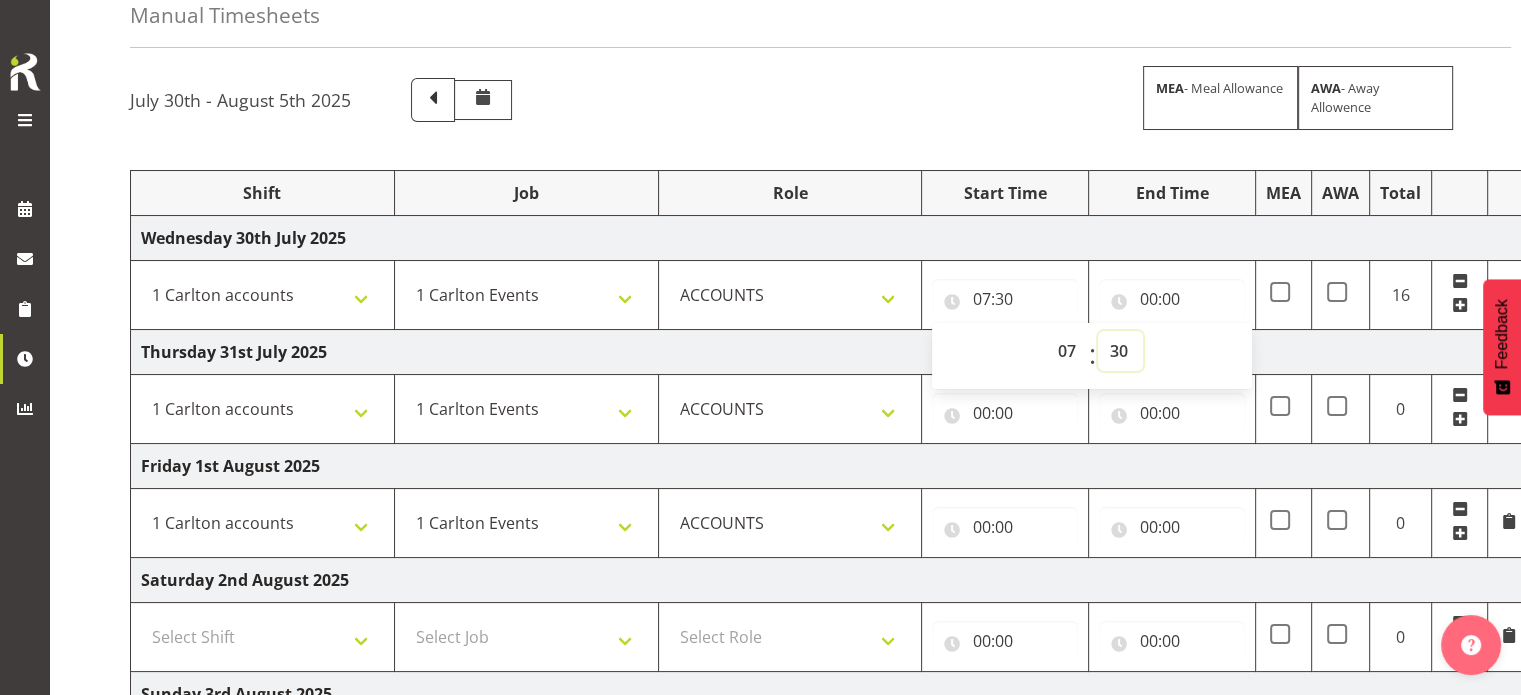 select on "0" 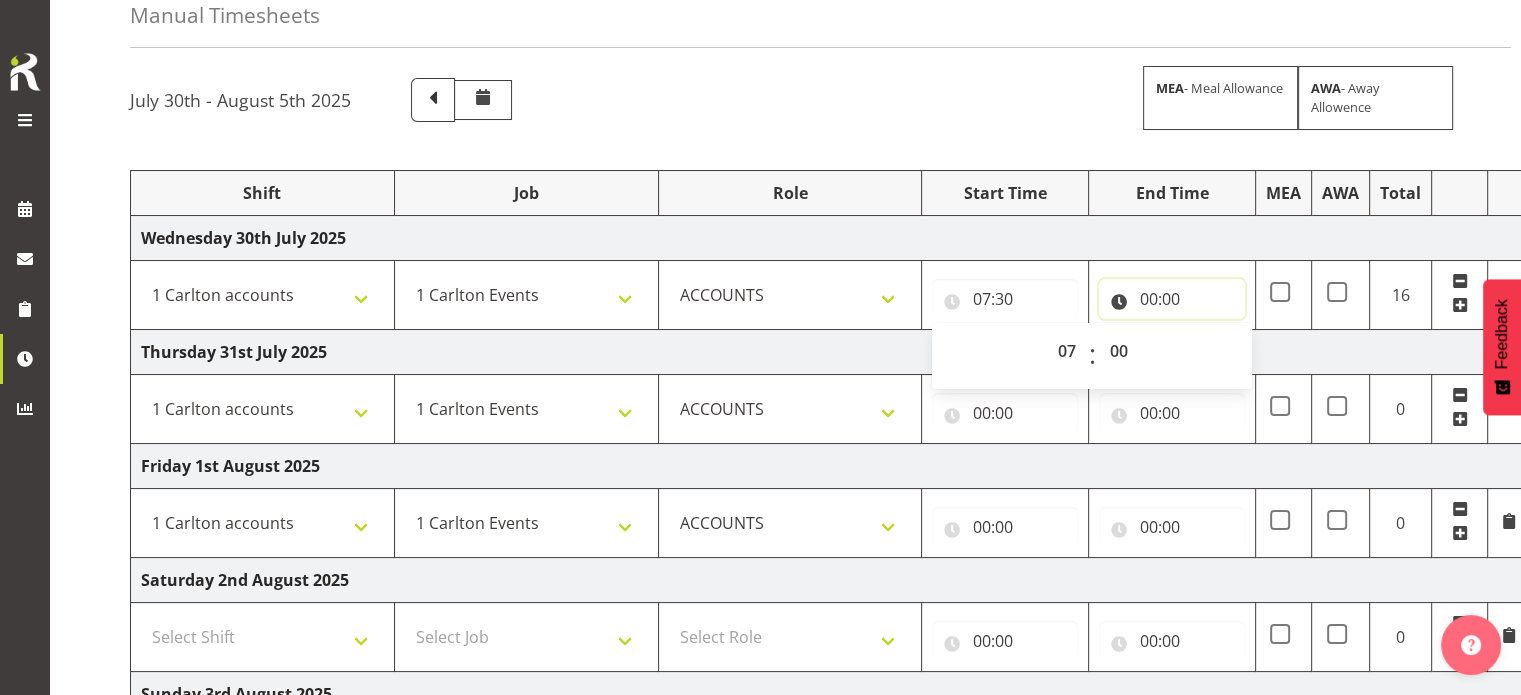 type on "07:00" 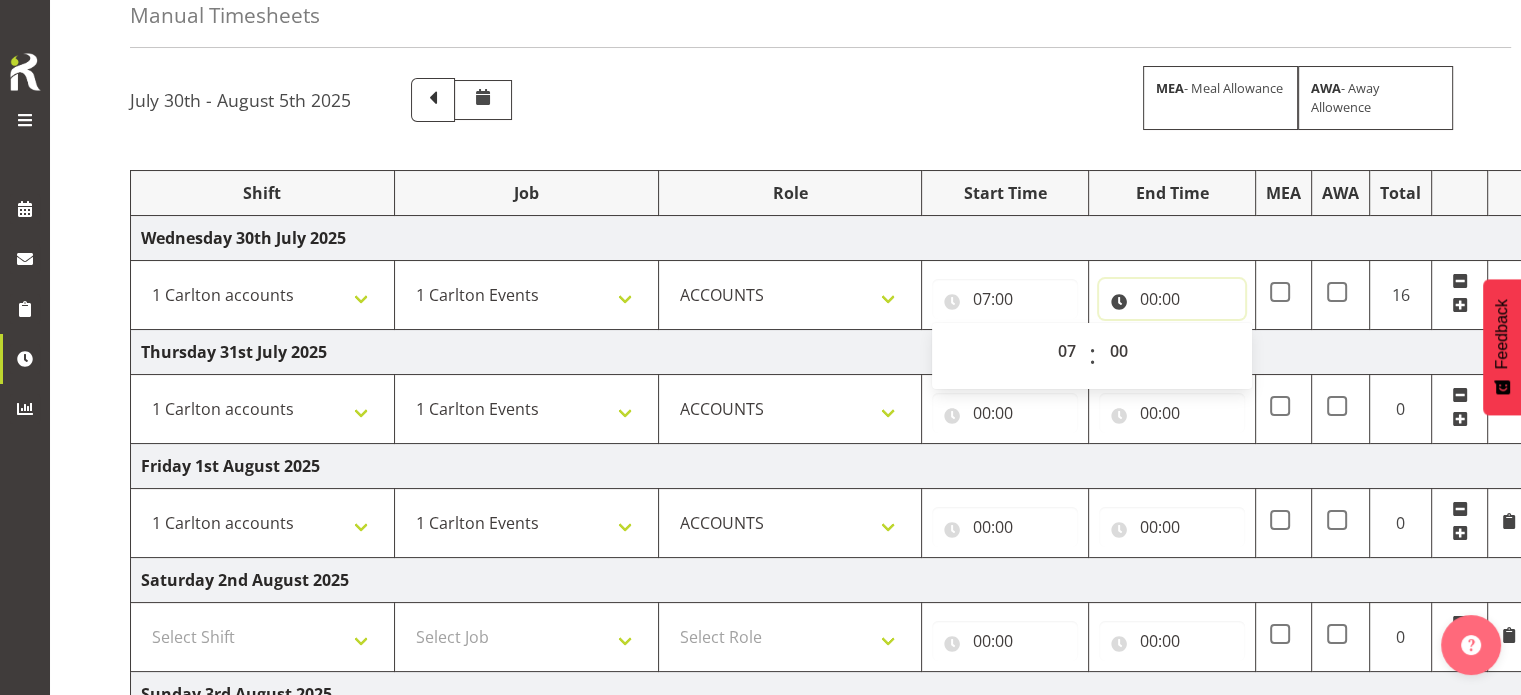 click on "00:00" at bounding box center [1172, 299] 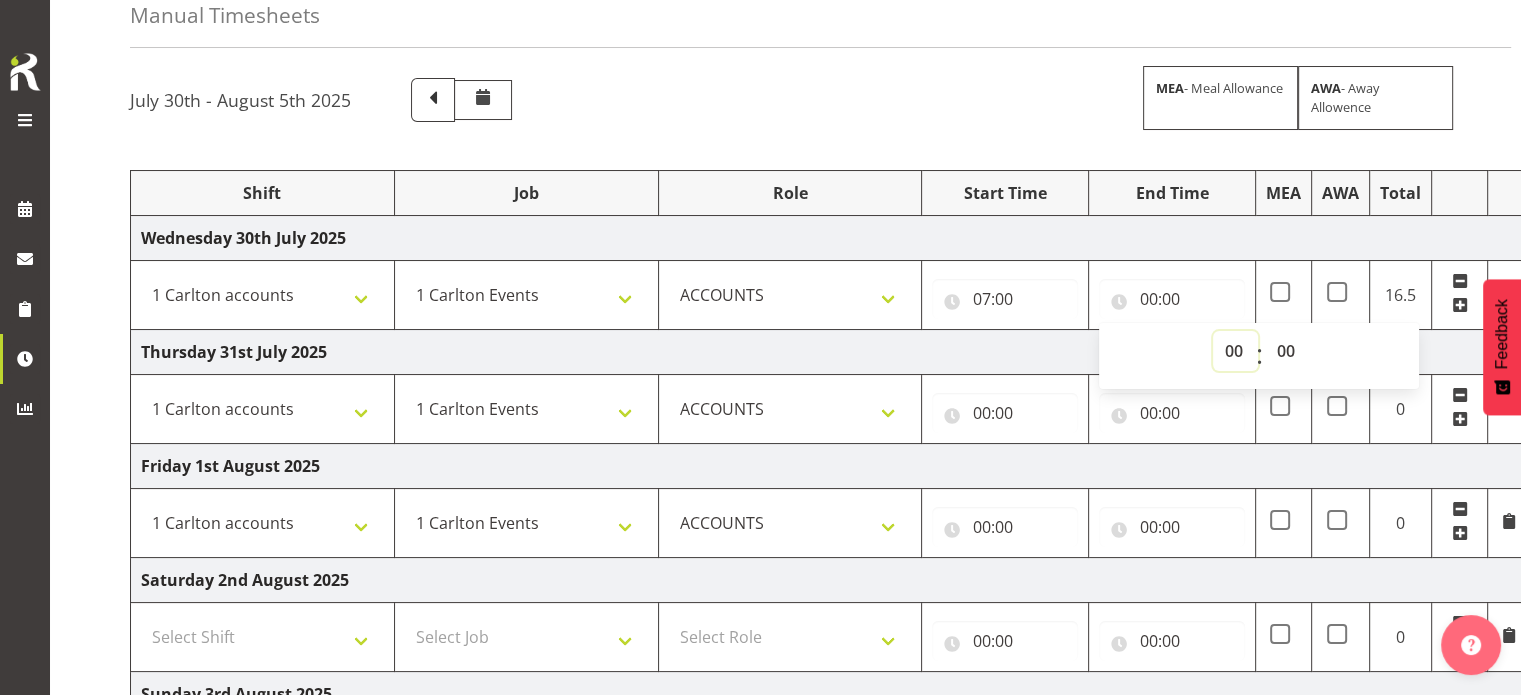 click on "00   01   02   03   04   05   06   07   08   09   10   11   12   13   14   15   16   17   18   19   20   21   22   23" at bounding box center (1235, 351) 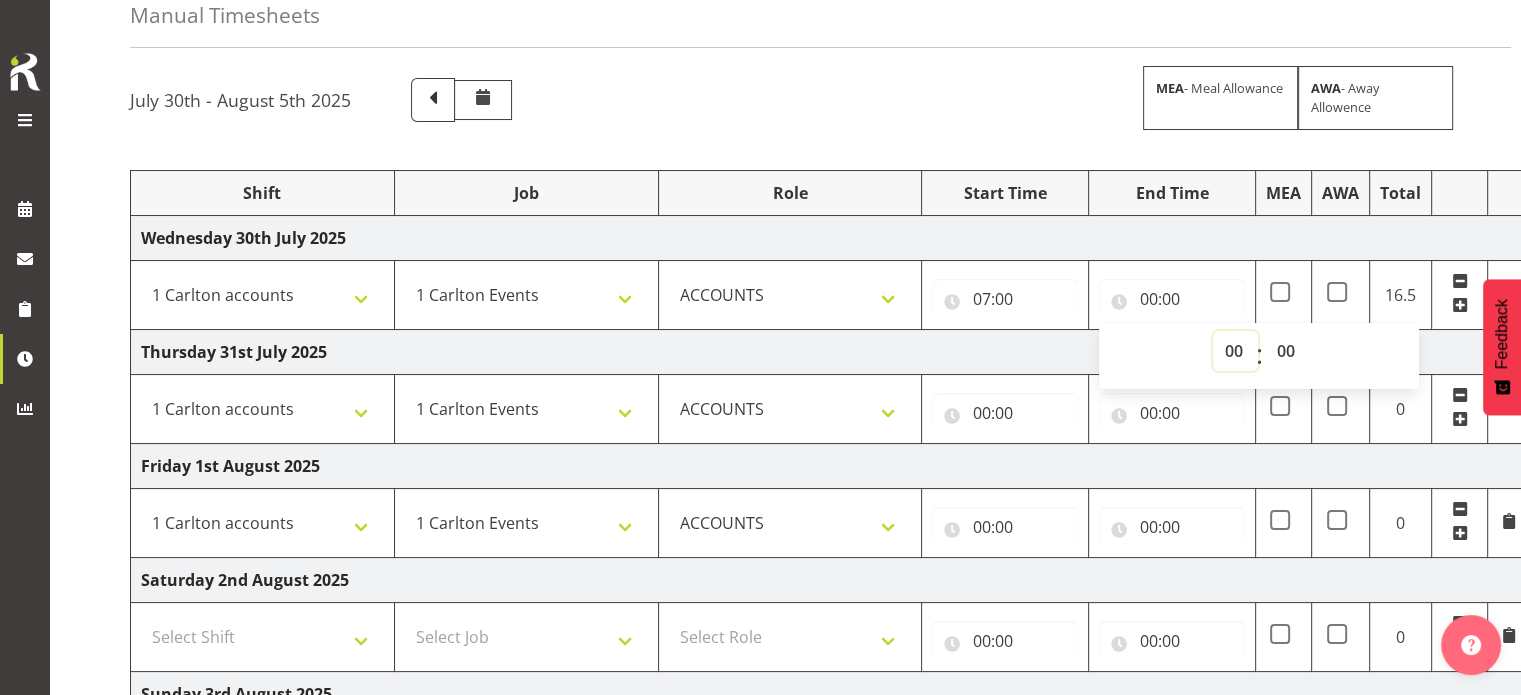 select on "15" 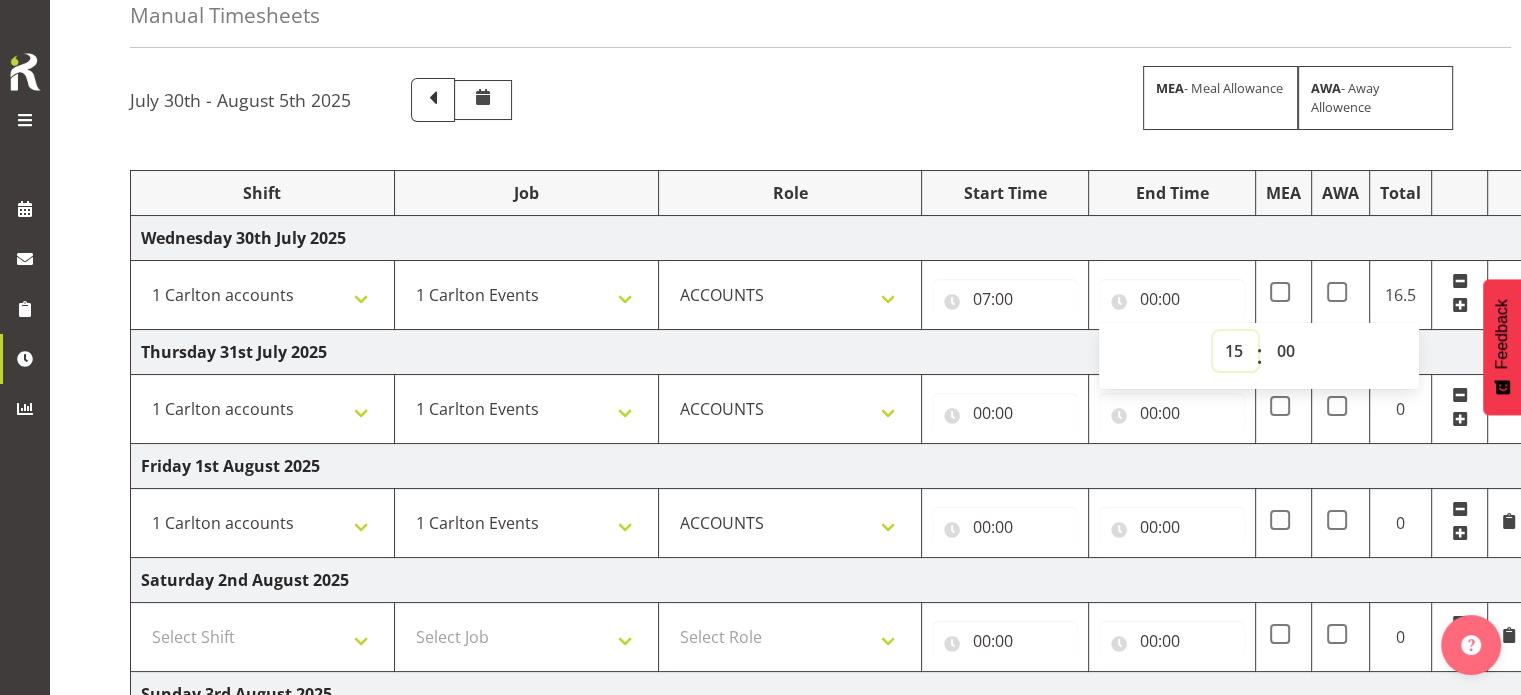click on "00   01   02   03   04   05   06   07   08   09   10   11   12   13   14   15   16   17   18   19   20   21   22   23" at bounding box center [1235, 351] 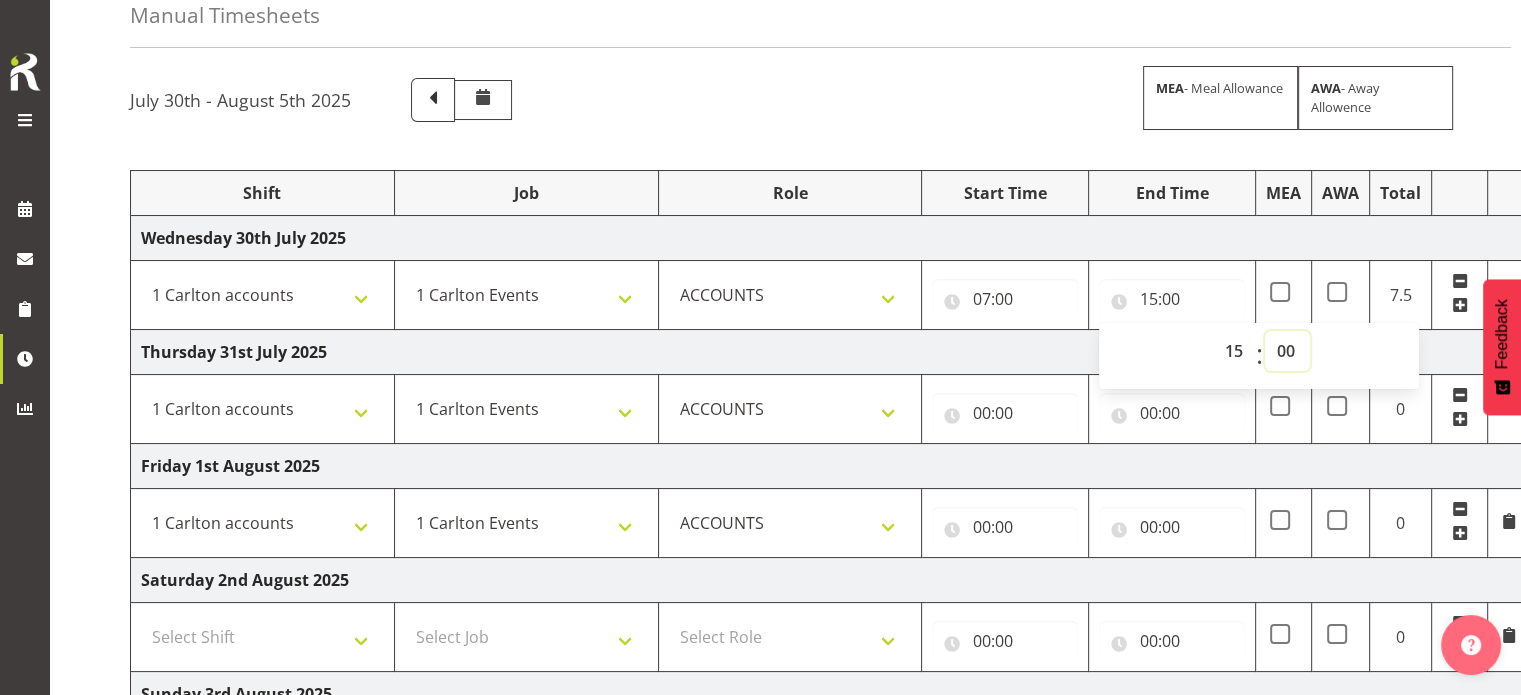 select on "30" 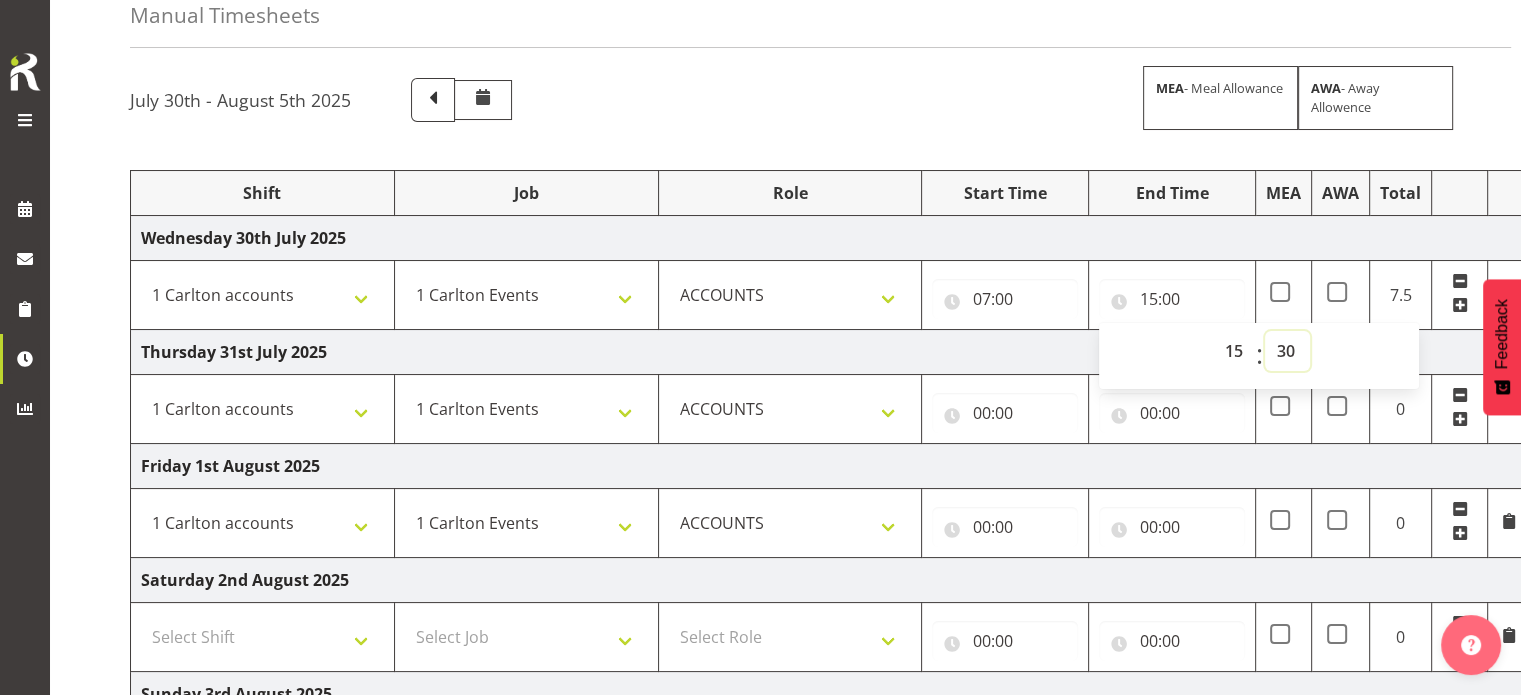 type on "15:30" 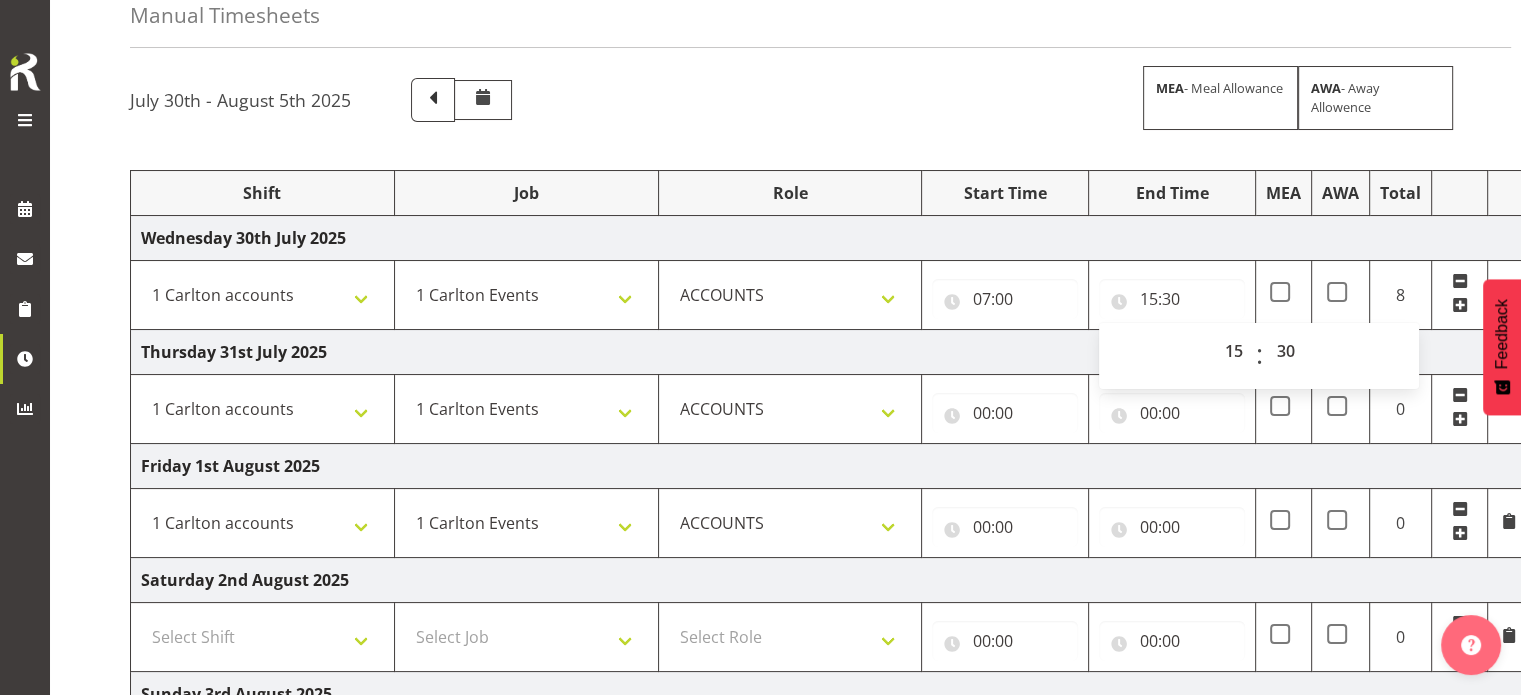 click on "Wednesday 30th July 2025" at bounding box center [830, 238] 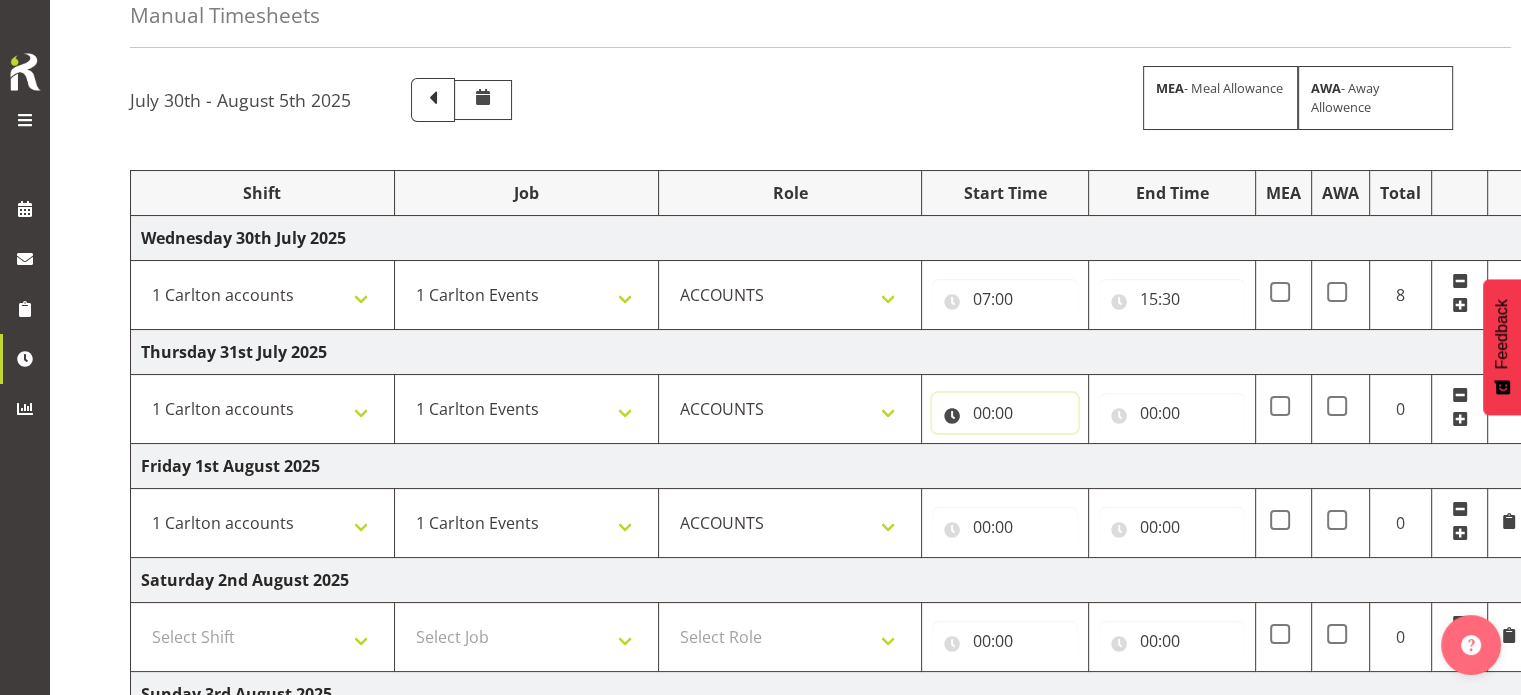 click on "00:00" at bounding box center (1005, 413) 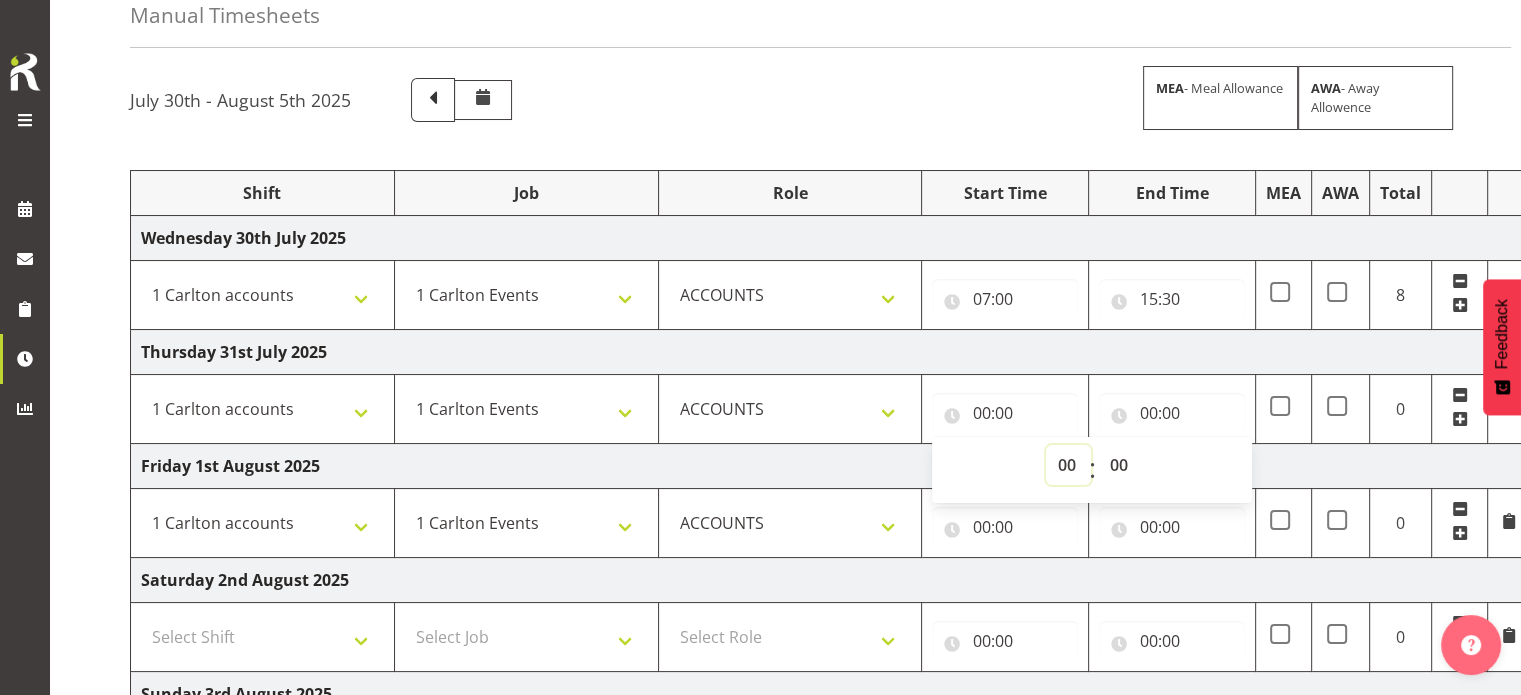 click on "00   01   02   03   04   05   06   07   08   09   10   11   12   13   14   15   16   17   18   19   20   21   22   23" at bounding box center [1068, 465] 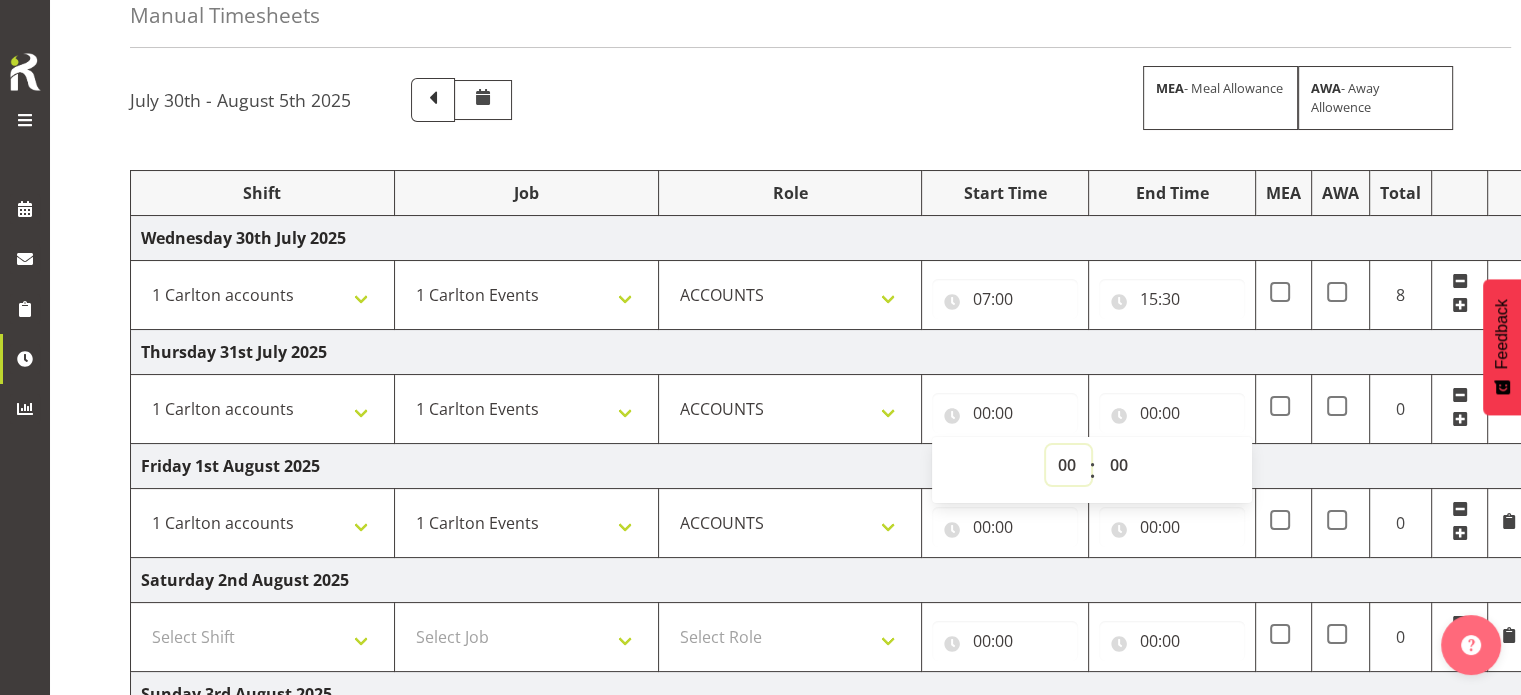 select on "7" 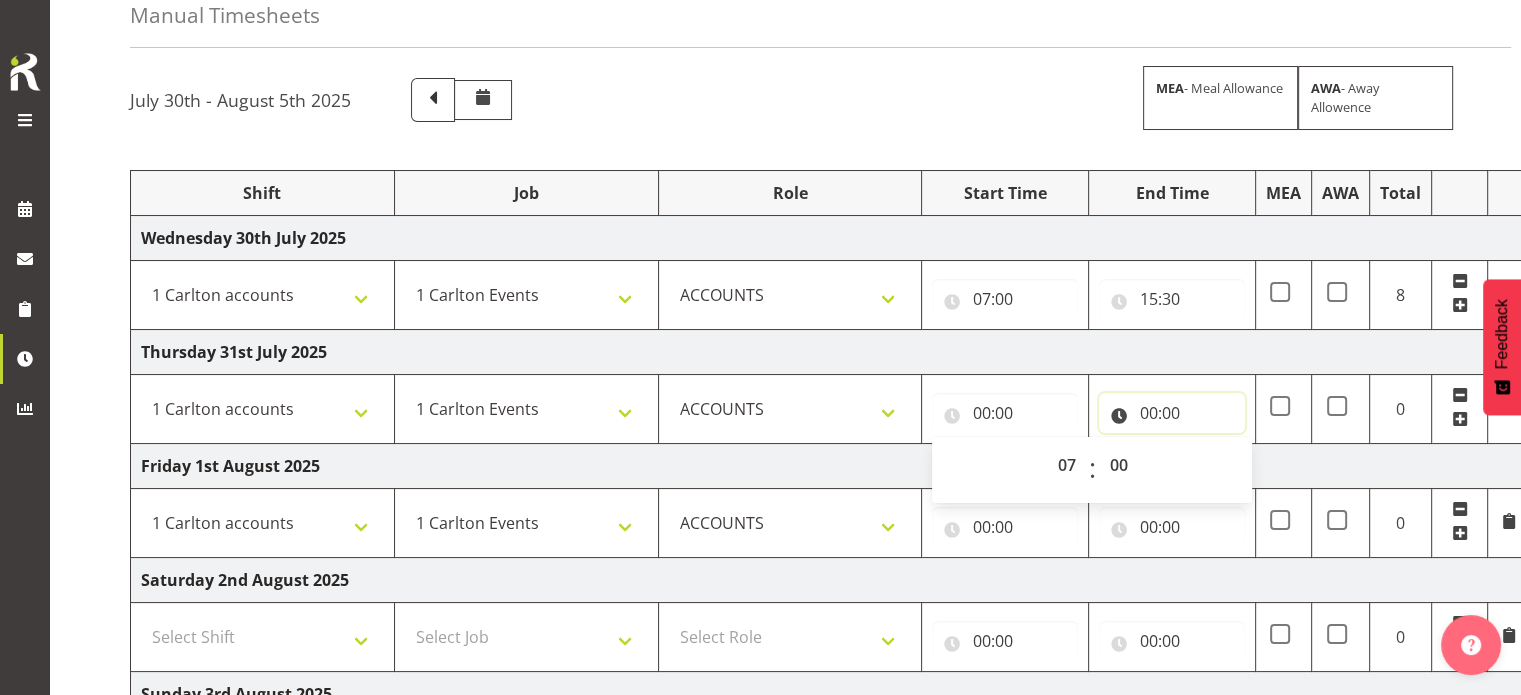type on "07:00" 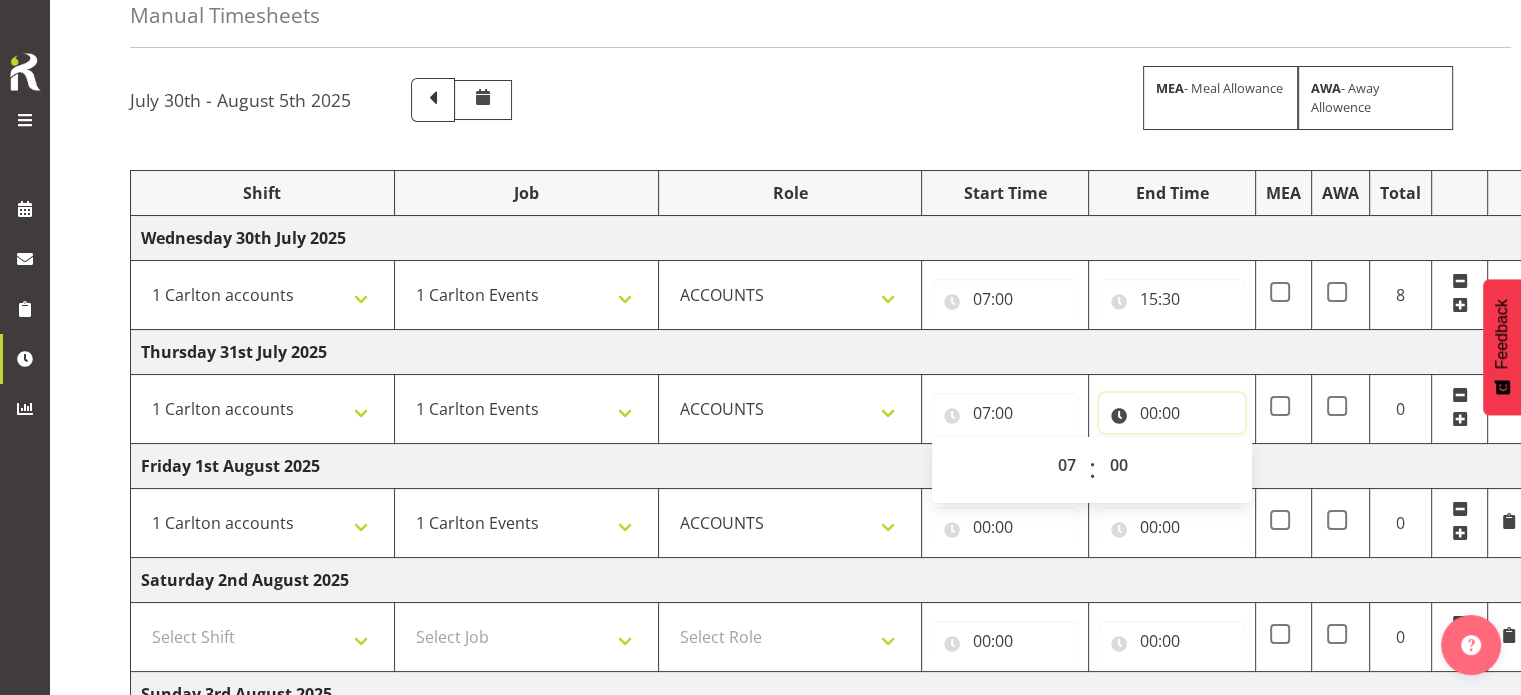 drag, startPoint x: 1168, startPoint y: 409, endPoint x: 1176, endPoint y: 419, distance: 12.806249 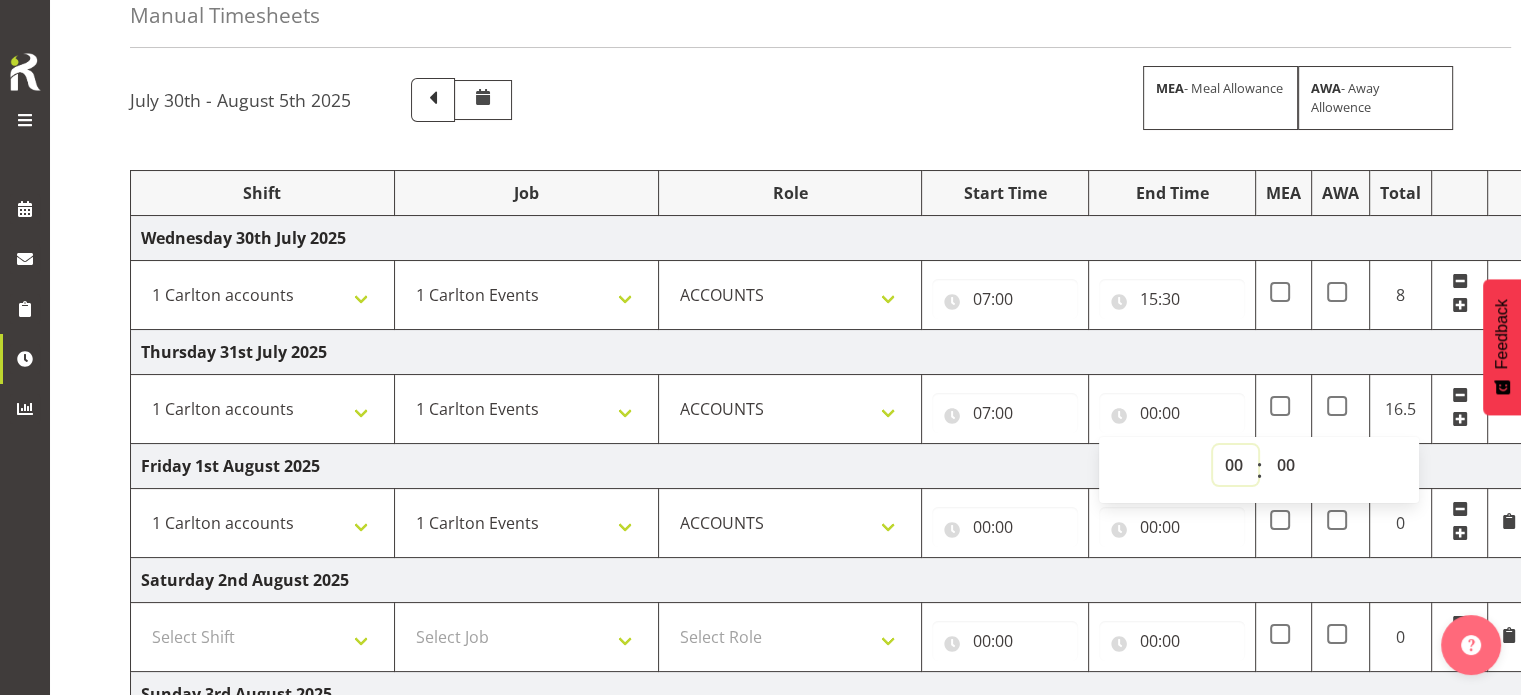 click on "00   01   02   03   04   05   06   07   08   09   10   11   12   13   14   15   16   17   18   19   20   21   22   23" at bounding box center (1235, 465) 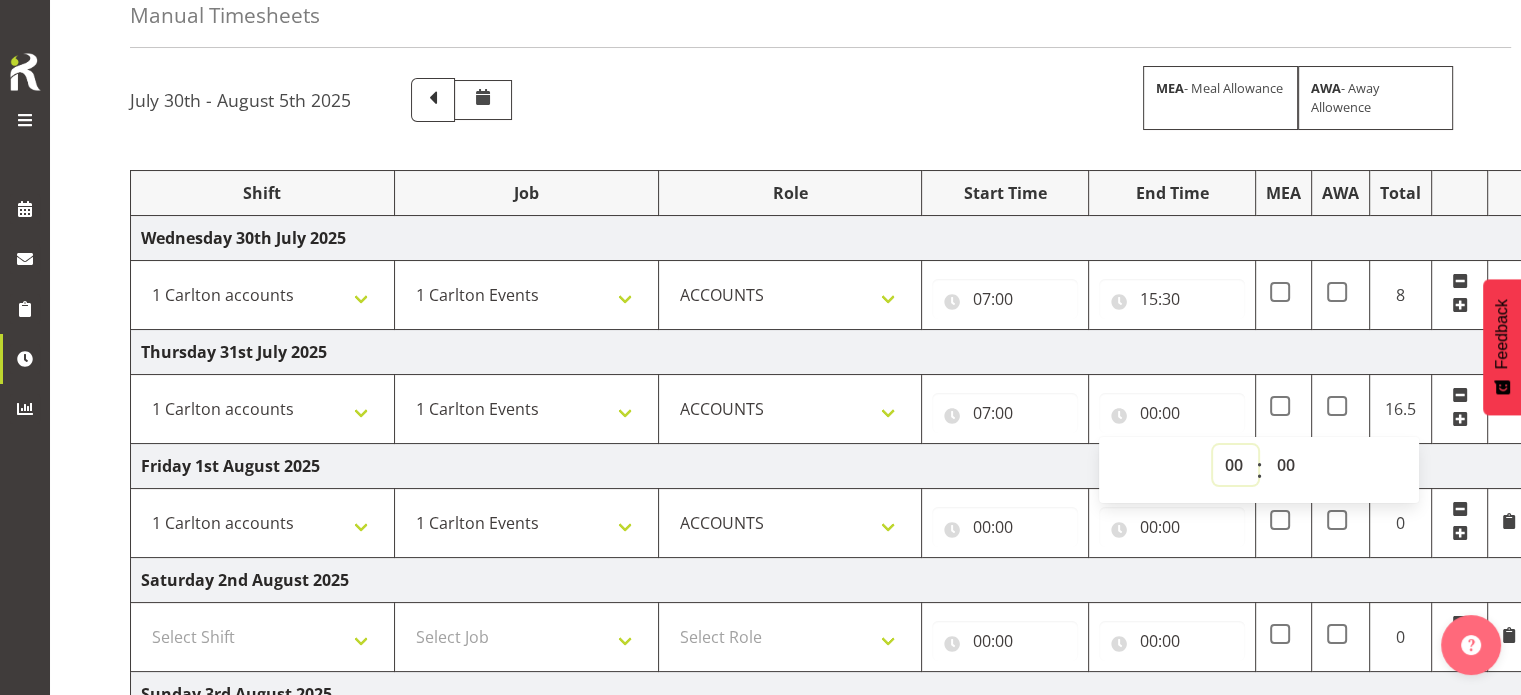 select on "16" 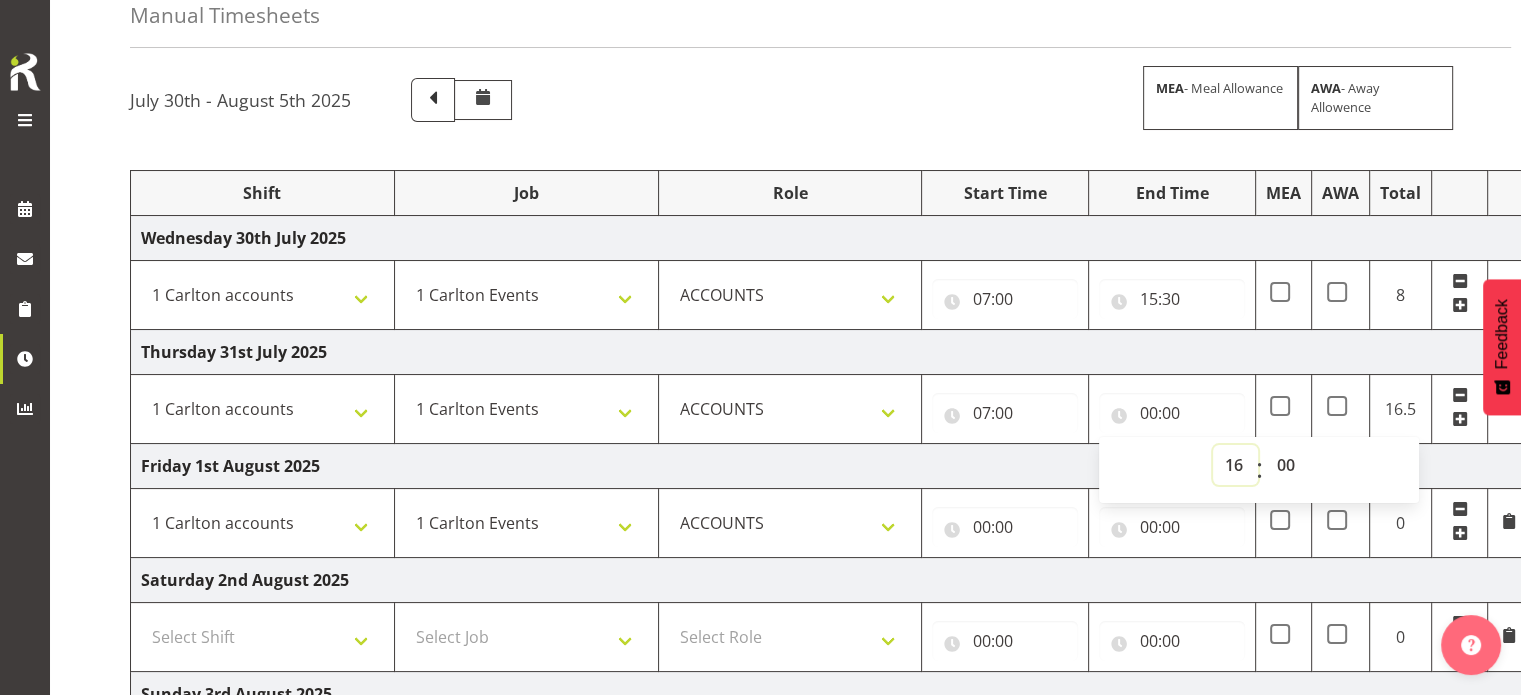 click on "00   01   02   03   04   05   06   07   08   09   10   11   12   13   14   15   16   17   18   19   20   21   22   23" at bounding box center [1235, 465] 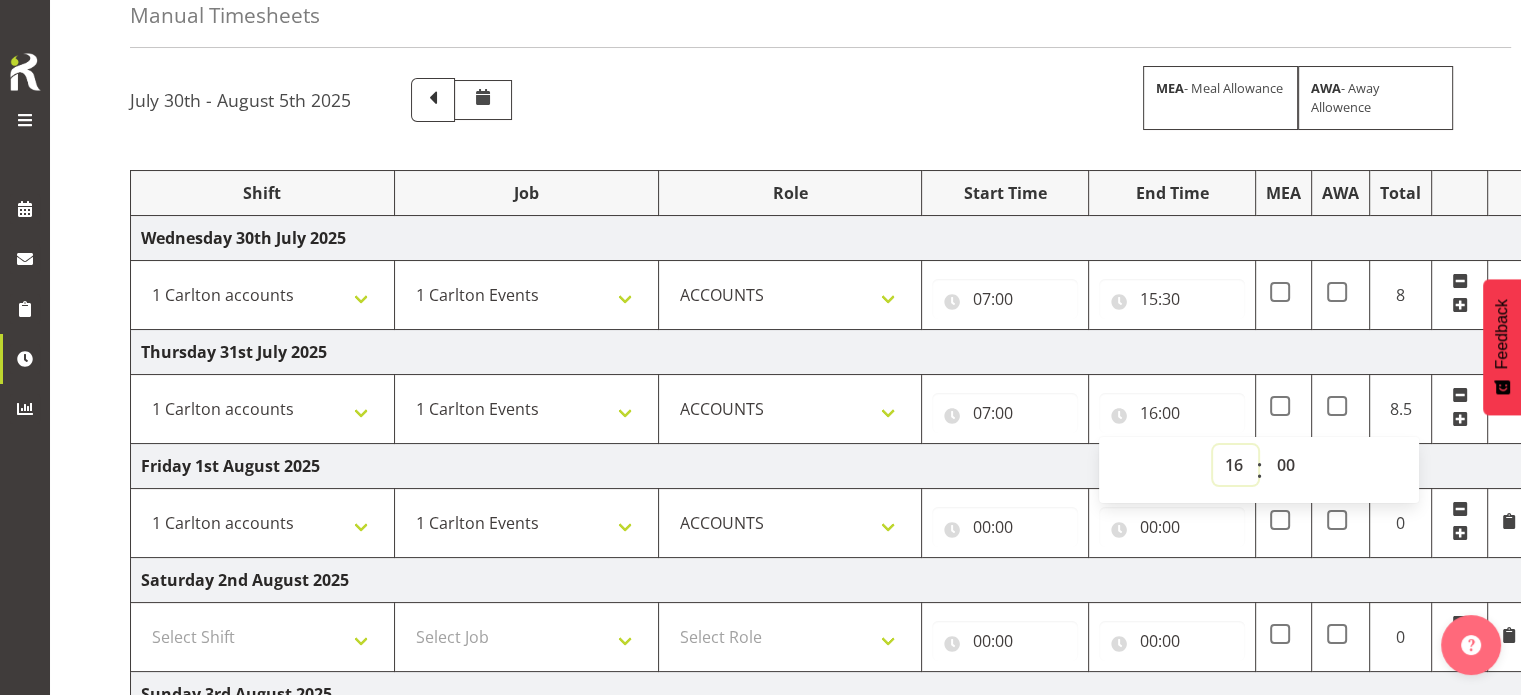 click on "00   01   02   03   04   05   06   07   08   09   10   11   12   13   14   15   16   17   18   19   20   21   22   23" at bounding box center [1235, 465] 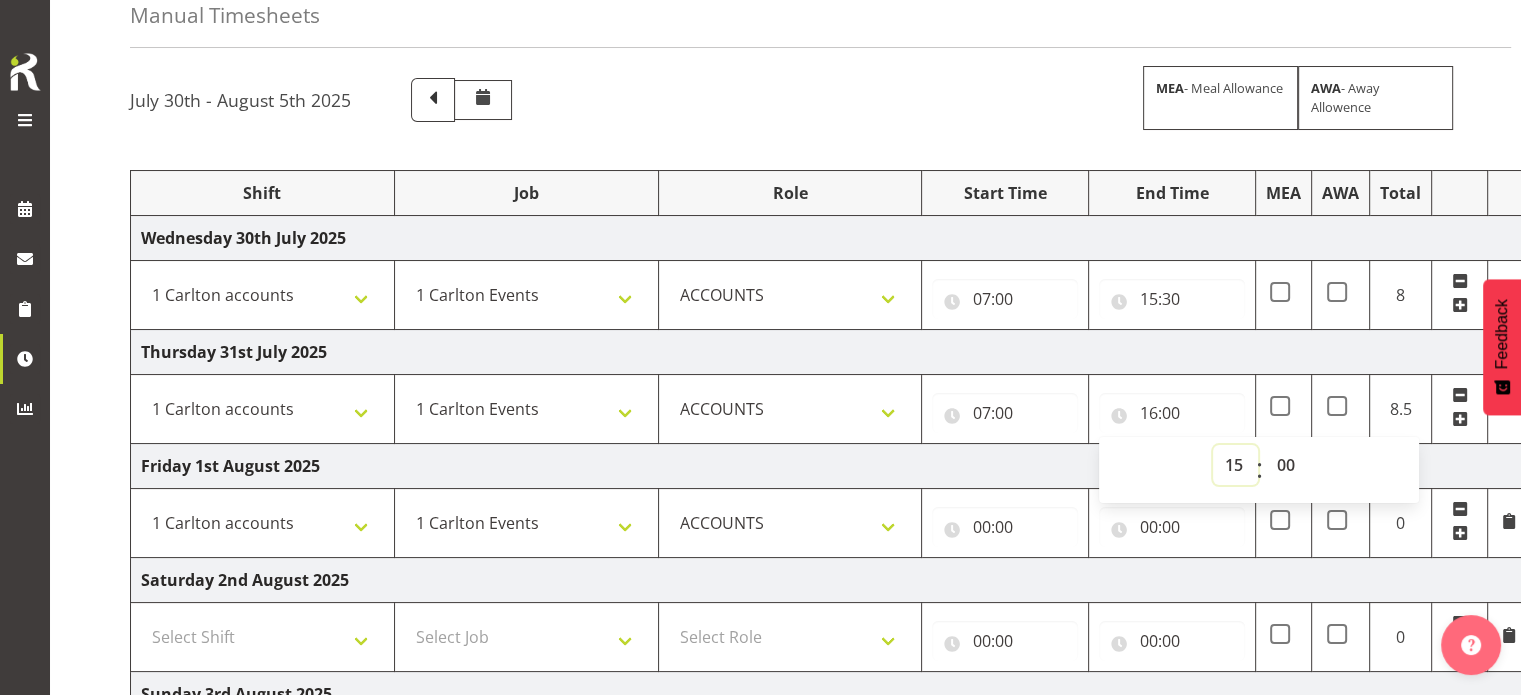 click on "00   01   02   03   04   05   06   07   08   09   10   11   12   13   14   15   16   17   18   19   20   21   22   23" at bounding box center [1235, 465] 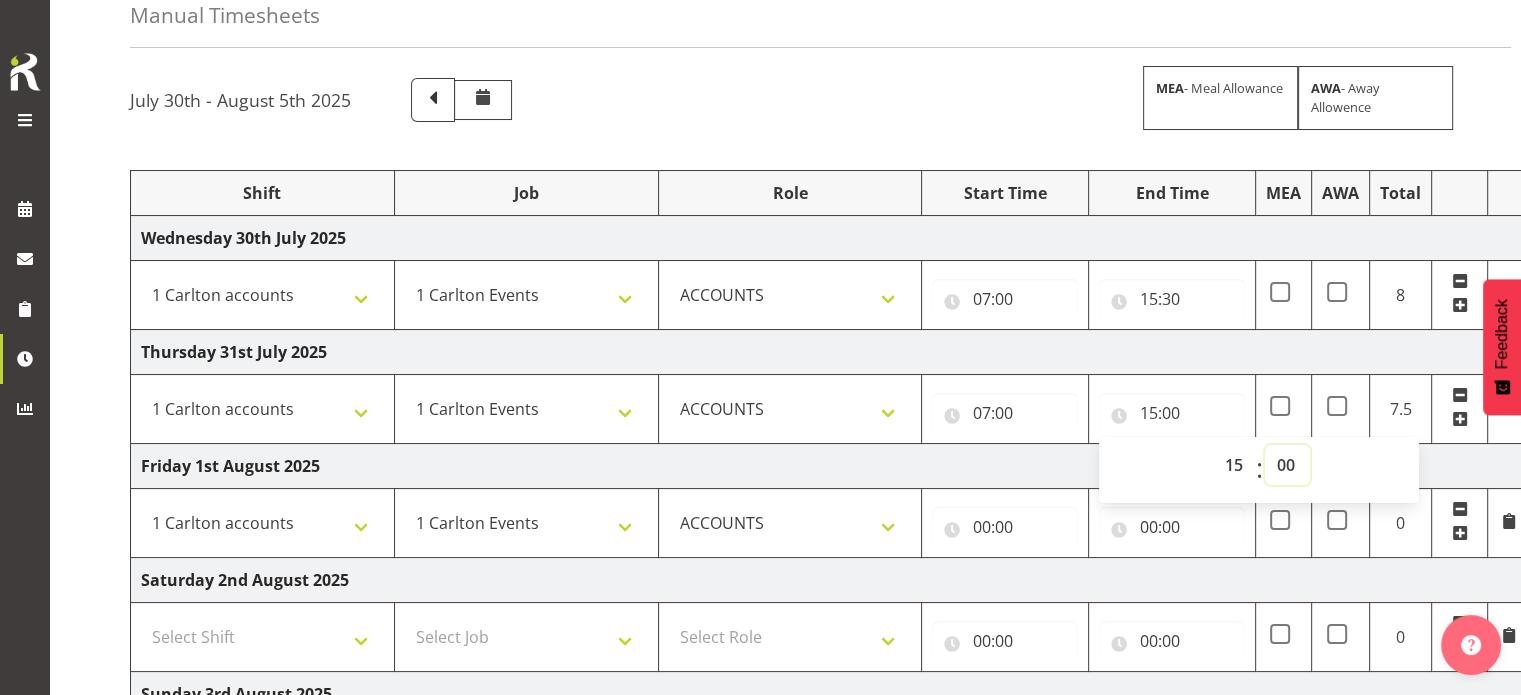 select on "30" 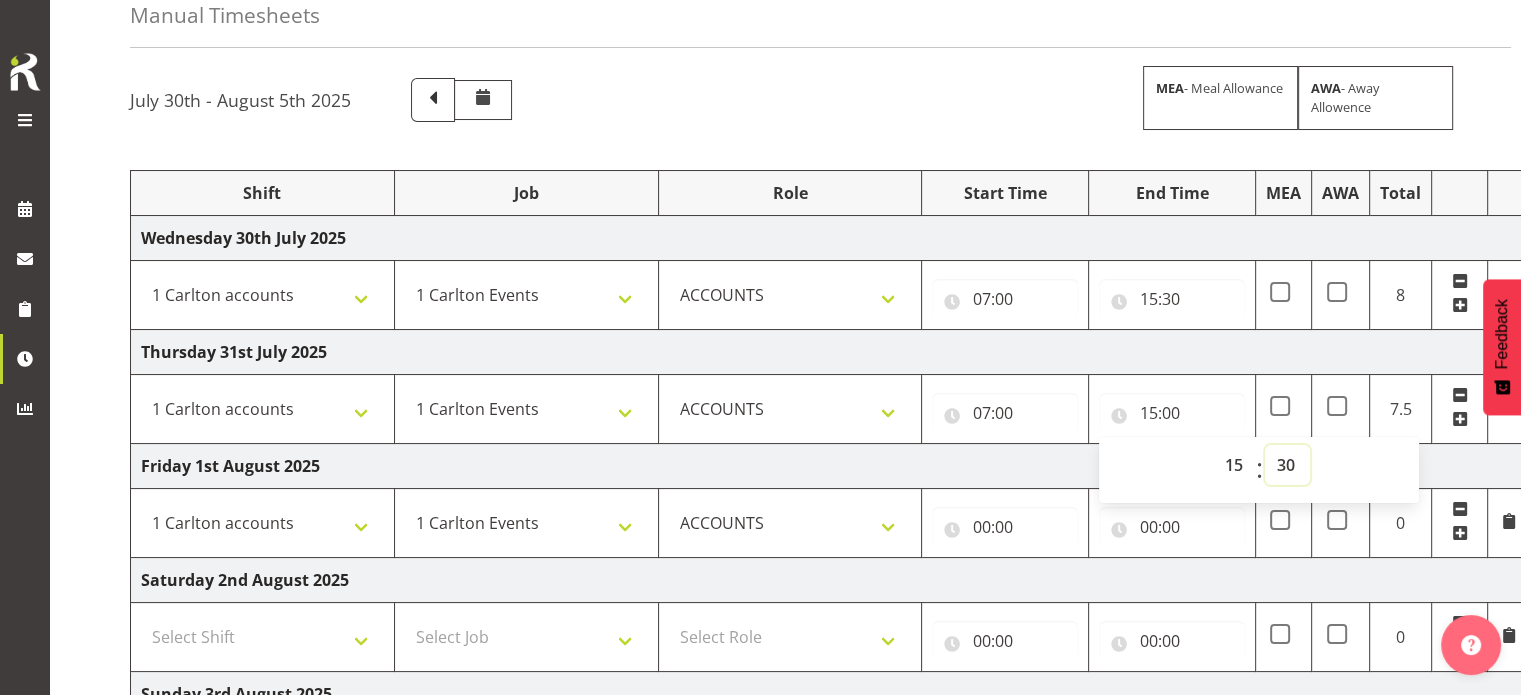 type on "15:30" 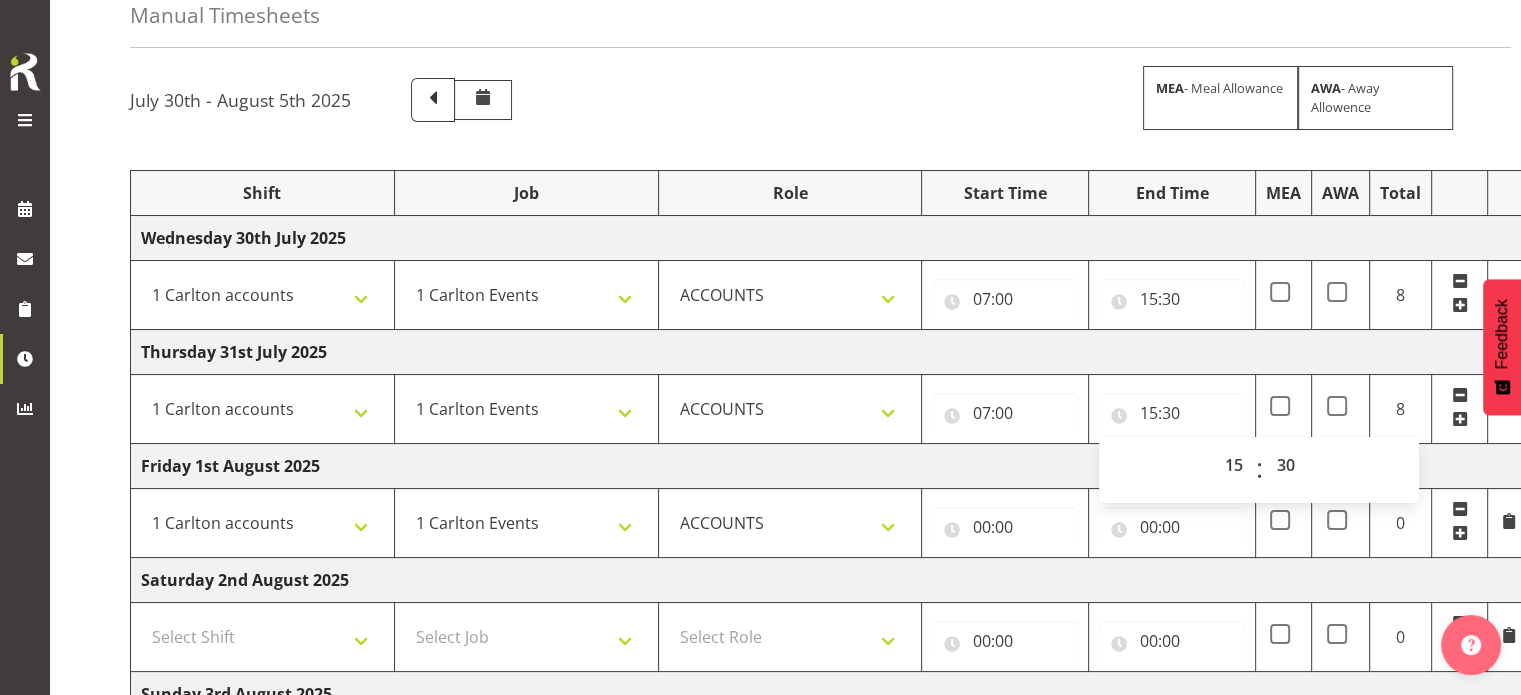click on "Thursday 31st July 2025" at bounding box center [830, 352] 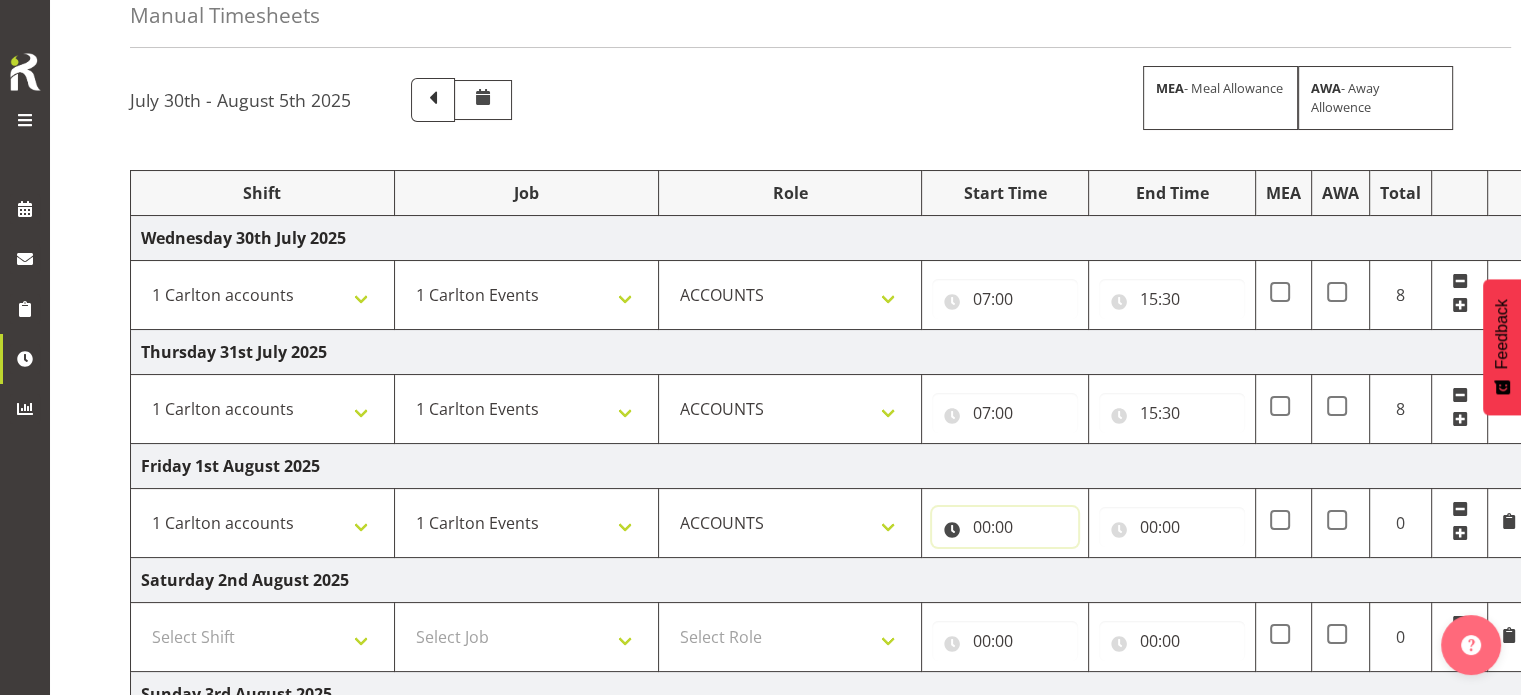 drag, startPoint x: 990, startPoint y: 522, endPoint x: 1004, endPoint y: 550, distance: 31.304953 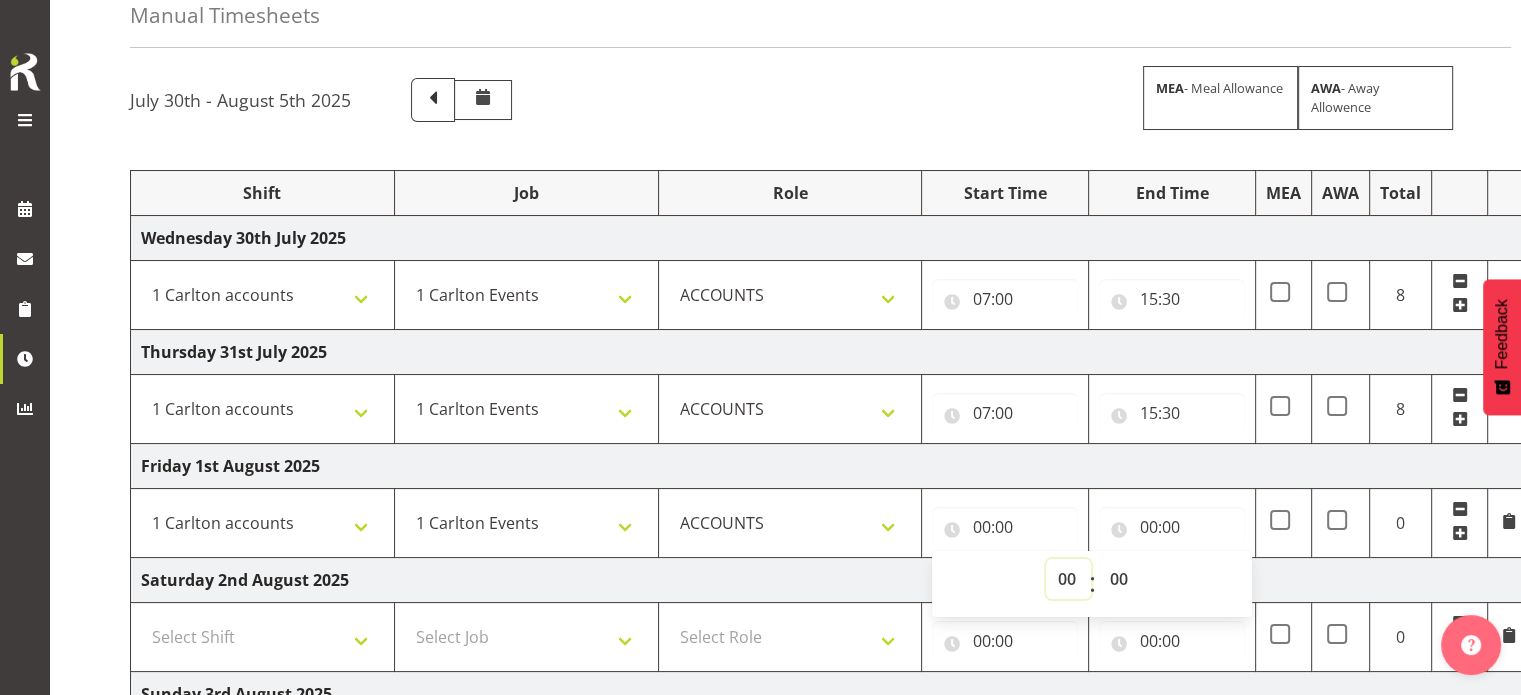 click on "00   01   02   03   04   05   06   07   08   09   10   11   12   13   14   15   16   17   18   19   20   21   22   23" at bounding box center (1068, 579) 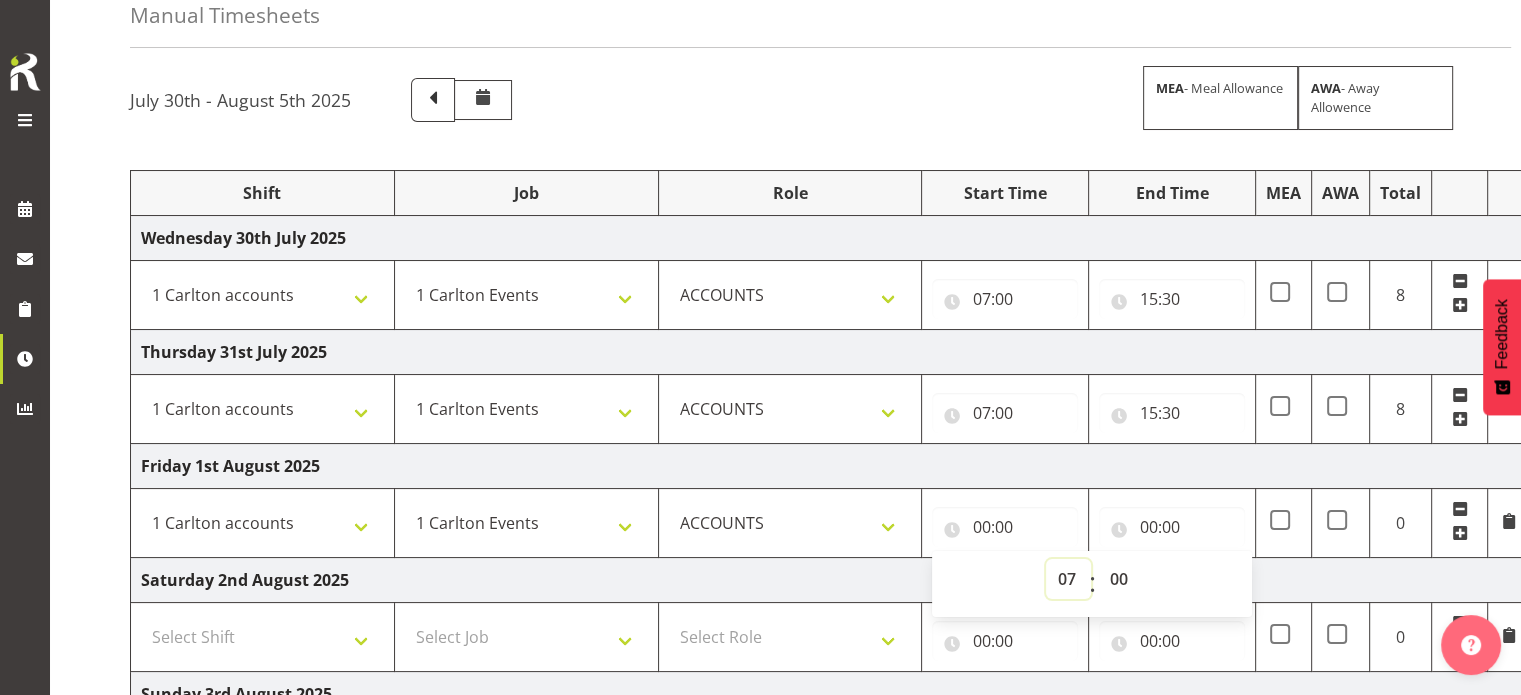 click on "00   01   02   03   04   05   06   07   08   09   10   11   12   13   14   15   16   17   18   19   20   21   22   23" at bounding box center (1068, 579) 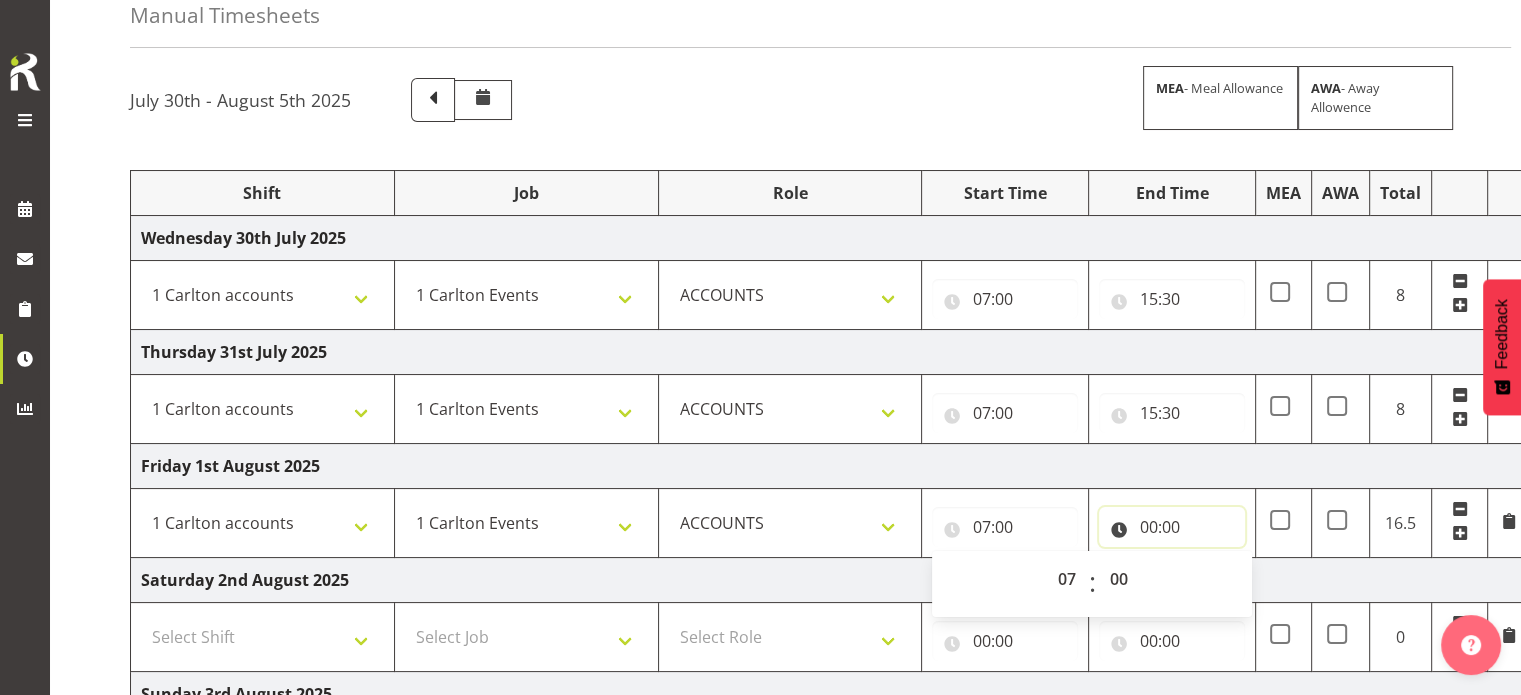 click on "00:00" at bounding box center (1172, 527) 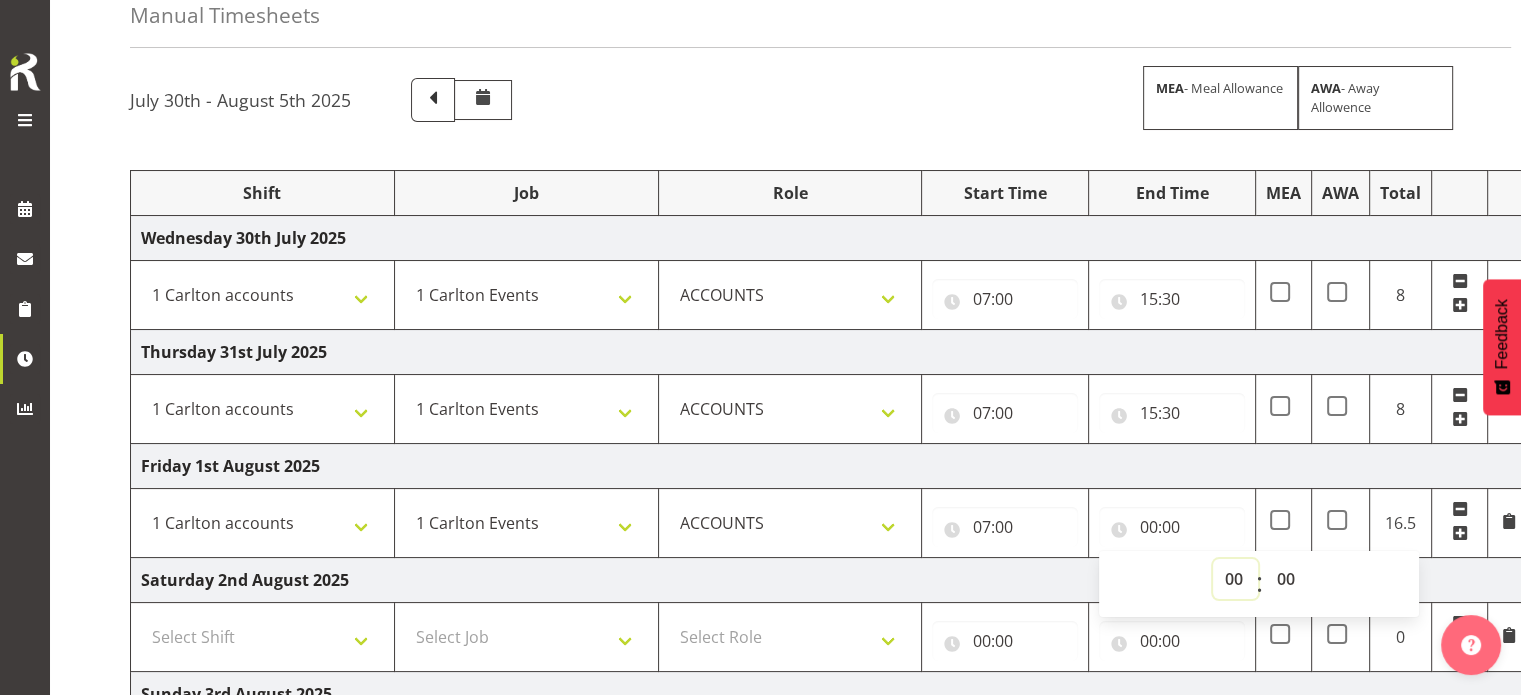 click on "00   01   02   03   04   05   06   07   08   09   10   11   12   13   14   15   16   17   18   19   20   21   22   23" at bounding box center [1235, 579] 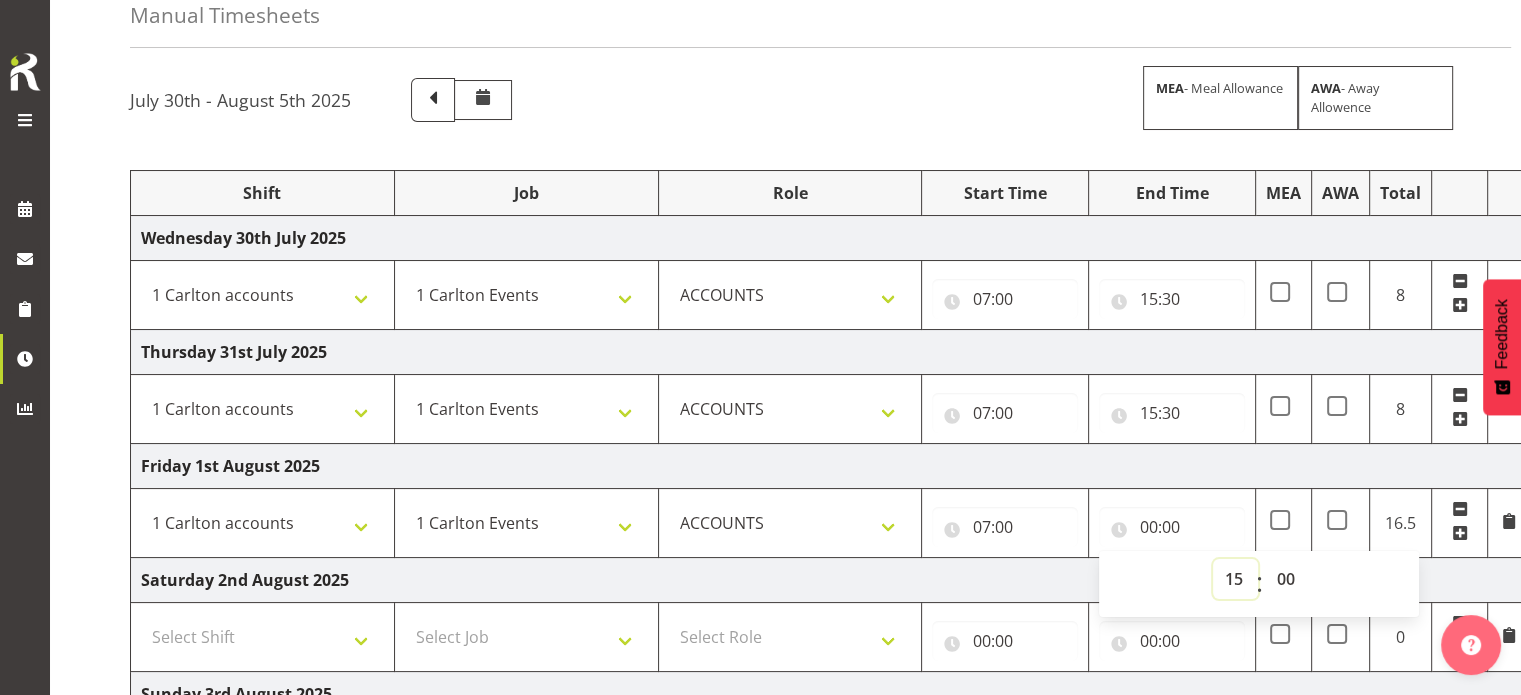 click on "00   01   02   03   04   05   06   07   08   09   10   11   12   13   14   15   16   17   18   19   20   21   22   23" at bounding box center [1235, 579] 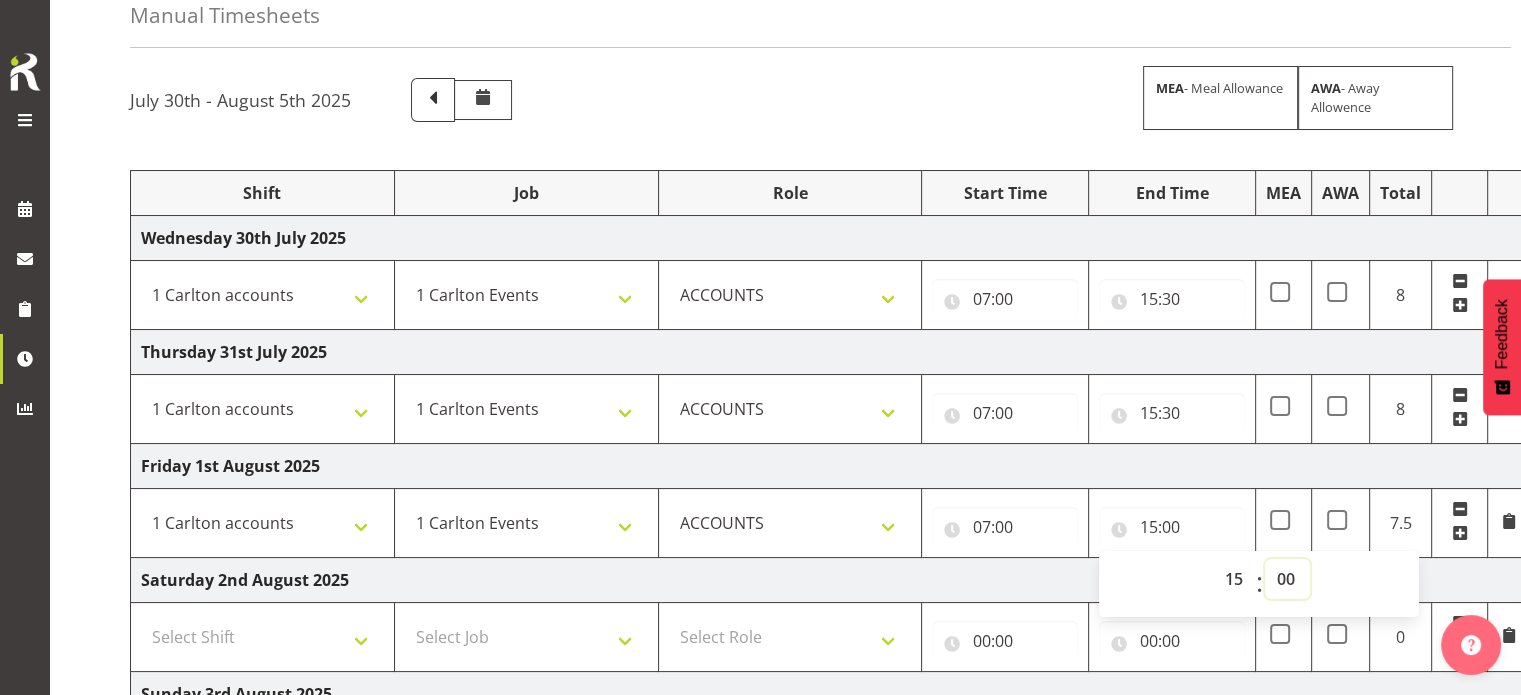 click on "00   01   02   03   04   05   06   07   08   09   10   11   12   13   14   15   16   17   18   19   20   21   22   23   24   25   26   27   28   29   30   31   32   33   34   35   36   37   38   39   40   41   42   43   44   45   46   47   48   49   50   51   52   53   54   55   56   57   58   59" at bounding box center (1287, 579) 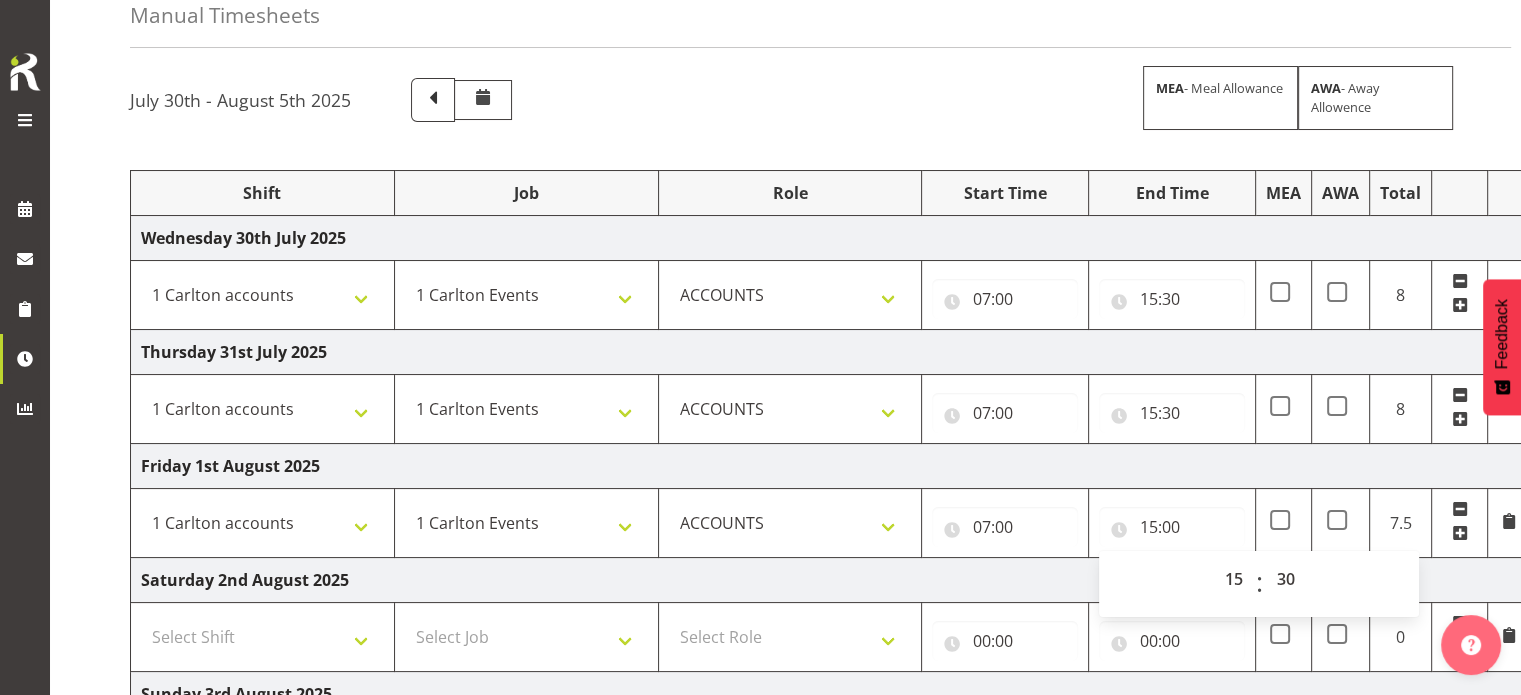 type on "15:30" 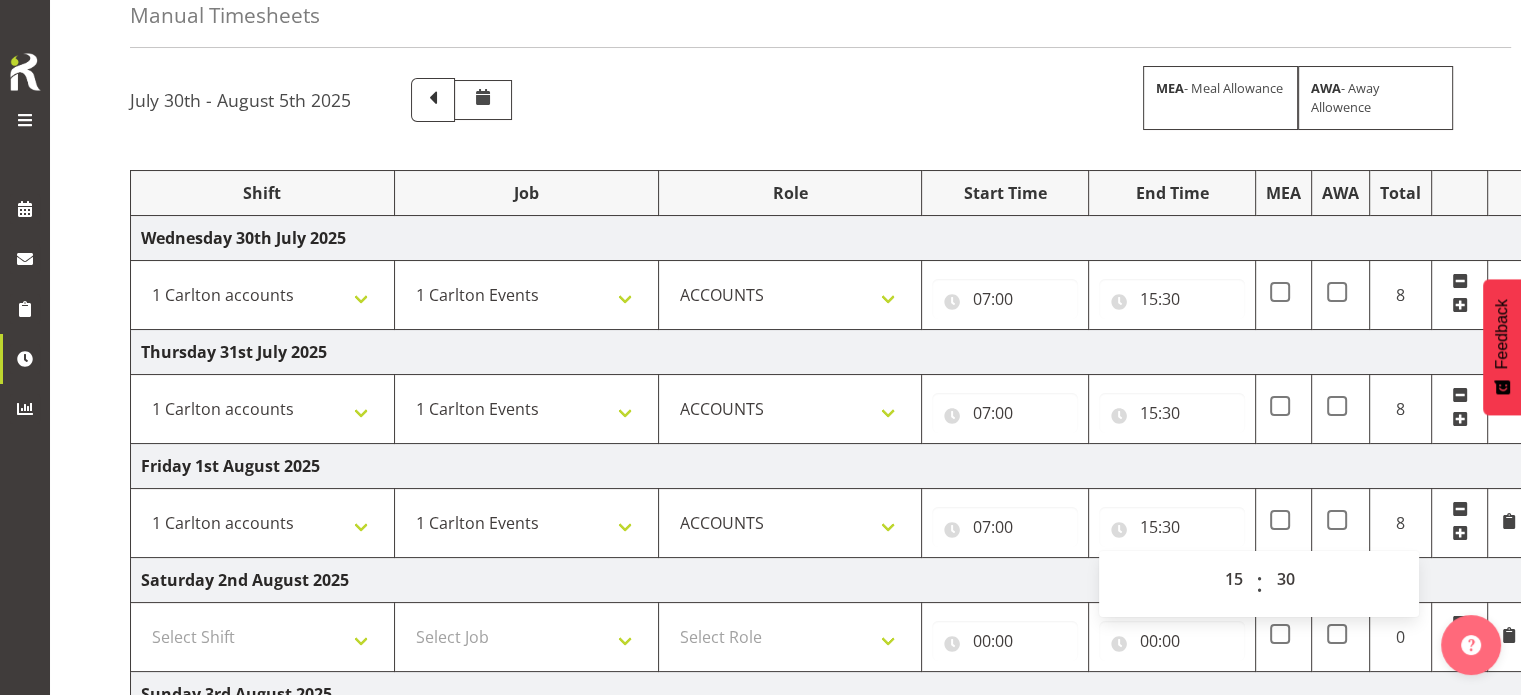 click on "Friday 1st August 2025" at bounding box center [830, 466] 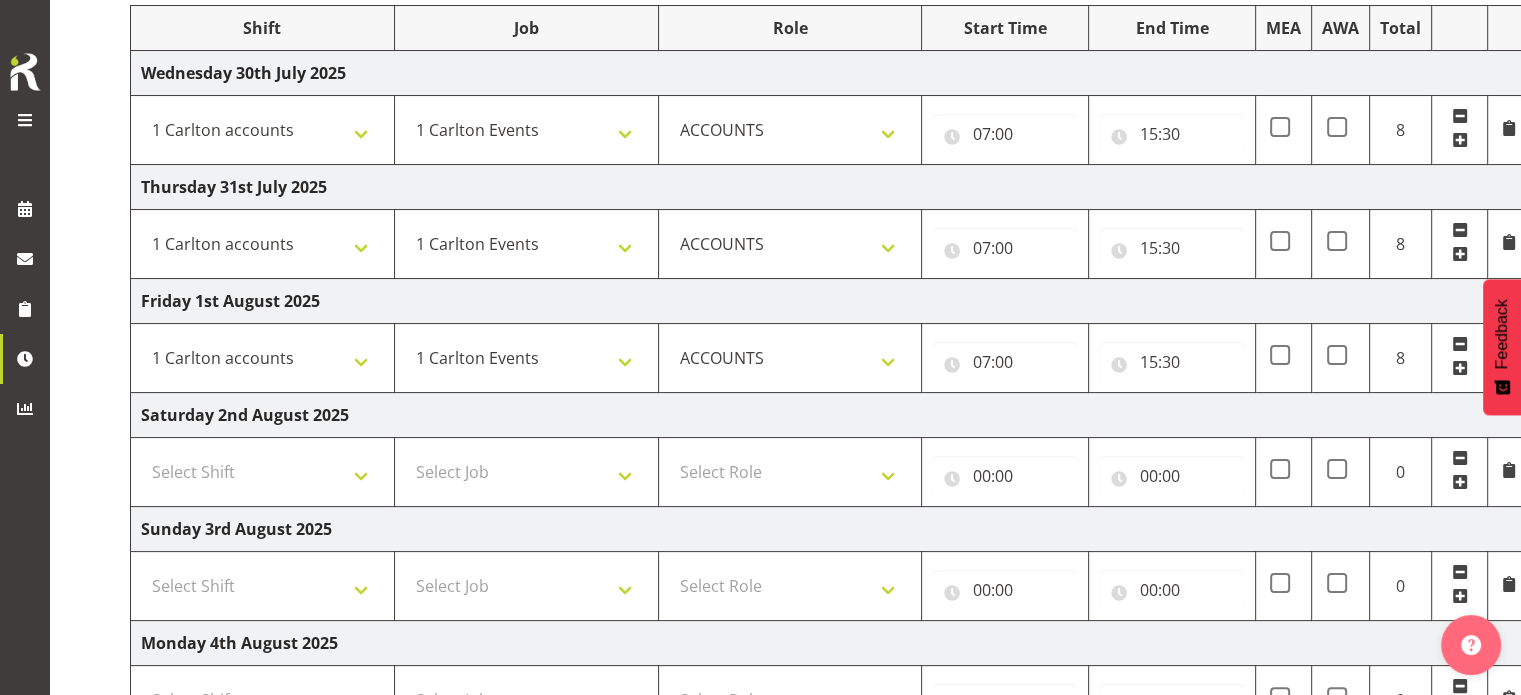 scroll, scrollTop: 300, scrollLeft: 0, axis: vertical 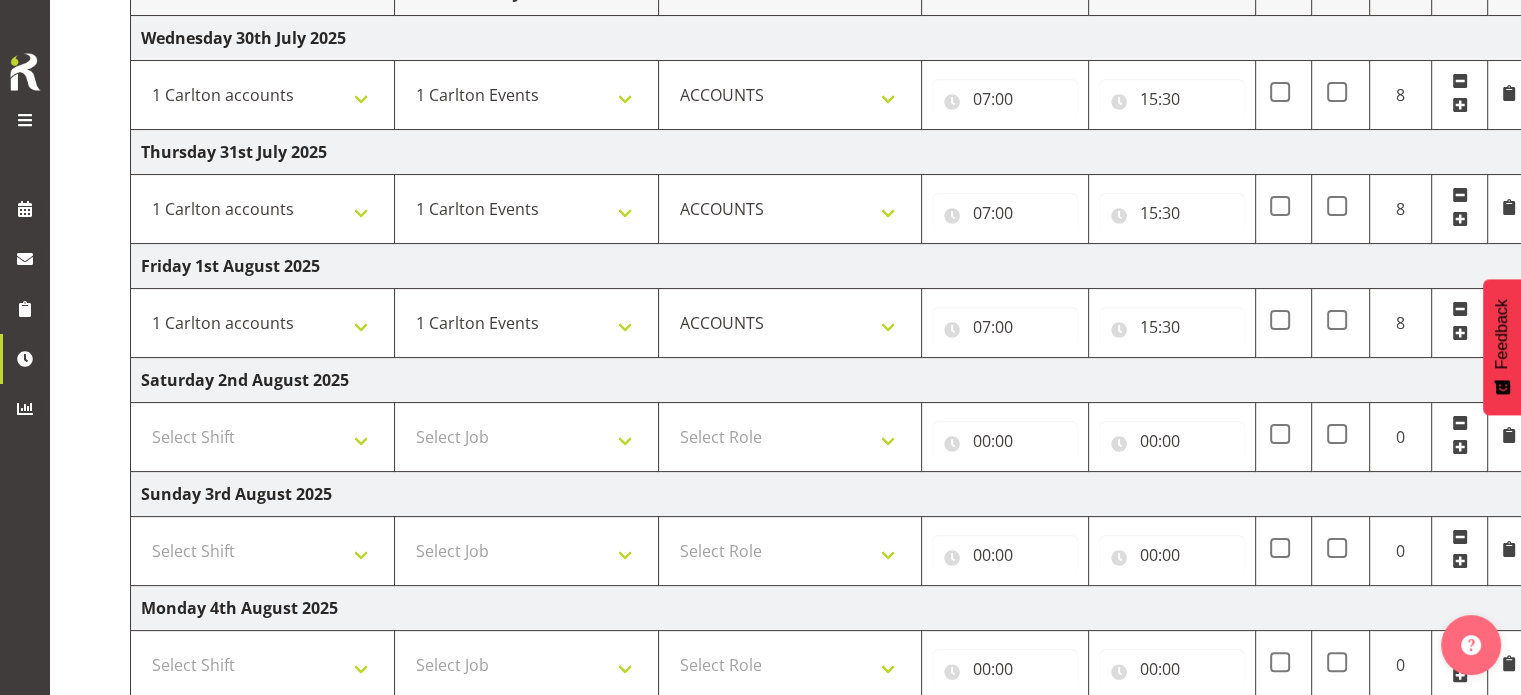 click at bounding box center (1460, 423) 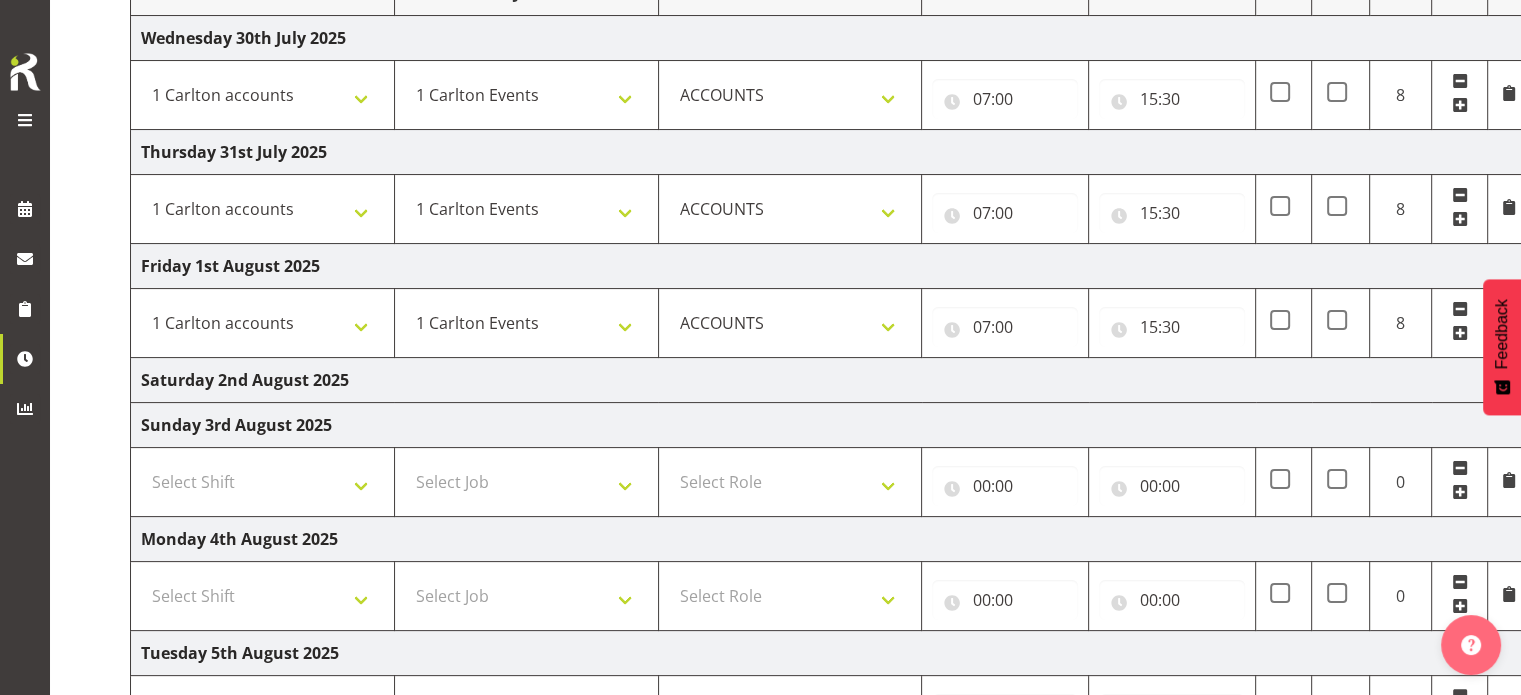 click at bounding box center [1460, 468] 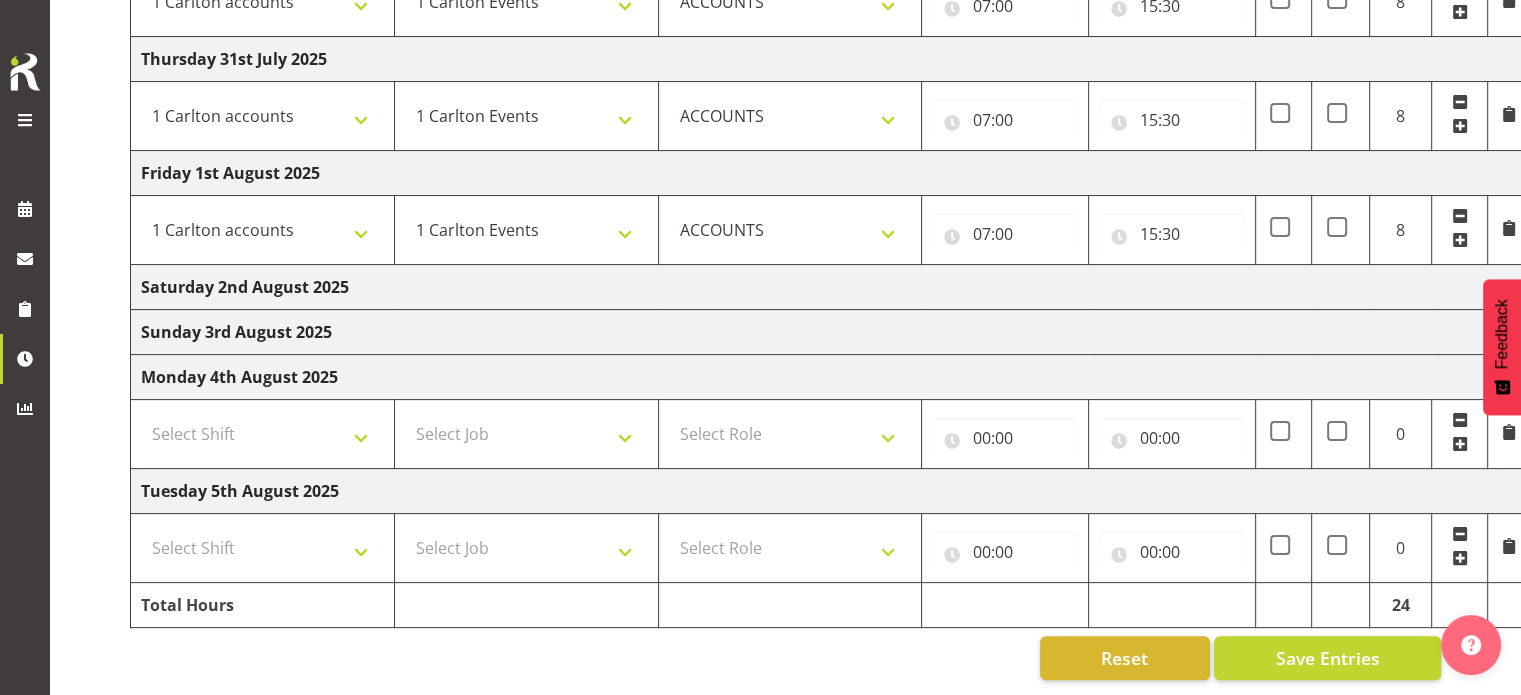 scroll, scrollTop: 404, scrollLeft: 0, axis: vertical 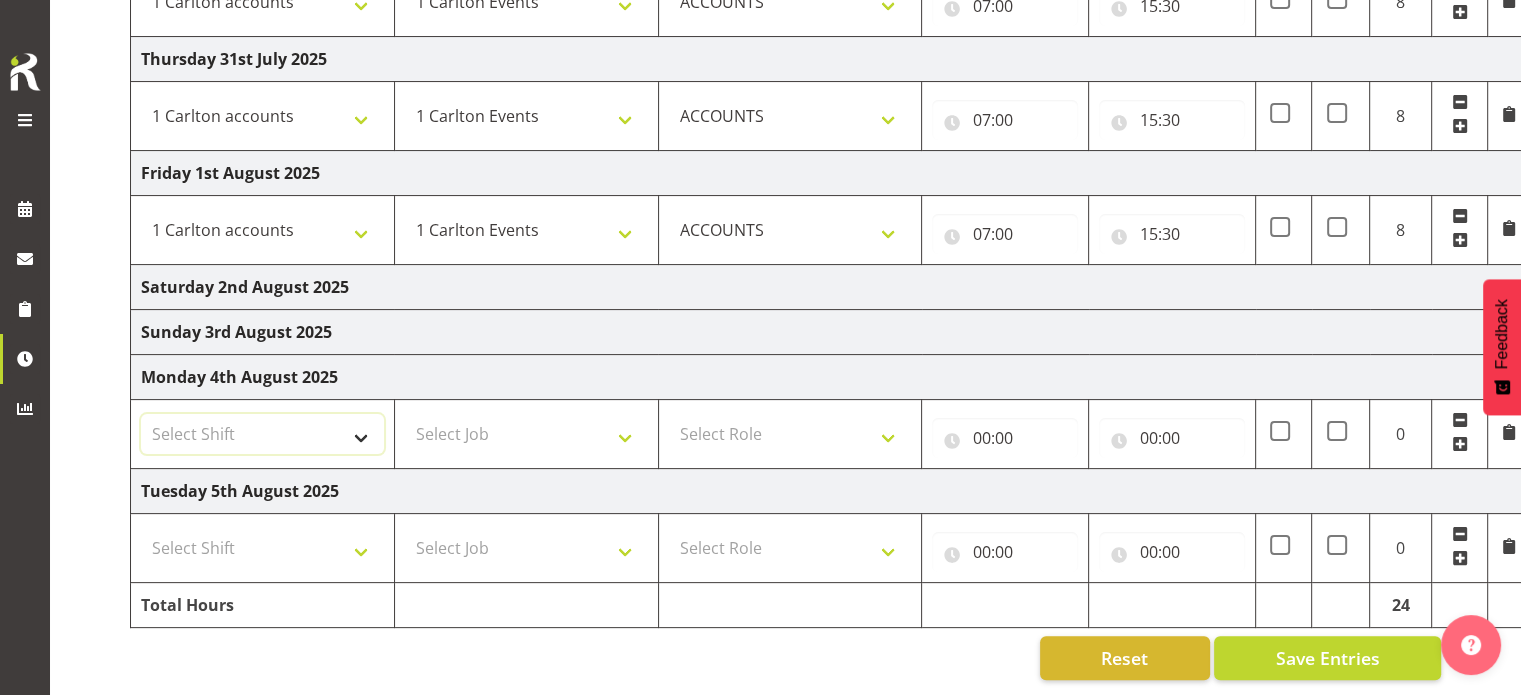 click on "Select Shift 1 Carlton Events 1 Carlton accounts ADHB Allen Brewster site Install ADHB [CITY] town center dismantle ADHB [CITY] town center install ADHB [CITY] vaccine pop up ADHB Marist Rugby club pop up ADHB robbinson rd [CITY] ice rink install Auckland Goldrush Install Bailey road pop up station Barfoots & Thompson Load in Blenhiem show Carlton Events Standard Hours Countdown [CITY] Move/ Dismantle Countdown testing marquees DHB vaccination pop up Drop off to Terrys and Sheldons [CITY] [CITY] Millions Favona vacs pop up Fieldays 30x100 Rural Living [CITY] Innes install and dismantle Gold Rush [CITY] [CITY] move [CITY] move [CITY] move [CITY] move [CITY] move [CITY] move [CITY] move [CITY] move [CITY] move [CITY] move [CITY] move Hidden valley Dismantle Hidden valley set up Hidden valley set up Hidden valley set up Hidden valley set up Hidden valley set up Hutchwilco boat show build Hutchwilco boat show build Hutchwilco boat show install Hutchwilco boat show install" at bounding box center [262, 434] 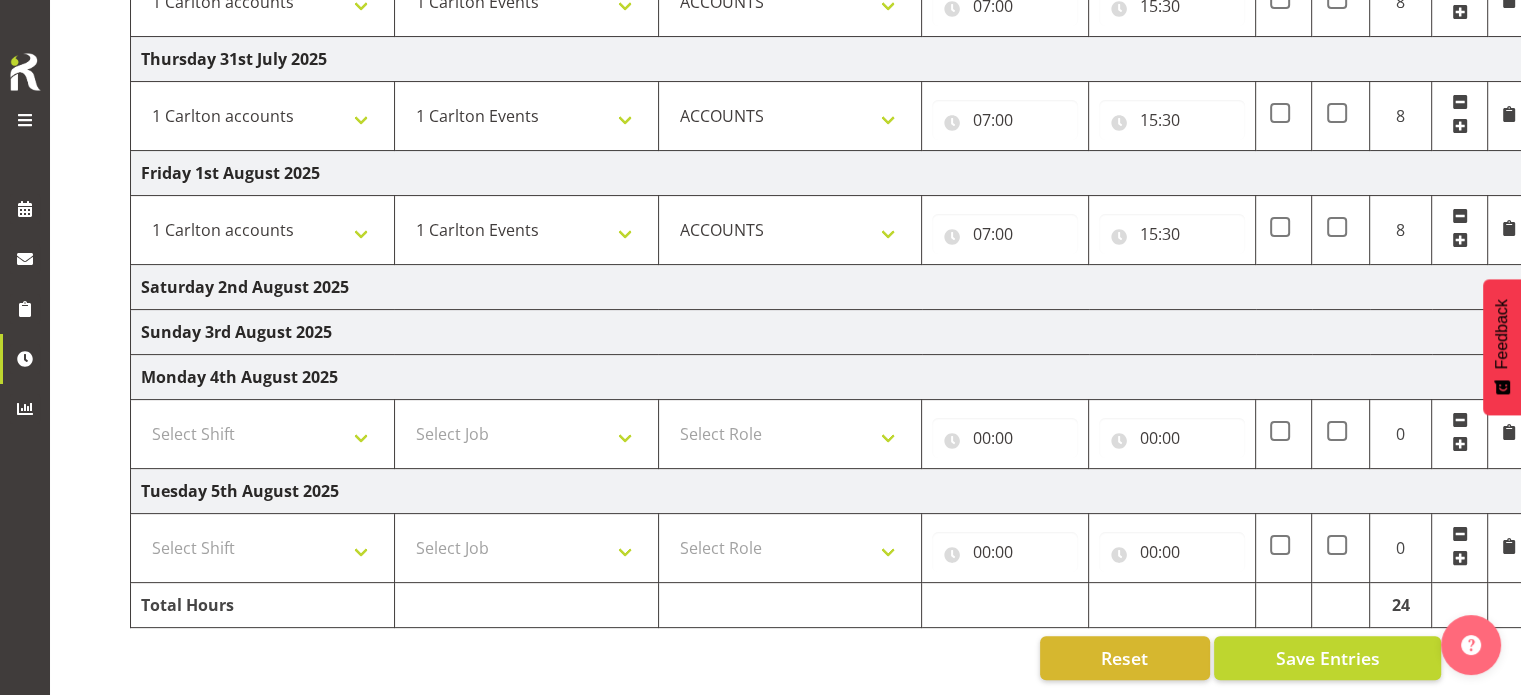 click on "Sunday 3rd August 2025" at bounding box center (830, 332) 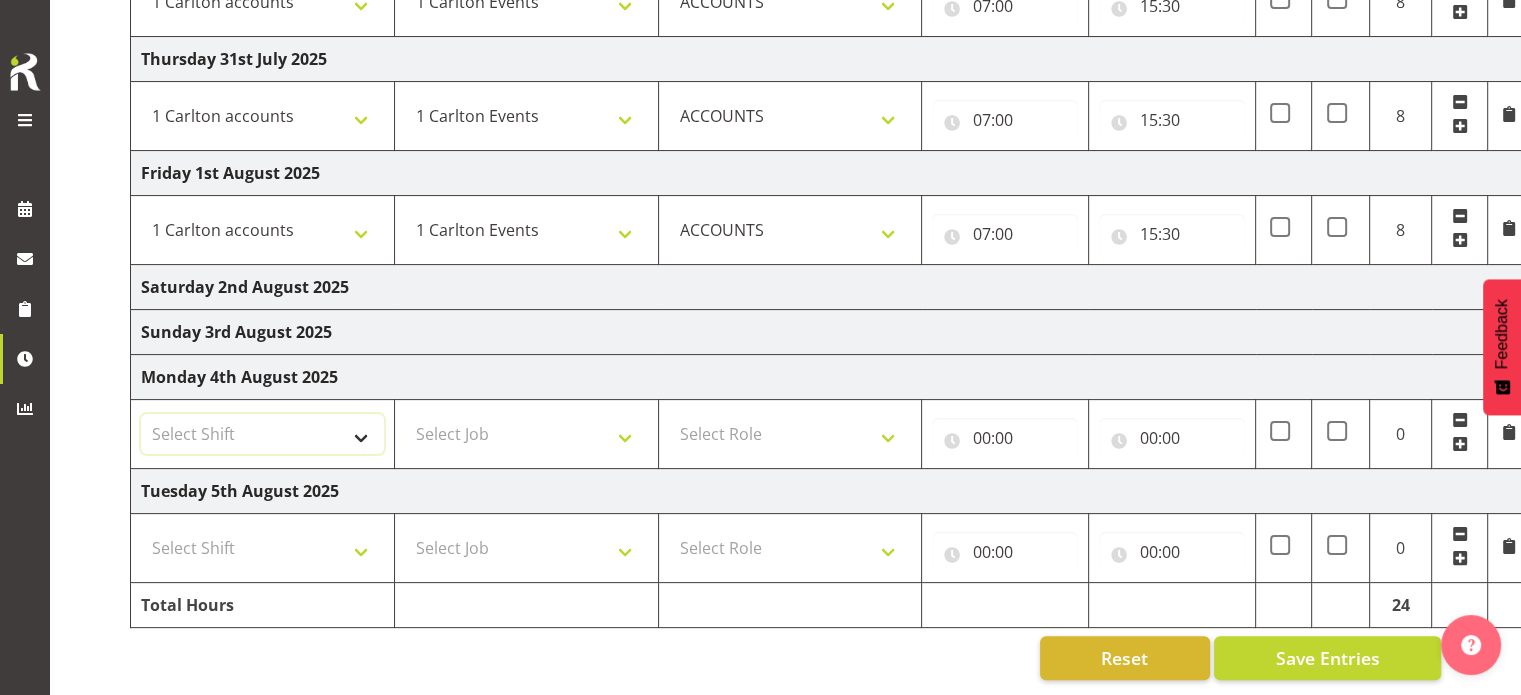 drag, startPoint x: 341, startPoint y: 431, endPoint x: 362, endPoint y: 403, distance: 35 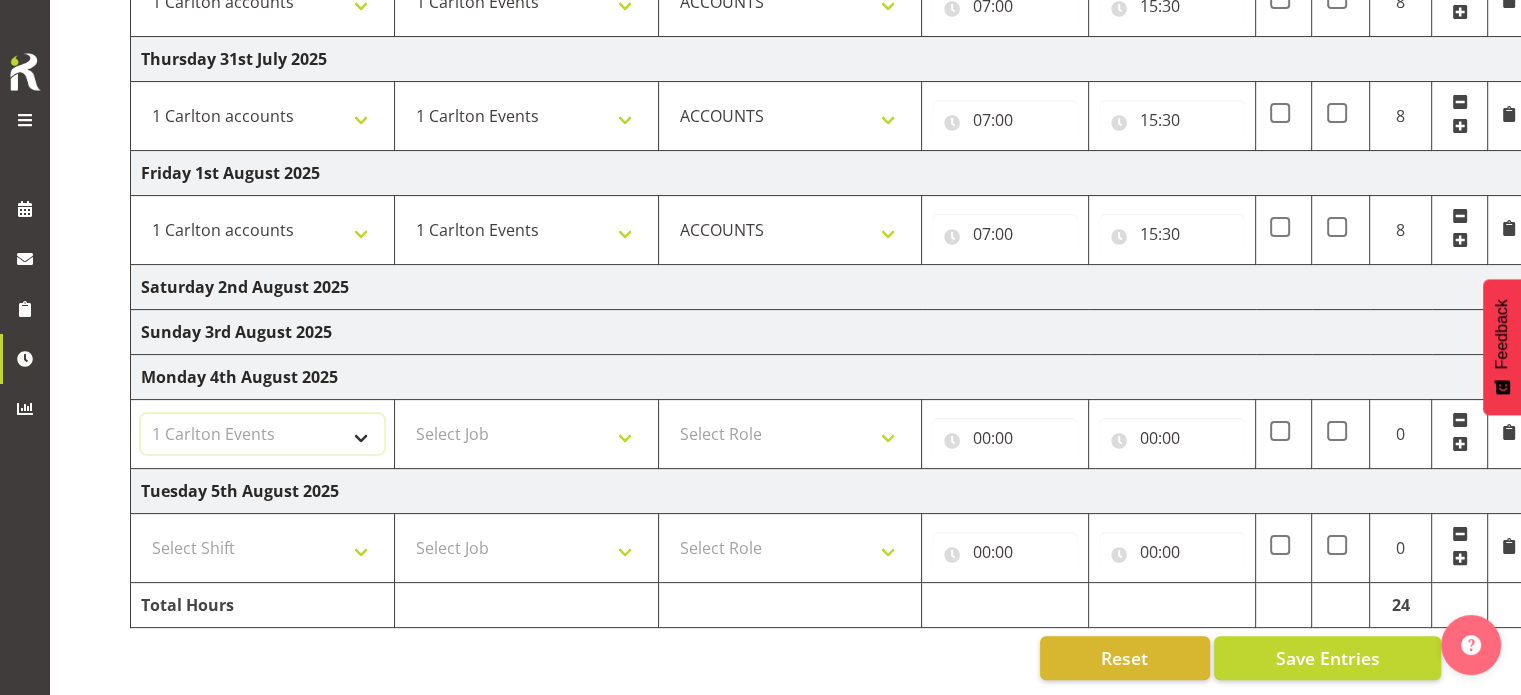 click on "Select Shift 1 Carlton Events 1 Carlton accounts ADHB Allen Brewster site Install ADHB [CITY] town center dismantle ADHB [CITY] town center install ADHB [CITY] vaccine pop up ADHB Marist Rugby club pop up ADHB robbinson rd [CITY] ice rink install Auckland Goldrush Install Bailey road pop up station Barfoots & Thompson Load in Blenhiem show Carlton Events Standard Hours Countdown [CITY] Move/ Dismantle Countdown testing marquees DHB vaccination pop up Drop off to Terrys and Sheldons [CITY] [CITY] Millions Favona vacs pop up Fieldays 30x100 Rural Living [CITY] Innes install and dismantle Gold Rush [CITY] [CITY] move [CITY] move [CITY] move [CITY] move [CITY] move [CITY] move [CITY] move [CITY] move [CITY] move [CITY] move [CITY] move Hidden valley Dismantle Hidden valley set up Hidden valley set up Hidden valley set up Hidden valley set up Hidden valley set up Hutchwilco boat show build Hutchwilco boat show build Hutchwilco boat show install Hutchwilco boat show install" at bounding box center [262, 434] 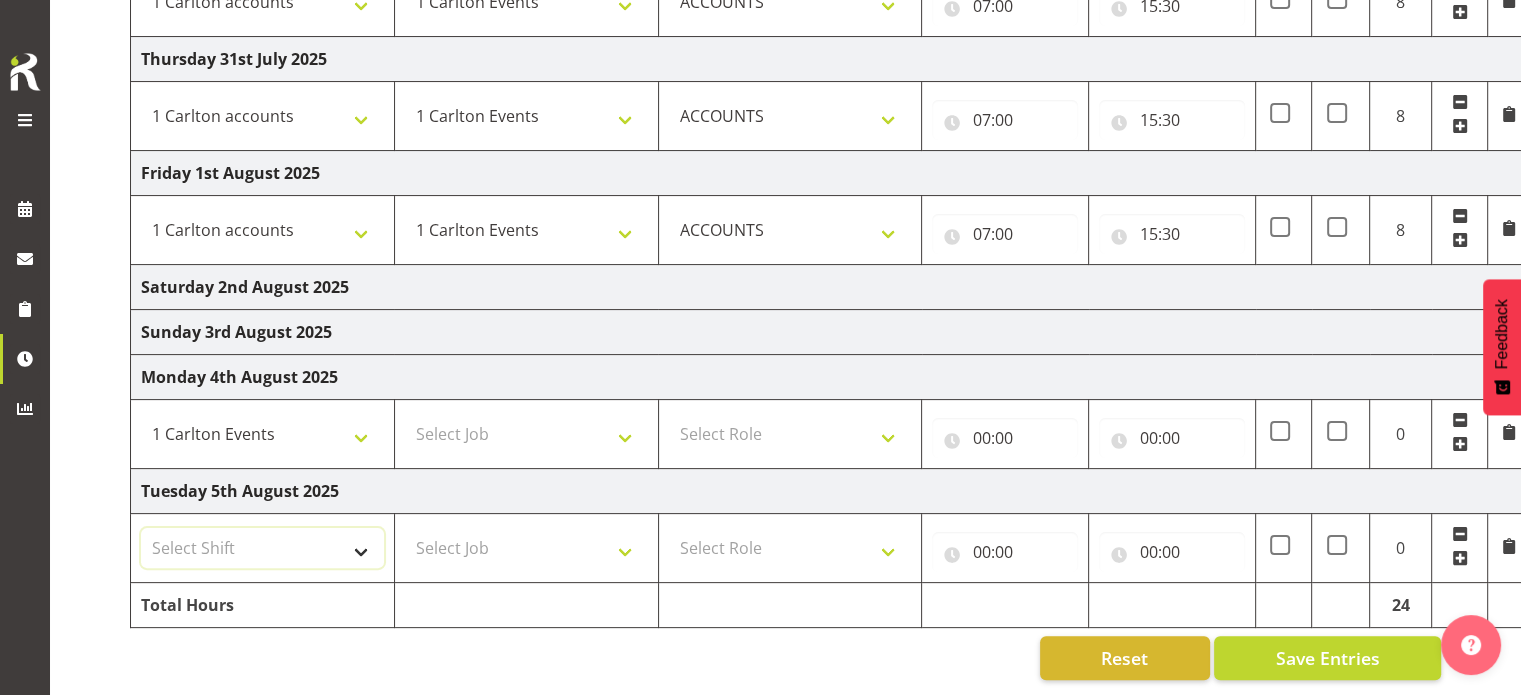 click on "Select Shift 1 Carlton Events 1 Carlton accounts ADHB Allen Brewster site Install ADHB [CITY] town center dismantle ADHB [CITY] town center install ADHB [CITY] vaccine pop up ADHB Marist Rugby club pop up ADHB robbinson rd [CITY] ice rink install Auckland Goldrush Install Bailey road pop up station Barfoots & Thompson Load in Blenhiem show Carlton Events Standard Hours Countdown [CITY] Move/ Dismantle Countdown testing marquees DHB vaccination pop up Drop off to Terrys and Sheldons [CITY] [CITY] Millions Favona vacs pop up Fieldays 30x100 Rural Living [CITY] Innes install and dismantle Gold Rush [CITY] [CITY] move [CITY] move [CITY] move [CITY] move [CITY] move [CITY] move [CITY] move [CITY] move [CITY] move [CITY] move [CITY] move Hidden valley Dismantle Hidden valley set up Hidden valley set up Hidden valley set up Hidden valley set up Hidden valley set up Hutchwilco boat show build Hutchwilco boat show build Hutchwilco boat show install Hutchwilco boat show install" at bounding box center [262, 548] 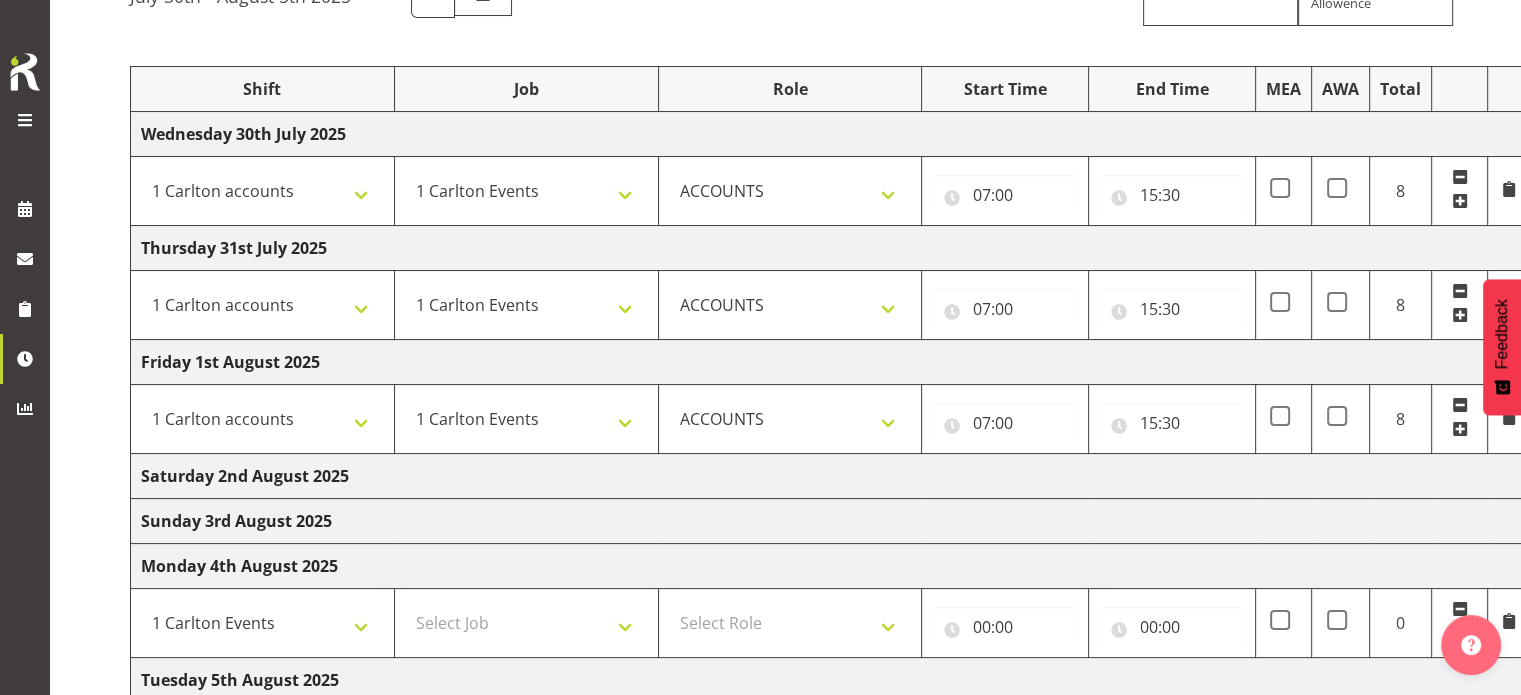 scroll, scrollTop: 404, scrollLeft: 0, axis: vertical 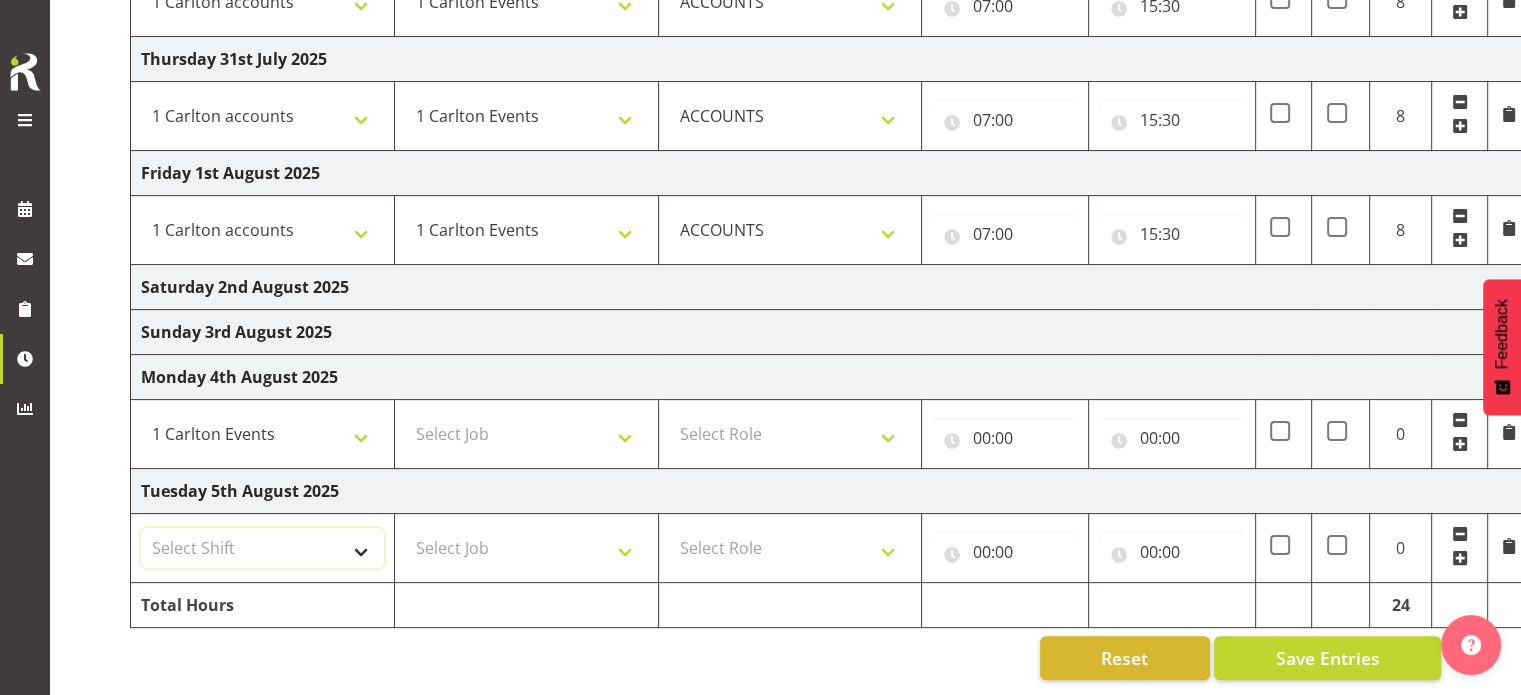 click on "Select Shift 1 Carlton Events 1 Carlton accounts ADHB Allen Brewster site Install ADHB [CITY] town center dismantle ADHB [CITY] town center install ADHB [CITY] vaccine pop up ADHB Marist Rugby club pop up ADHB robbinson rd [CITY] ice rink install Auckland Goldrush Install Bailey road pop up station Barfoots & Thompson Load in Blenhiem show Carlton Events Standard Hours Countdown [CITY] Move/ Dismantle Countdown testing marquees DHB vaccination pop up Drop off to Terrys and Sheldons [CITY] [CITY] Millions Favona vacs pop up Fieldays 30x100 Rural Living [CITY] Innes install and dismantle Gold Rush [CITY] [CITY] move [CITY] move [CITY] move [CITY] move [CITY] move [CITY] move [CITY] move [CITY] move [CITY] move [CITY] move [CITY] move Hidden valley Dismantle Hidden valley set up Hidden valley set up Hidden valley set up Hidden valley set up Hidden valley set up Hutchwilco boat show build Hutchwilco boat show build Hutchwilco boat show install Hutchwilco boat show install" at bounding box center [262, 548] 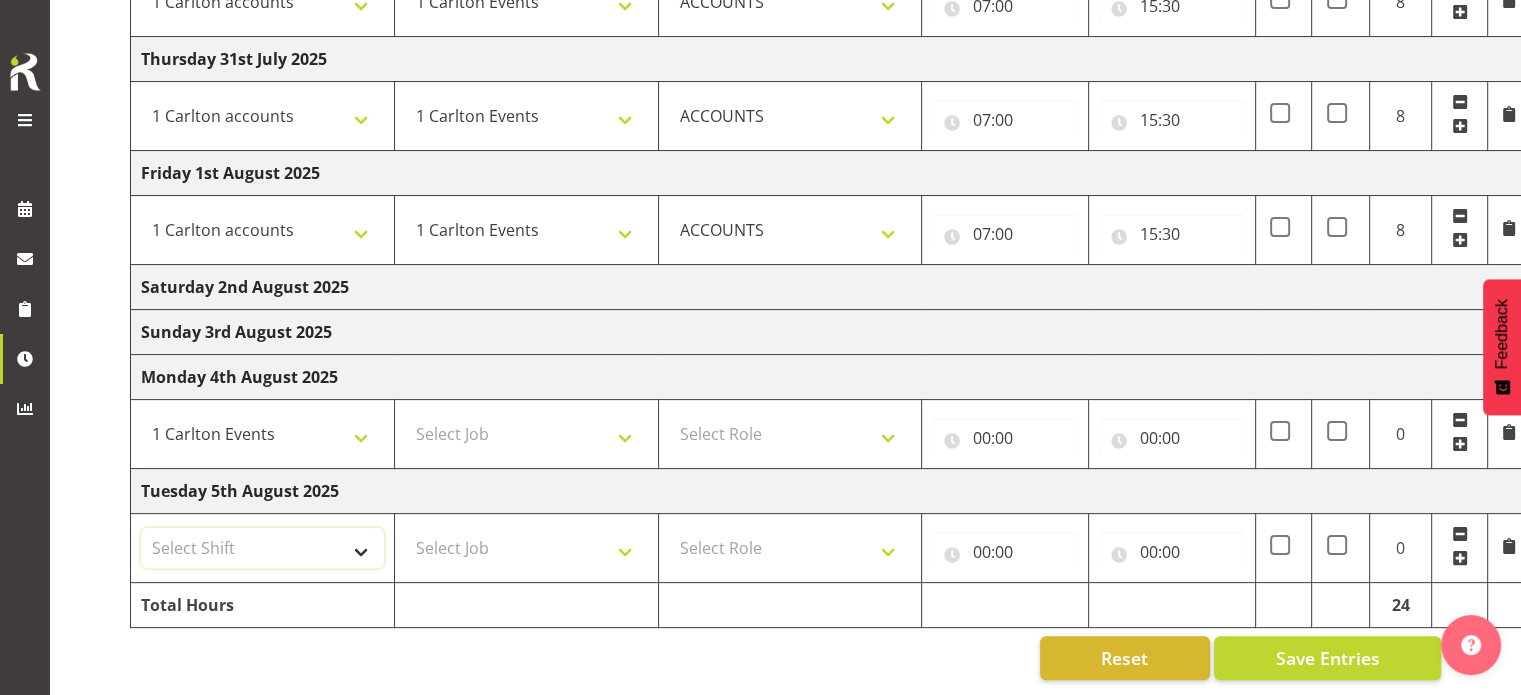 select on "47171" 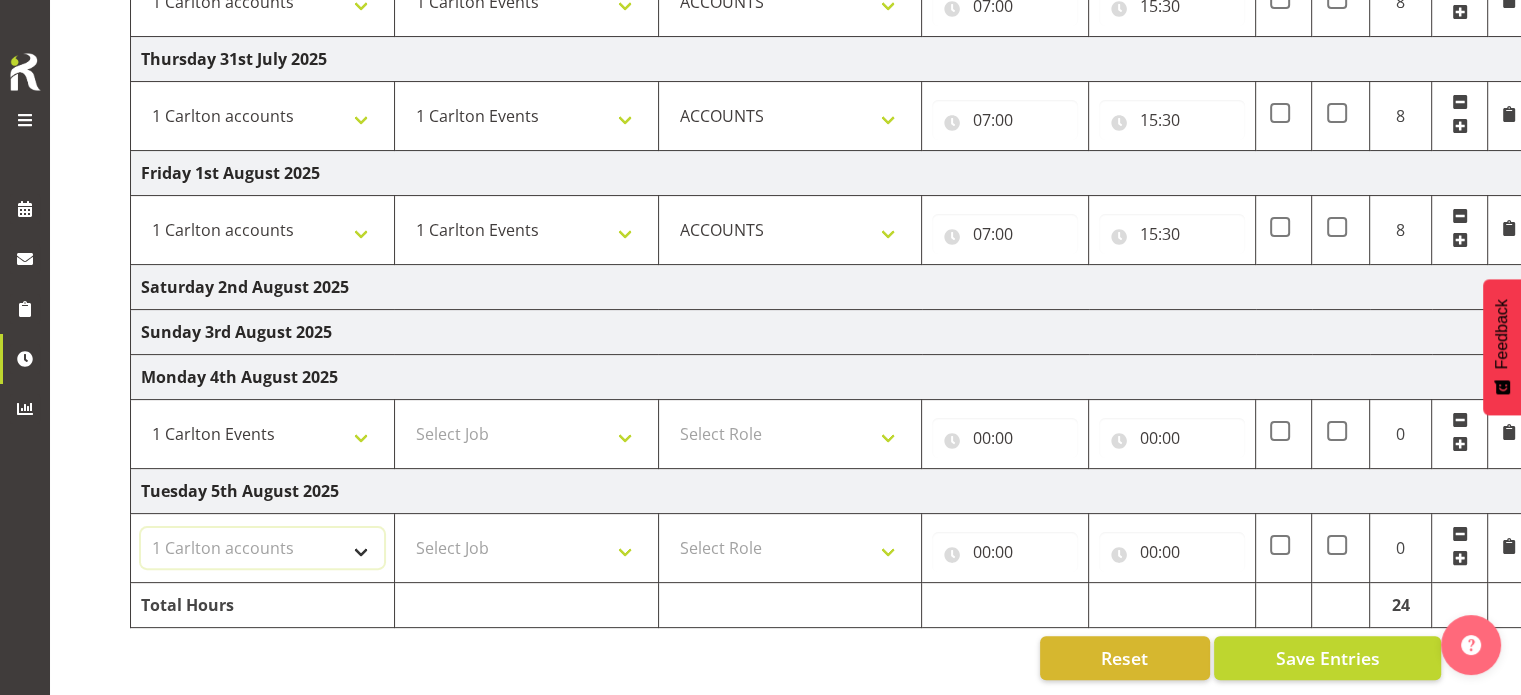 click on "Select Shift 1 Carlton Events 1 Carlton accounts ADHB Allen Brewster site Install ADHB [CITY] town center dismantle ADHB [CITY] town center install ADHB [CITY] vaccine pop up ADHB Marist Rugby club pop up ADHB robbinson rd [CITY] ice rink install Auckland Goldrush Install Bailey road pop up station Barfoots & Thompson Load in Blenhiem show Carlton Events Standard Hours Countdown [CITY] Move/ Dismantle Countdown testing marquees DHB vaccination pop up Drop off to Terrys and Sheldons [CITY] [CITY] Millions Favona vacs pop up Fieldays 30x100 Rural Living [CITY] Innes install and dismantle Gold Rush [CITY] [CITY] move [CITY] move [CITY] move [CITY] move [CITY] move [CITY] move [CITY] move [CITY] move [CITY] move [CITY] move [CITY] move Hidden valley Dismantle Hidden valley set up Hidden valley set up Hidden valley set up Hidden valley set up Hidden valley set up Hutchwilco boat show build Hutchwilco boat show build Hutchwilco boat show install Hutchwilco boat show install" at bounding box center (262, 548) 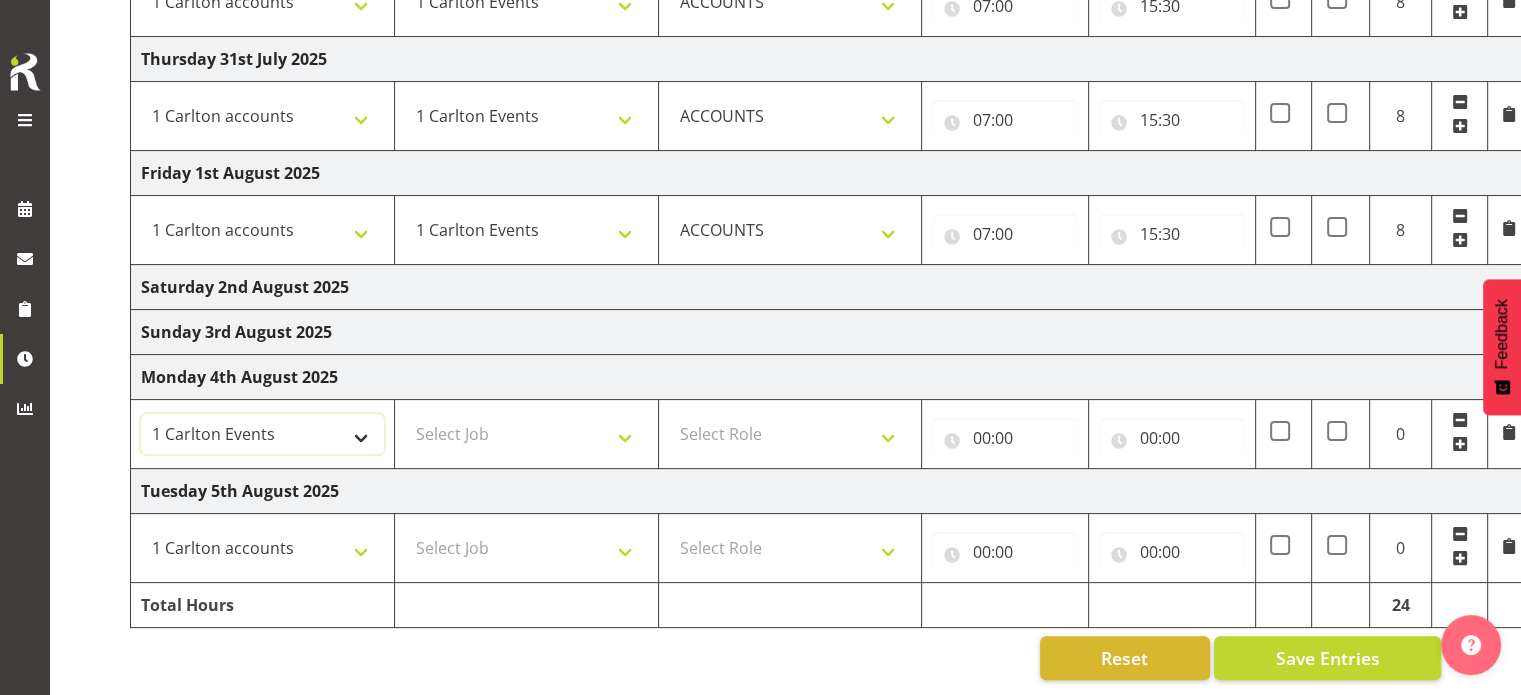 click on "1 Carlton Events 1 Carlton accounts ADHB Allen Brewster site Install ADHB [CITY] town center dismantle ADHB [CITY] town center install ADHB [CITY] vaccine pop up ADHB Marist Rugby club pop up ADHB robbinson rd [CITY] ice rink install Auckland Goldrush Install Bailey road pop up station Barfoots & Thompson Load in Blenhiem show Carlton Events Standard Hours Countdown [CITY] Move/ Dismantle Countdown testing marquees DHB vaccination pop up Drop off to Terrys and Sheldons [CITY] [CITY] Millions Favona vacs pop up Fieldays 30x100 Rural Living [CITY] Innes install and dismantle Gold Rush [CITY] [CITY] move [CITY] move [CITY] move [CITY] move [CITY] move [CITY] move [CITY] move [CITY] move [CITY] move [CITY] move [CITY] move Hidden valley Dismantle Hidden valley set up Hidden valley set up Hidden valley set up Hidden valley set up Hidden valley set up Hutchwilco boat show build Hutchwilco boat show build Hutchwilco boat show install Hutchwilco boat show install Marquee checks" at bounding box center (262, 434) 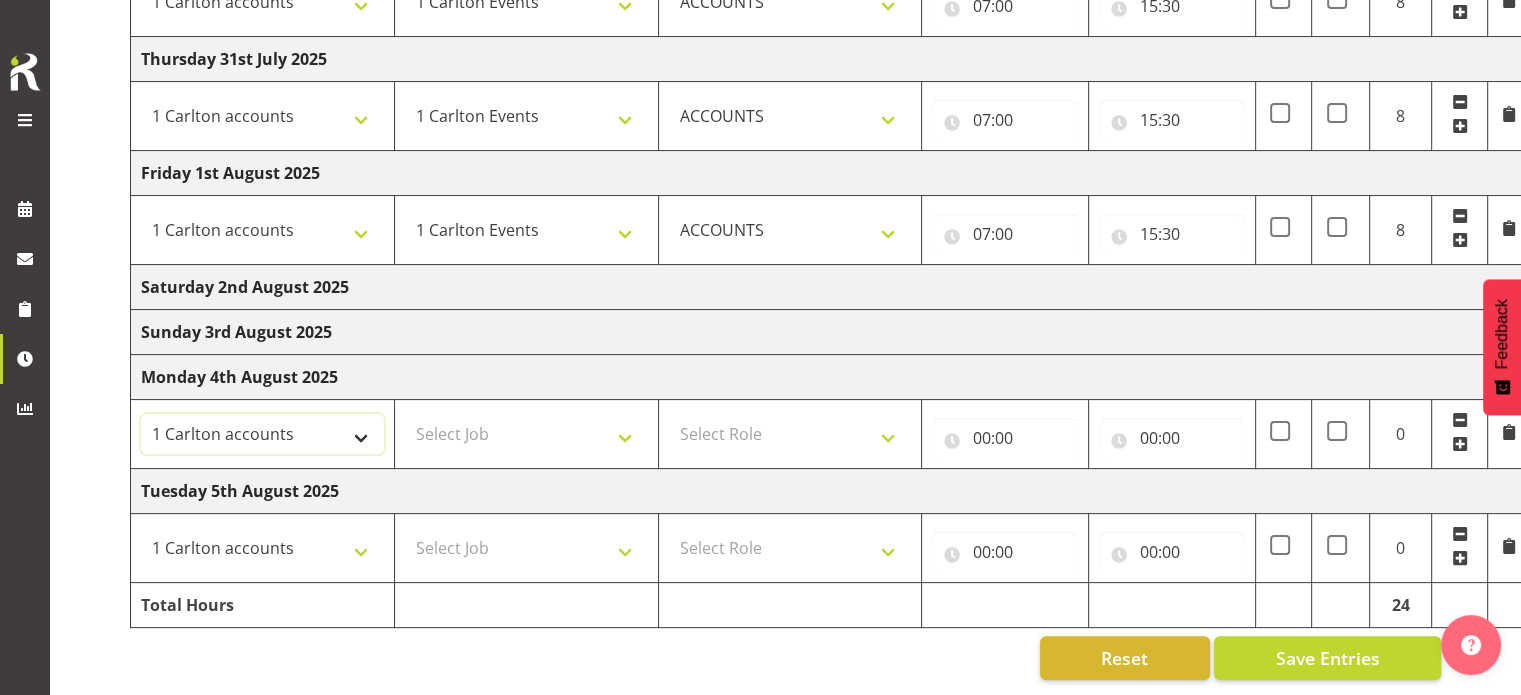 click on "1 Carlton Events 1 Carlton accounts ADHB Allen Brewster site Install ADHB [CITY] town center dismantle ADHB [CITY] town center install ADHB [CITY] vaccine pop up ADHB Marist Rugby club pop up ADHB robbinson rd [CITY] ice rink install Auckland Goldrush Install Bailey road pop up station Barfoots & Thompson Load in Blenhiem show Carlton Events Standard Hours Countdown [CITY] Move/ Dismantle Countdown testing marquees DHB vaccination pop up Drop off to Terrys and Sheldons [CITY] [CITY] Millions Favona vacs pop up Fieldays 30x100 Rural Living [CITY] Innes install and dismantle Gold Rush [CITY] [CITY] move [CITY] move [CITY] move [CITY] move [CITY] move [CITY] move [CITY] move [CITY] move [CITY] move [CITY] move [CITY] move Hidden valley Dismantle Hidden valley set up Hidden valley set up Hidden valley set up Hidden valley set up Hidden valley set up Hutchwilco boat show build Hutchwilco boat show build Hutchwilco boat show install Hutchwilco boat show install Marquee checks" at bounding box center (262, 434) 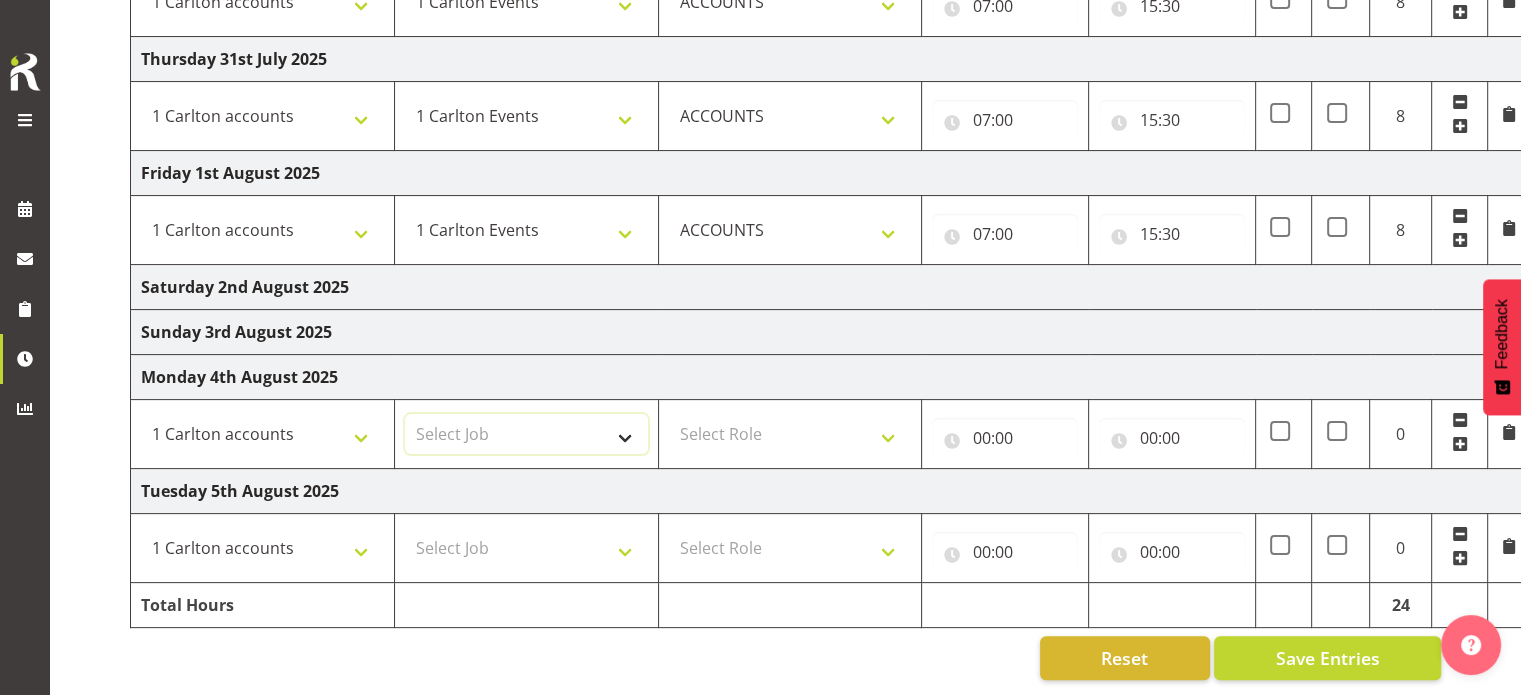 click on "Select Job  1 Carlton Events 1 Carlton Hamilton 1 Carlton Wellington 1 EHS WAREHOUSE/OFFICE 1 GRS 1 SLP Production 1 SLP Tradeshows 12507000 - AKL Casual Jul 2025 1250700R - July Casual C&R 2025 12507010 - NASDAP Conference 2025 12507030 - Auckland Food Show 2025 12507050 - CDES Internship & Graduate Expo 2025 12507100 - NZCB Education Day 2025 12507110 - CCNZ 2025 1250711A - CCNZ25-Accordant GroupServices 12507120 - NZACA Symposium 2025 12507130 - Risk & Resilience 2025 1250713A - Risk 2025 - Protecht 1250713B - RISK 2025 - Camms 12507140 - Jobs Expo in NZ 2025 12507150 - Crane 2025 1250715A - Crane 2025 - UAA 12507160 - BestStart conference 25 12507170 - UoA - T-Tech 2025 12507180 - Banks Art Exhibition 25 12507190 - GSA 2025 12507200 - UoA Clubs Expo Semster 2 2025 12507210 - All Black Tour 2025 - Hamilton 12507220 - All Blacks Stock Purchasing 25 12508000 - AKL Casual Aug 2025 1250800R - August Casual C&R 2025 12508010 - Spring Gift Fair 2025 1250801A - Jty Imports/Exports-SpringGift 12508080 - FANZ 2025" at bounding box center [526, 434] 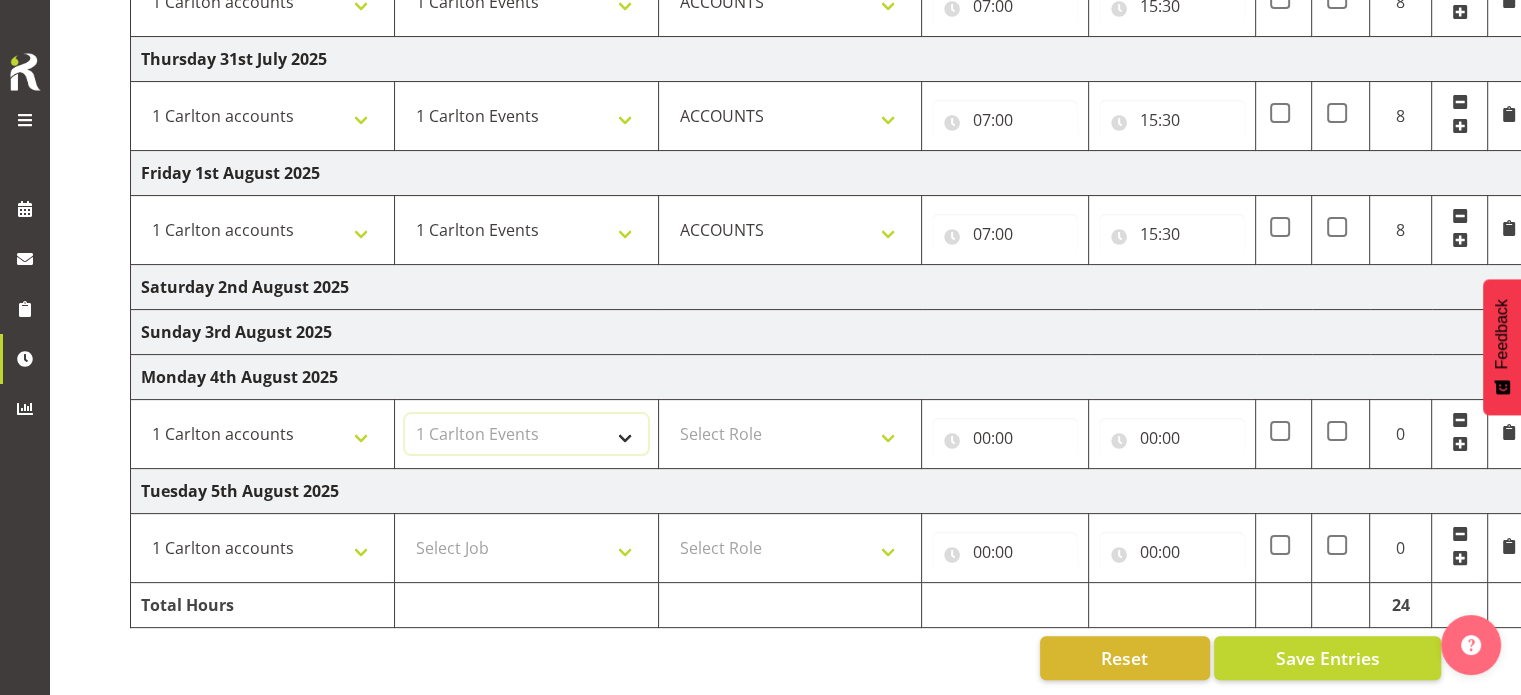 click on "Select Job  1 Carlton Events 1 Carlton Hamilton 1 Carlton Wellington 1 EHS WAREHOUSE/OFFICE 1 GRS 1 SLP Production 1 SLP Tradeshows 12507000 - AKL Casual Jul 2025 1250700R - July Casual C&R 2025 12507010 - NASDAP Conference 2025 12507030 - Auckland Food Show 2025 12507050 - CDES Internship & Graduate Expo 2025 12507100 - NZCB Education Day 2025 12507110 - CCNZ 2025 1250711A - CCNZ25-Accordant GroupServices 12507120 - NZACA Symposium 2025 12507130 - Risk & Resilience 2025 1250713A - Risk 2025 - Protecht 1250713B - RISK 2025 - Camms 12507140 - Jobs Expo in NZ 2025 12507150 - Crane 2025 1250715A - Crane 2025 - UAA 12507160 - BestStart conference 25 12507170 - UoA - T-Tech 2025 12507180 - Banks Art Exhibition 25 12507190 - GSA 2025 12507200 - UoA Clubs Expo Semster 2 2025 12507210 - All Black Tour 2025 - Hamilton 12507220 - All Blacks Stock Purchasing 25 12508000 - AKL Casual Aug 2025 1250800R - August Casual C&R 2025 12508010 - Spring Gift Fair 2025 1250801A - Jty Imports/Exports-SpringGift 12508080 - FANZ 2025" at bounding box center (526, 434) 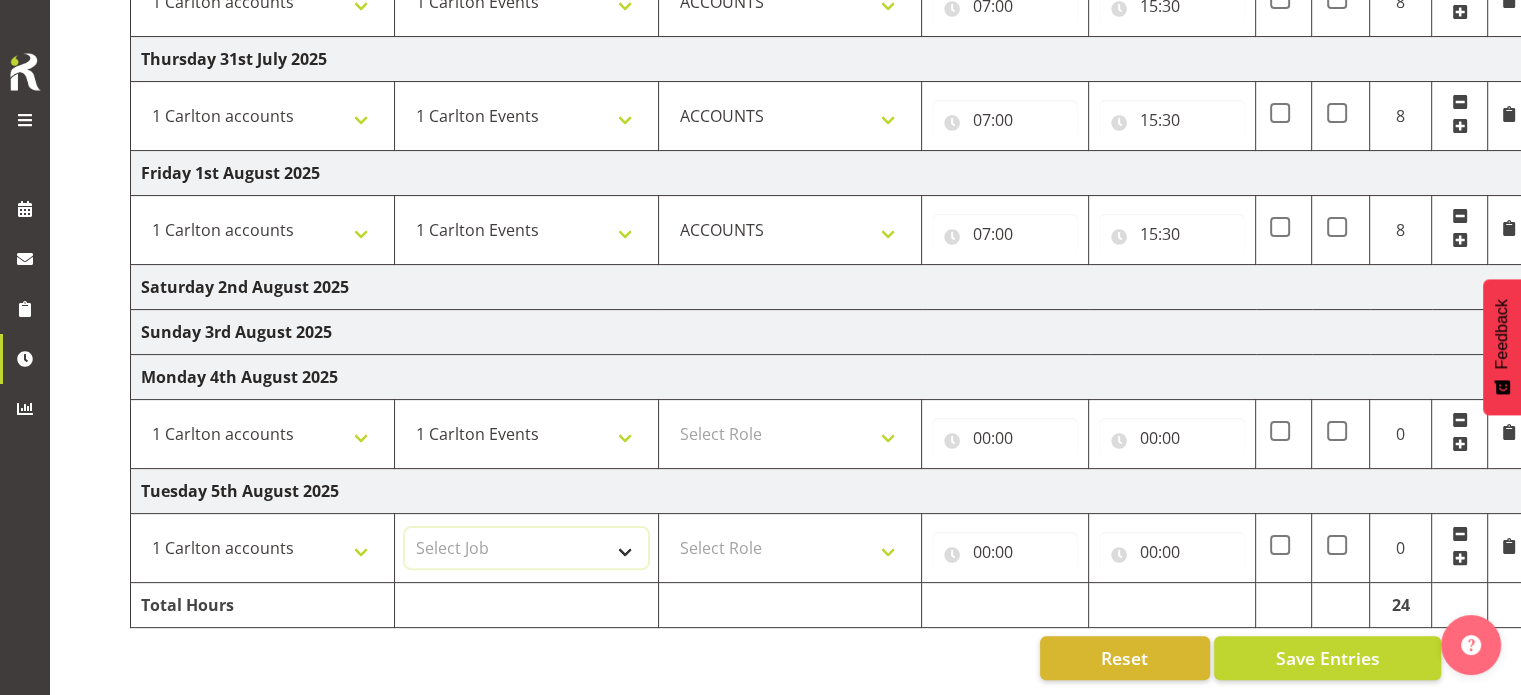 click on "Select Job  1 Carlton Events 1 Carlton Hamilton 1 Carlton Wellington 1 EHS WAREHOUSE/OFFICE 1 GRS 1 SLP Production 1 SLP Tradeshows 12507000 - AKL Casual Jul 2025 1250700R - July Casual C&R 2025 12507010 - NASDAP Conference 2025 12507030 - Auckland Food Show 2025 12507050 - CDES Internship & Graduate Expo 2025 12507100 - NZCB Education Day 2025 12507110 - CCNZ 2025 1250711A - CCNZ25-Accordant GroupServices 12507120 - NZACA Symposium 2025 12507130 - Risk & Resilience 2025 1250713A - Risk 2025 - Protecht 1250713B - RISK 2025 - Camms 12507140 - Jobs Expo in NZ 2025 12507150 - Crane 2025 1250715A - Crane 2025 - UAA 12507160 - BestStart conference 25 12507170 - UoA - T-Tech 2025 12507180 - Banks Art Exhibition 25 12507190 - GSA 2025 12507200 - UoA Clubs Expo Semster 2 2025 12507210 - All Black Tour 2025 - Hamilton 12507220 - All Blacks Stock Purchasing 25 12508000 - AKL Casual Aug 2025 1250800R - August Casual C&R 2025 12508010 - Spring Gift Fair 2025 1250801A - Jty Imports/Exports-SpringGift 12508080 - FANZ 2025" at bounding box center [526, 548] 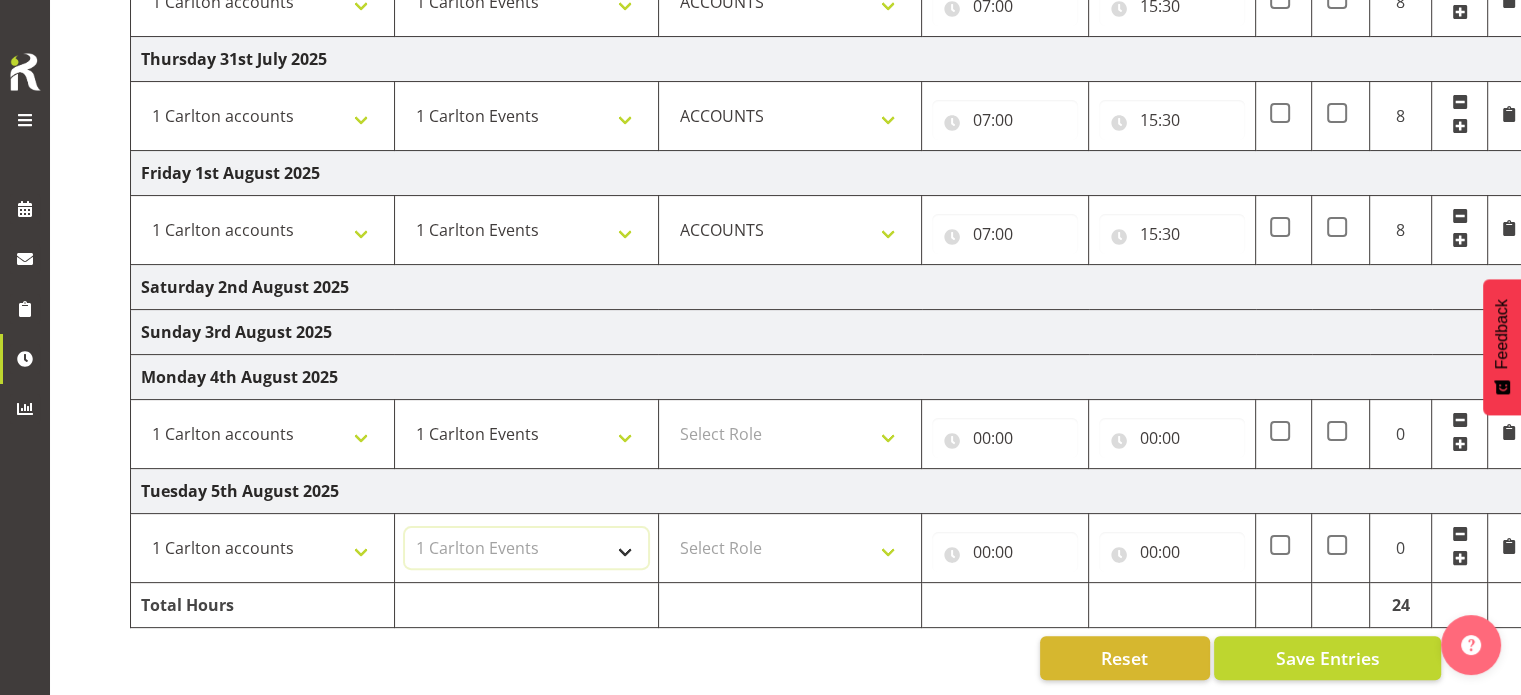click on "Select Job  1 Carlton Events 1 Carlton Hamilton 1 Carlton Wellington 1 EHS WAREHOUSE/OFFICE 1 GRS 1 SLP Production 1 SLP Tradeshows 12507000 - AKL Casual Jul 2025 1250700R - July Casual C&R 2025 12507010 - NASDAP Conference 2025 12507030 - Auckland Food Show 2025 12507050 - CDES Internship & Graduate Expo 2025 12507100 - NZCB Education Day 2025 12507110 - CCNZ 2025 1250711A - CCNZ25-Accordant GroupServices 12507120 - NZACA Symposium 2025 12507130 - Risk & Resilience 2025 1250713A - Risk 2025 - Protecht 1250713B - RISK 2025 - Camms 12507140 - Jobs Expo in NZ 2025 12507150 - Crane 2025 1250715A - Crane 2025 - UAA 12507160 - BestStart conference 25 12507170 - UoA - T-Tech 2025 12507180 - Banks Art Exhibition 25 12507190 - GSA 2025 12507200 - UoA Clubs Expo Semster 2 2025 12507210 - All Black Tour 2025 - Hamilton 12507220 - All Blacks Stock Purchasing 25 12508000 - AKL Casual Aug 2025 1250800R - August Casual C&R 2025 12508010 - Spring Gift Fair 2025 1250801A - Jty Imports/Exports-SpringGift 12508080 - FANZ 2025" at bounding box center [526, 548] 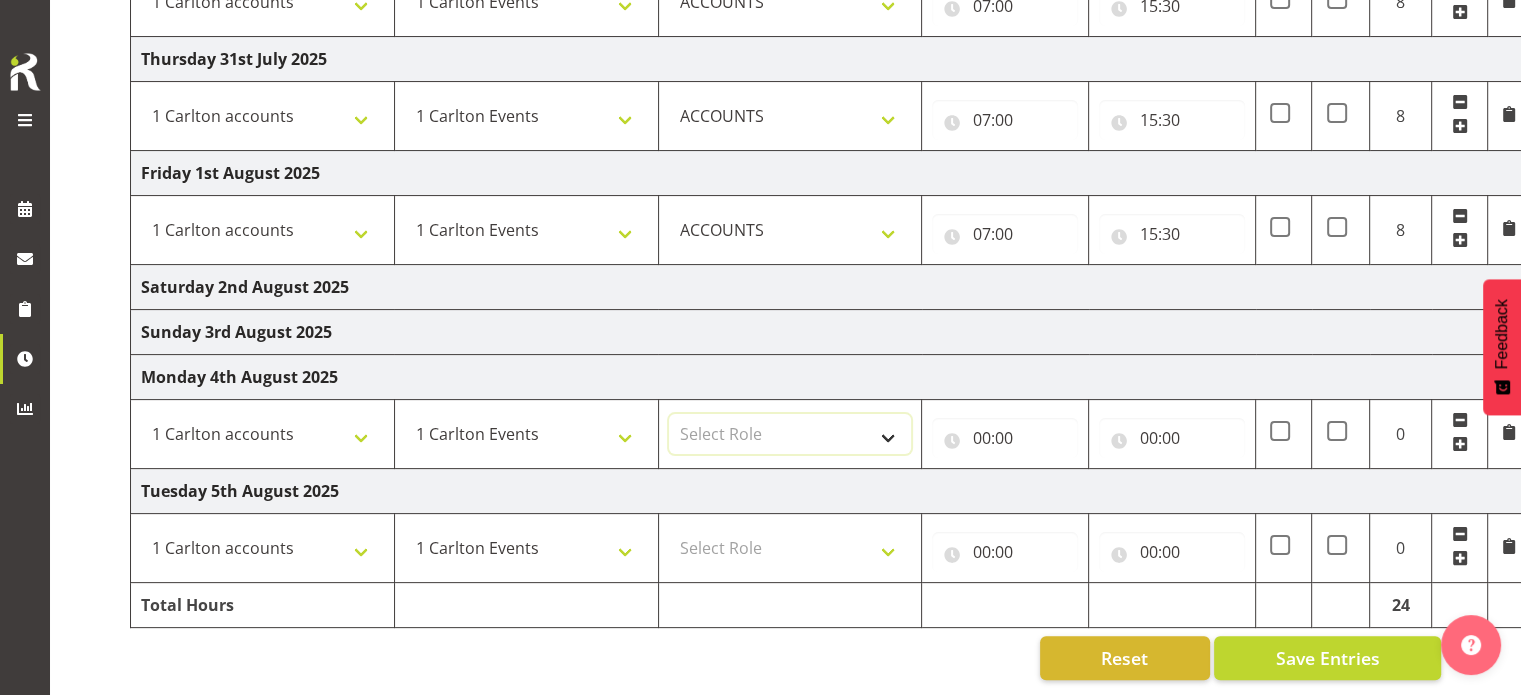 click on "Select Role  ACCOUNTS" at bounding box center (790, 434) 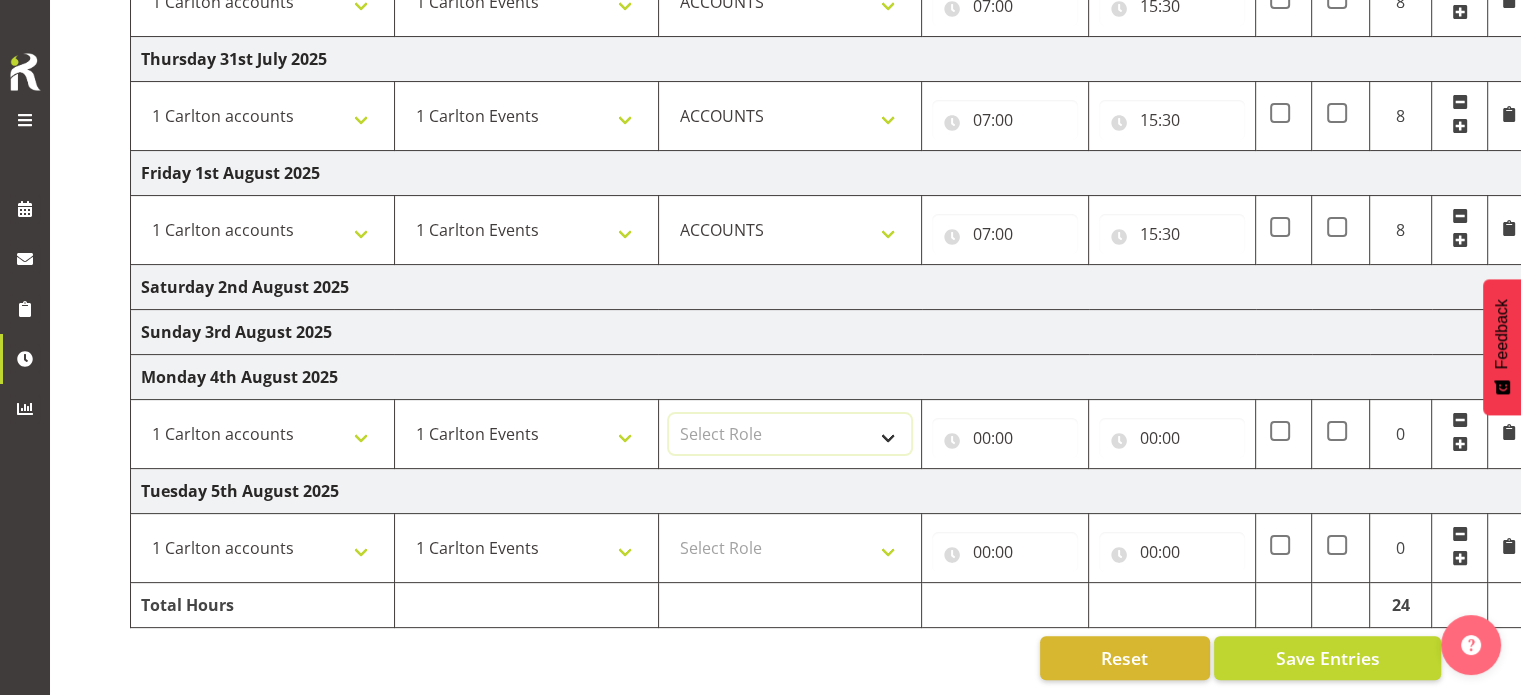select on "204" 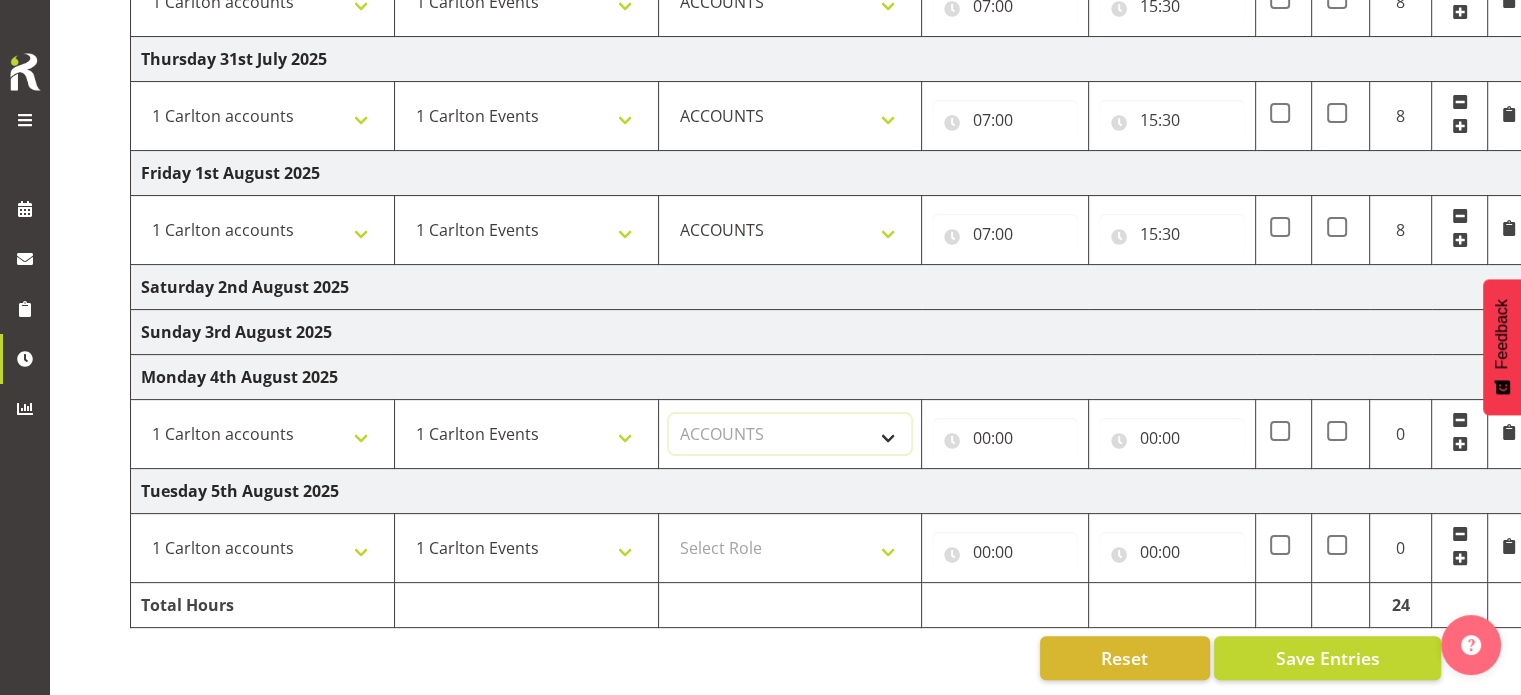 click on "Select Role  ACCOUNTS" at bounding box center [790, 434] 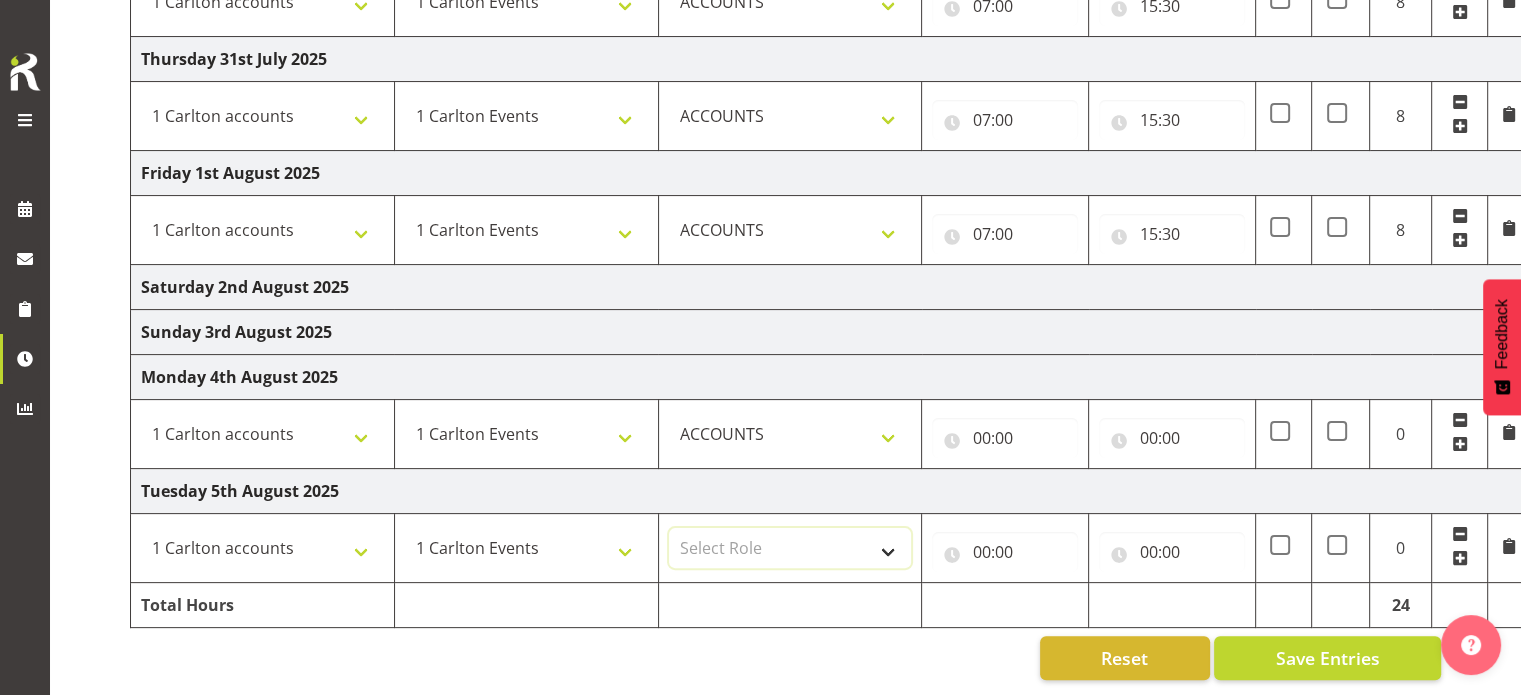 click on "Select Role  ACCOUNTS" at bounding box center [790, 548] 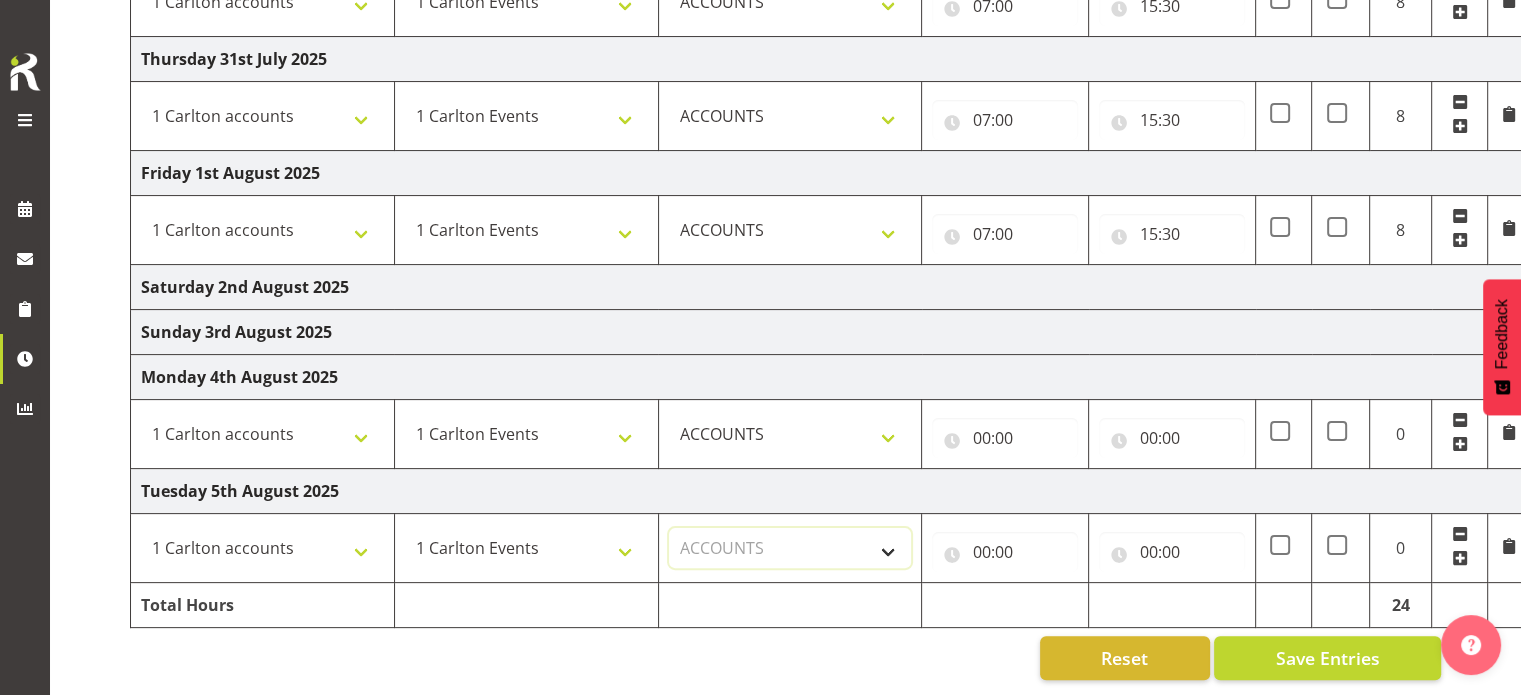 click on "Select Role  ACCOUNTS" at bounding box center [790, 548] 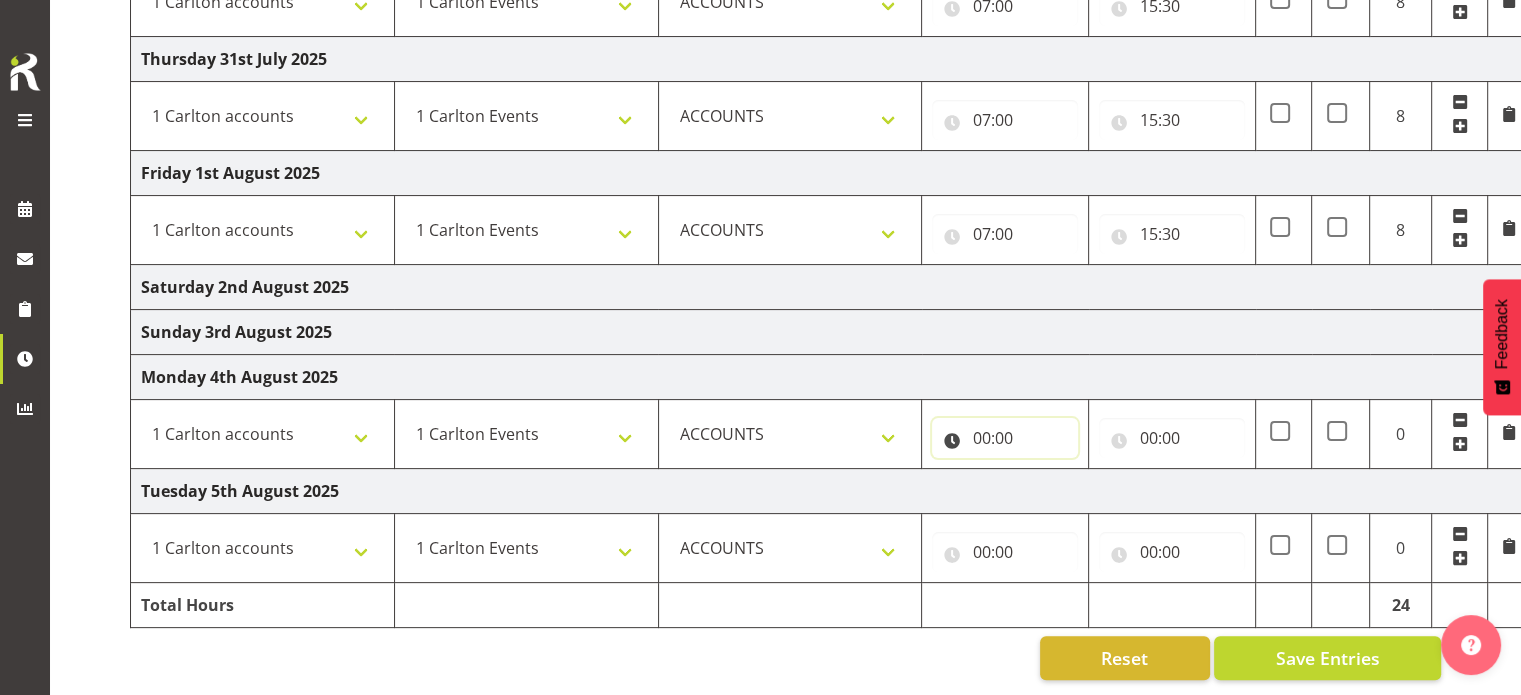 click on "00:00" at bounding box center [1005, 438] 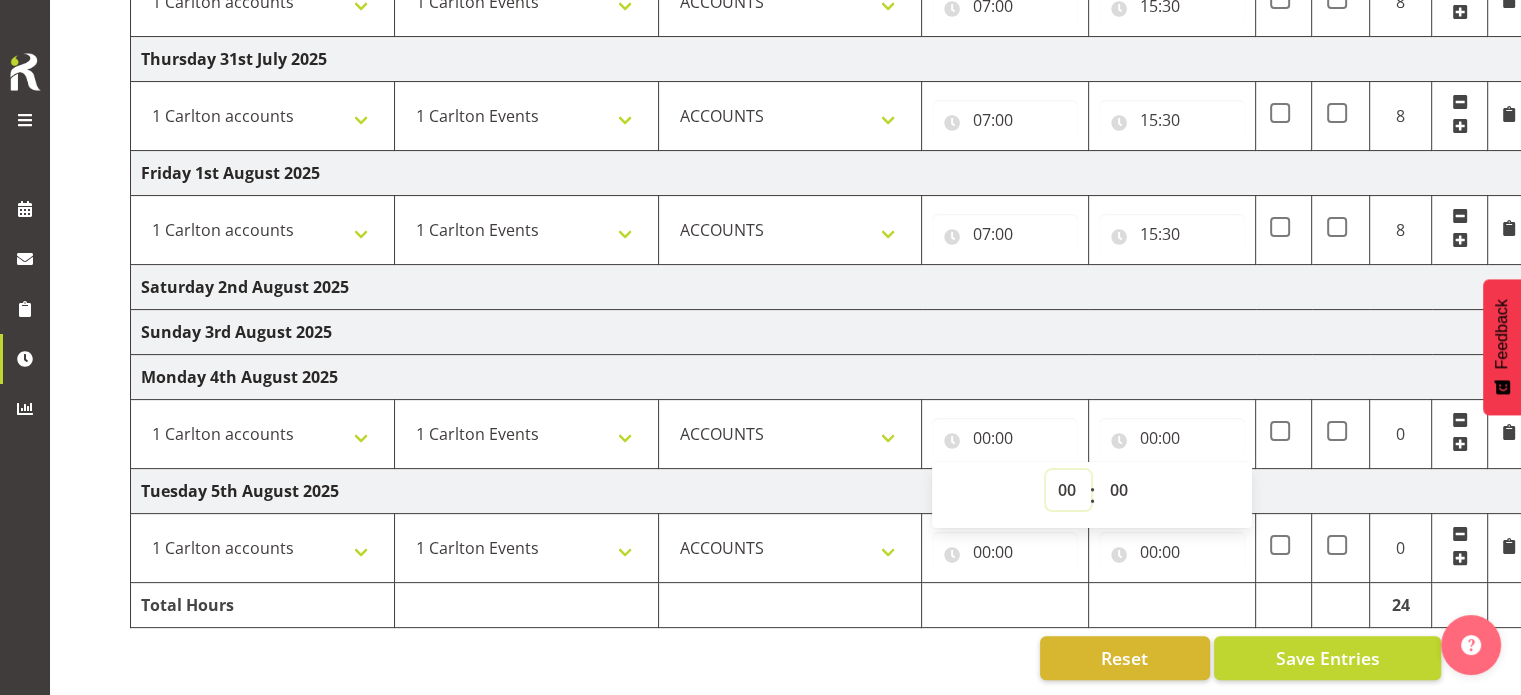 click on "00   01   02   03   04   05   06   07   08   09   10   11   12   13   14   15   16   17   18   19   20   21   22   23" at bounding box center [1068, 490] 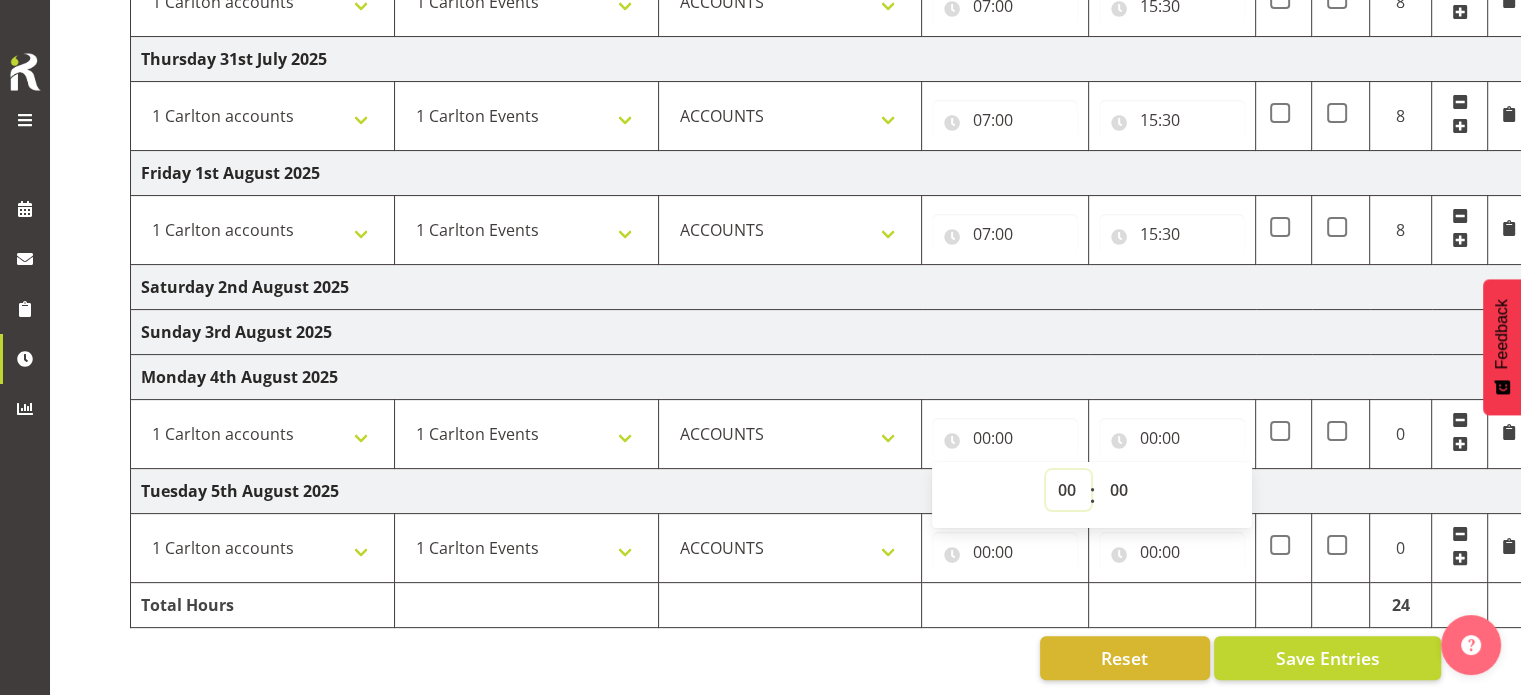 select on "7" 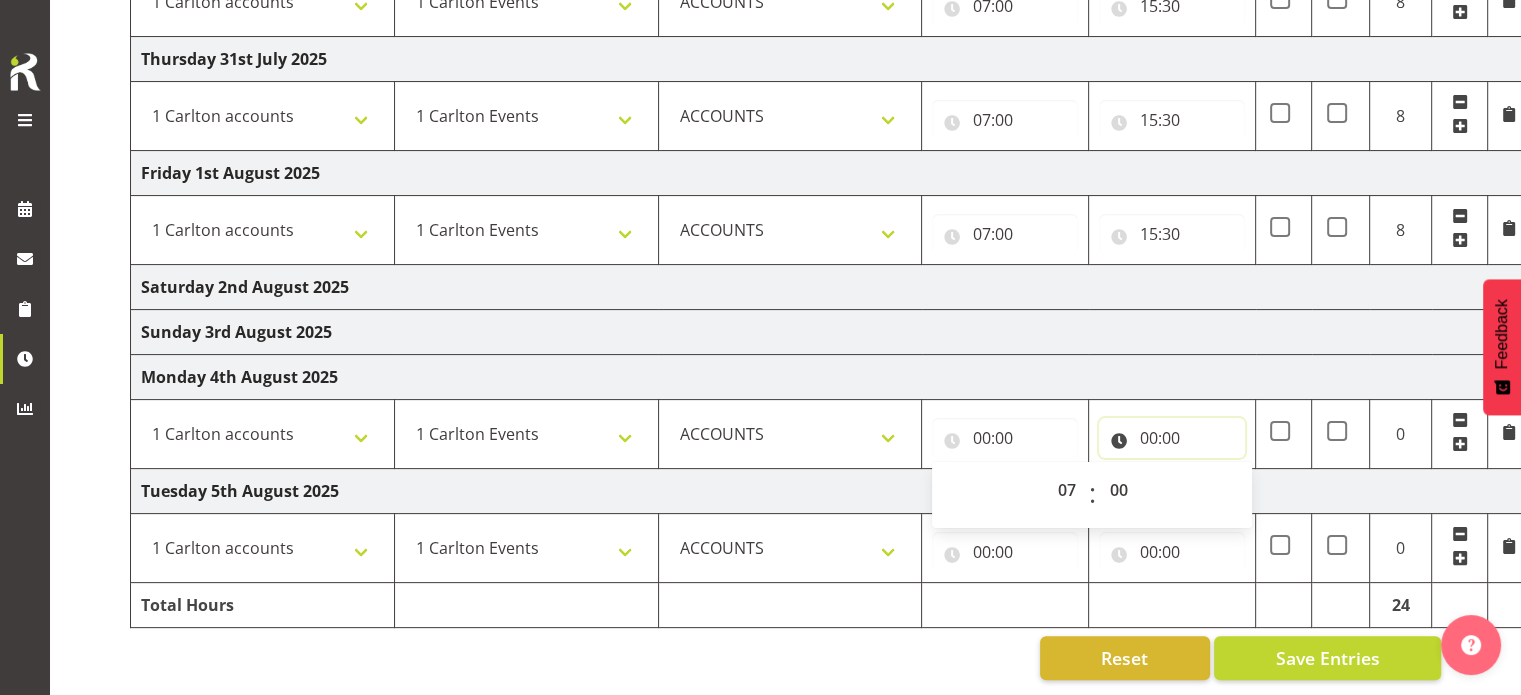 type on "07:00" 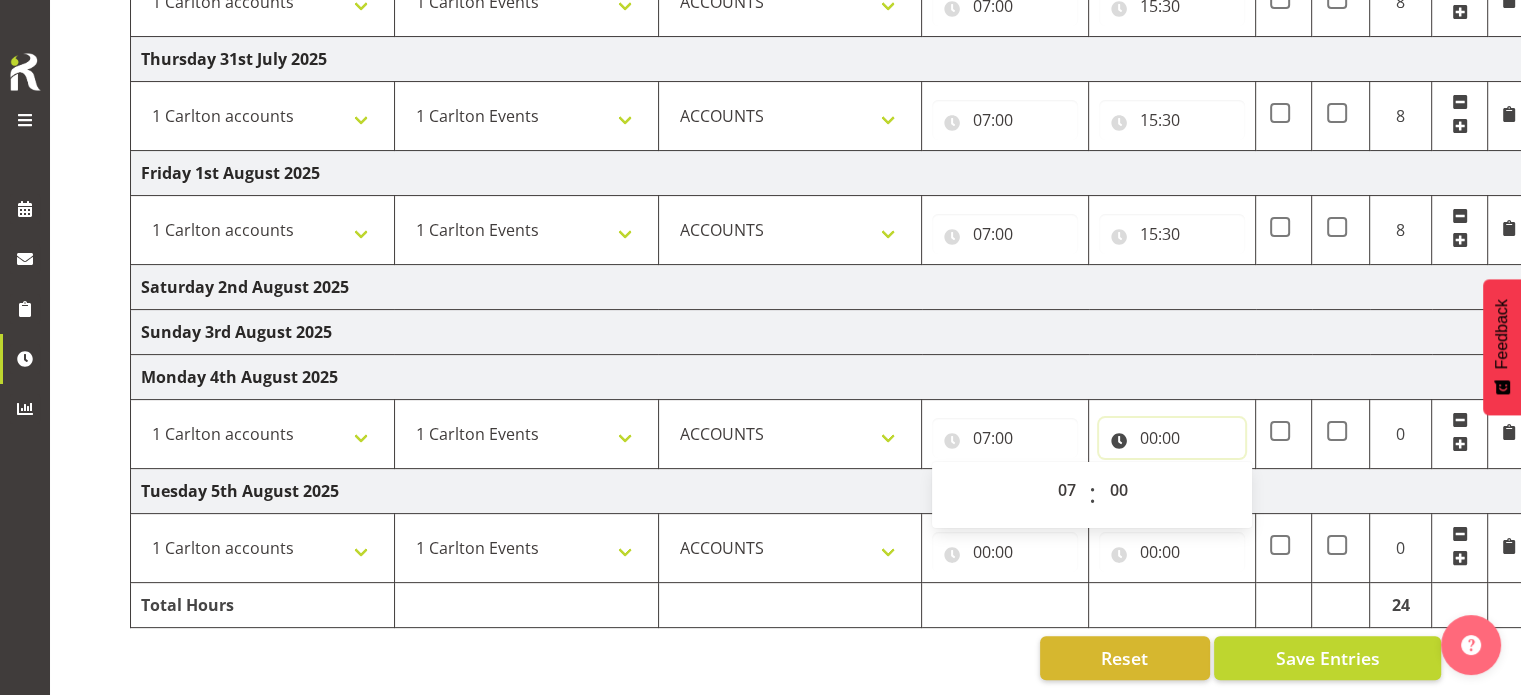 click on "00:00" at bounding box center [1172, 438] 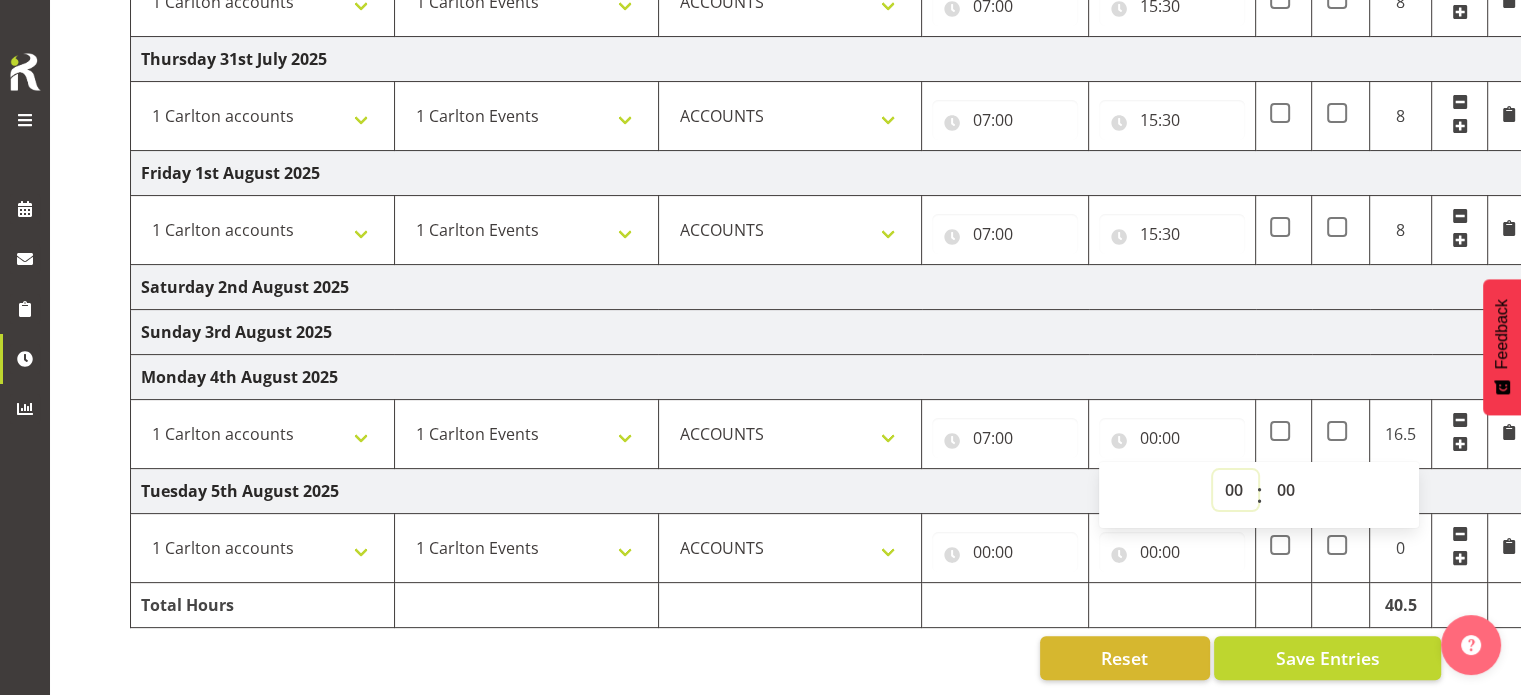 click on "00   01   02   03   04   05   06   07   08   09   10   11   12   13   14   15   16   17   18   19   20   21   22   23" at bounding box center [1235, 490] 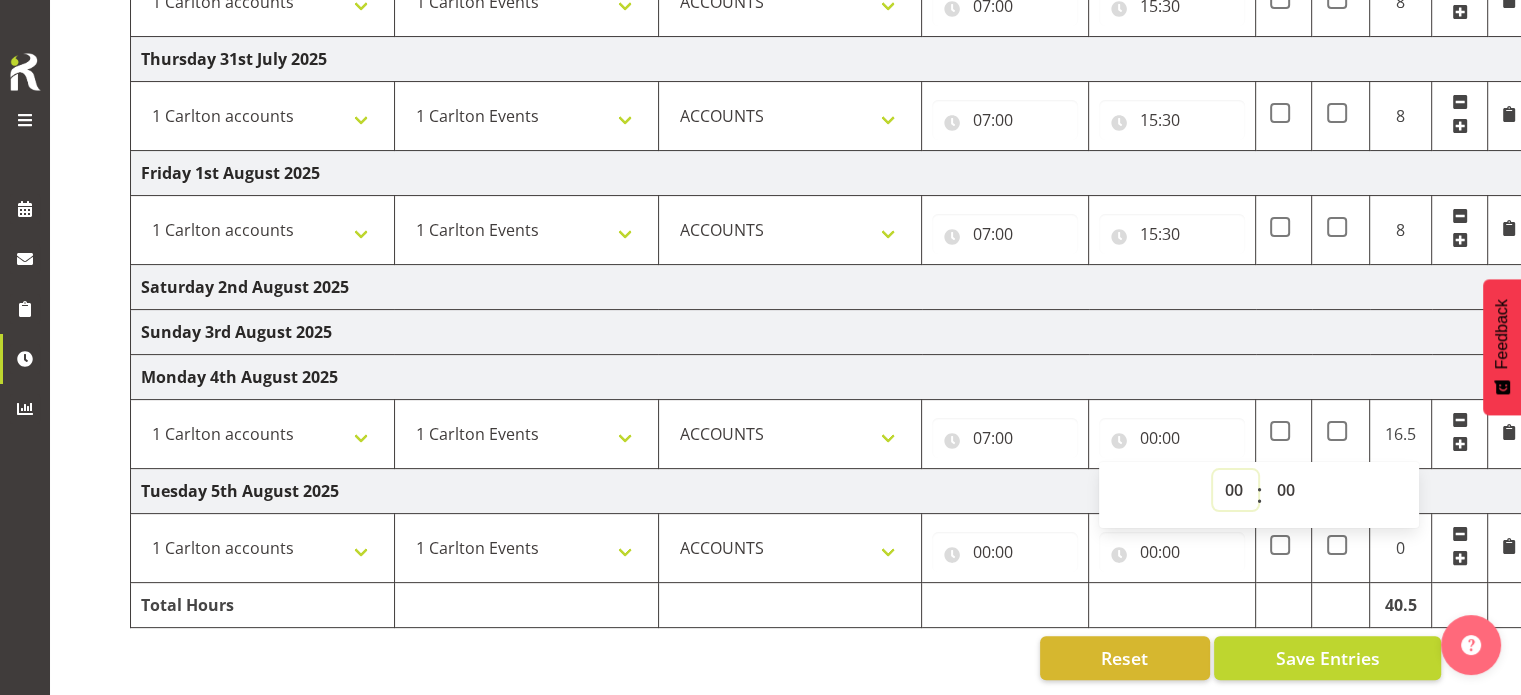 select on "15" 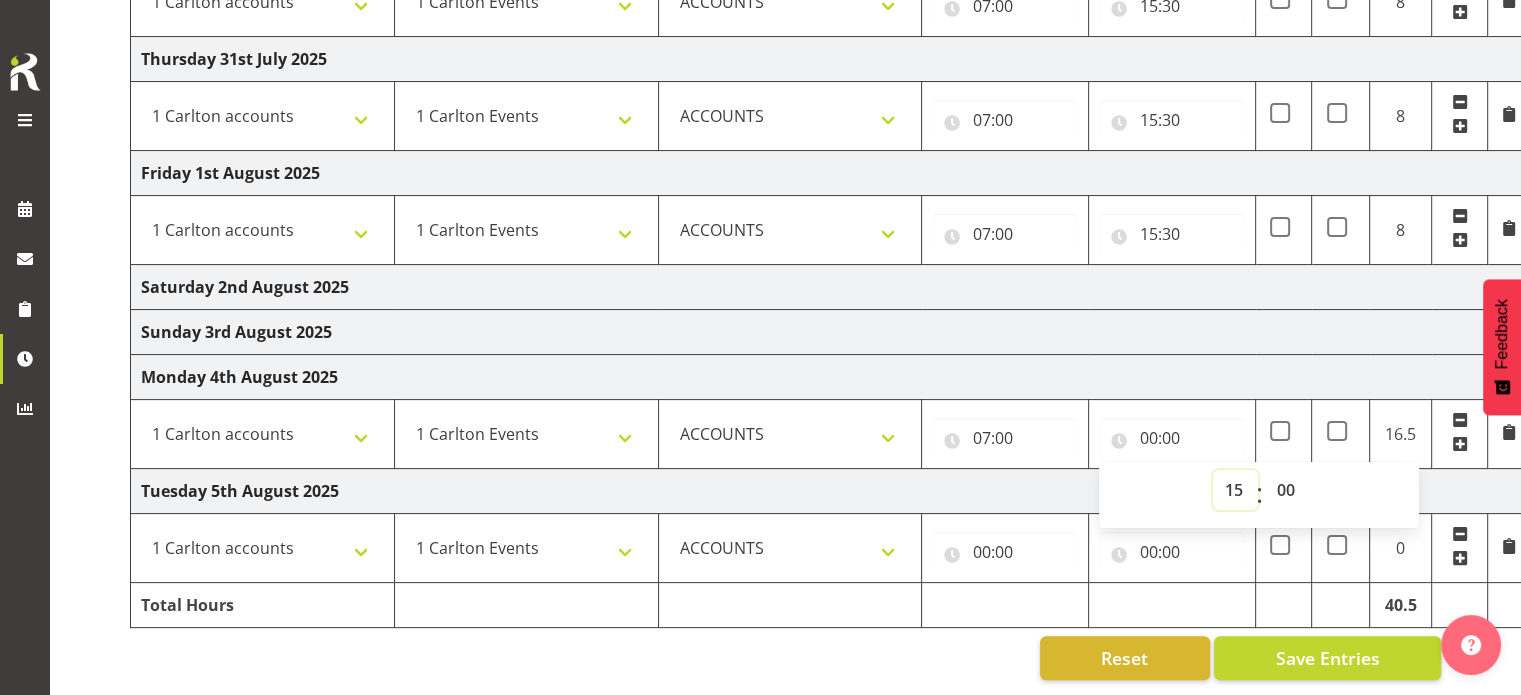 click on "00   01   02   03   04   05   06   07   08   09   10   11   12   13   14   15   16   17   18   19   20   21   22   23" at bounding box center [1235, 490] 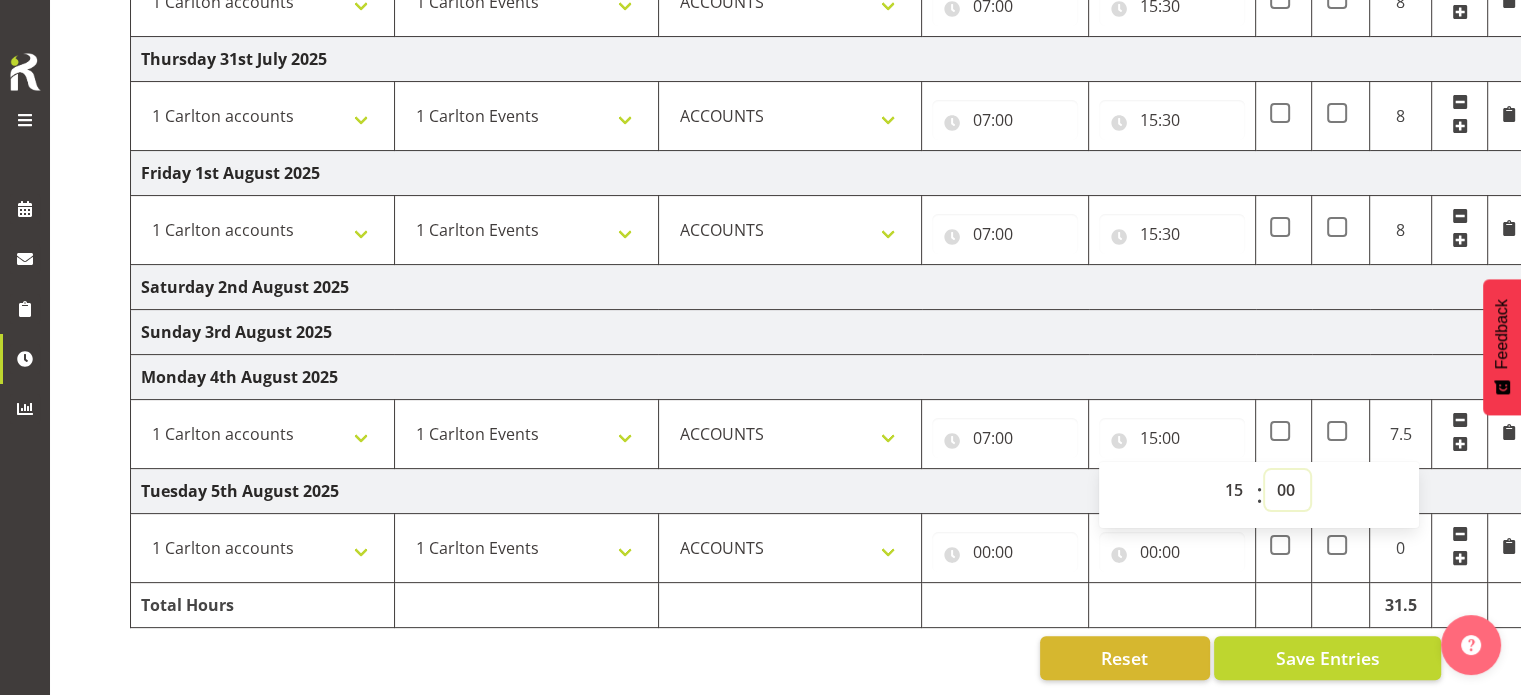 select on "30" 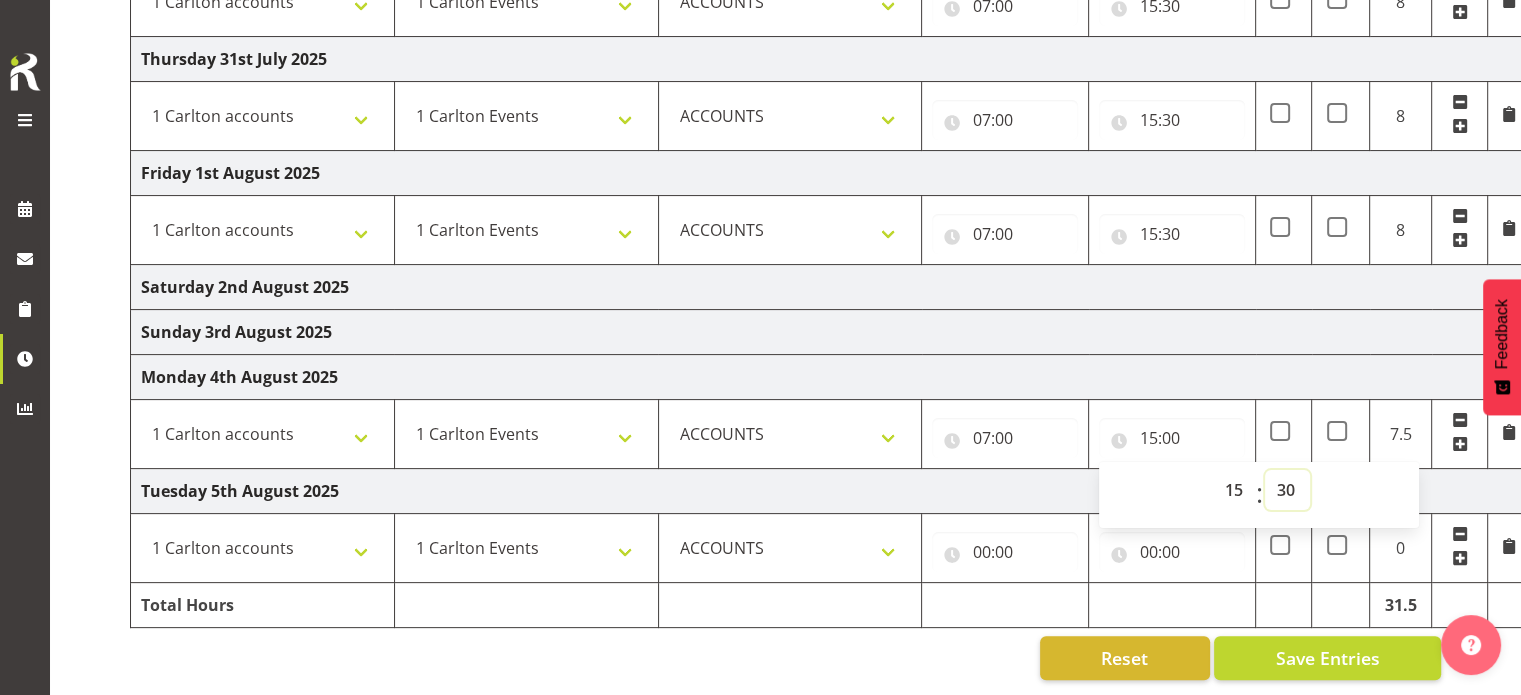 type on "15:30" 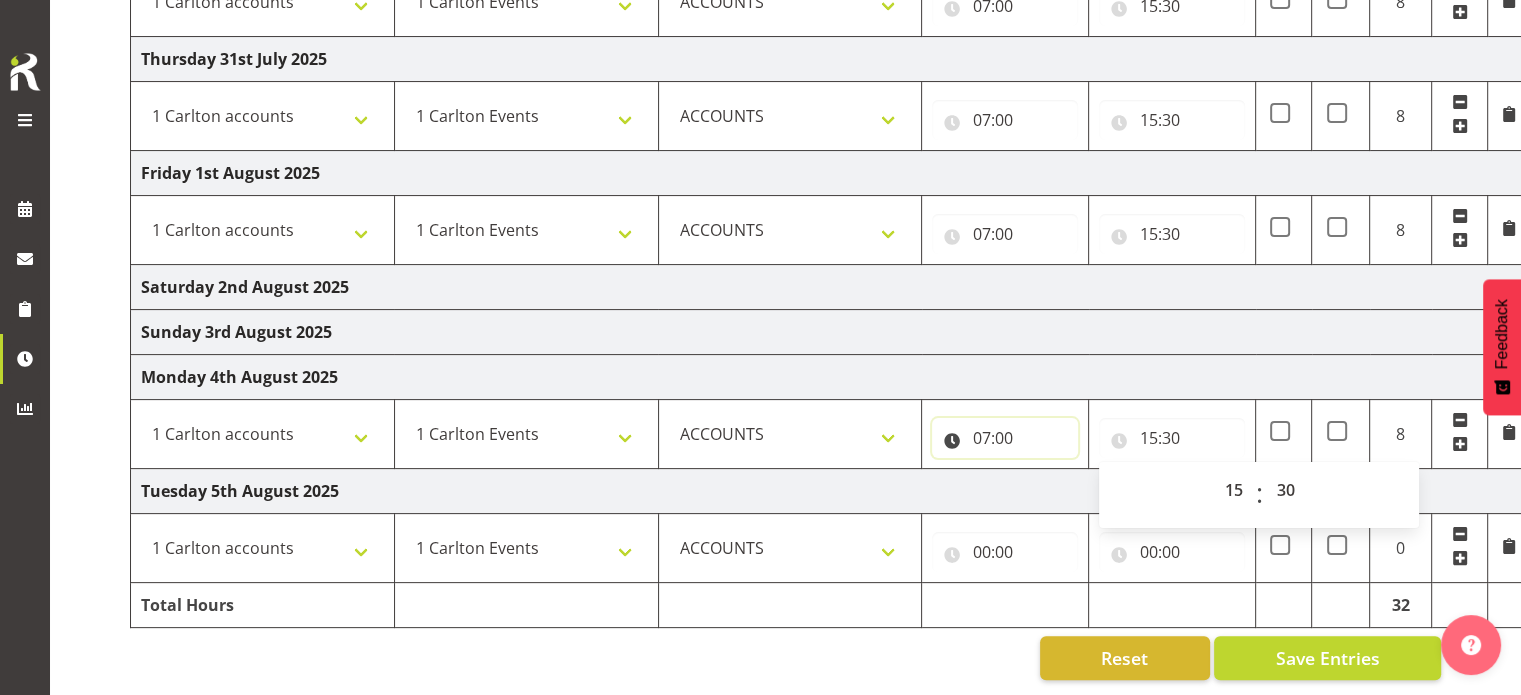 click on "07:00" at bounding box center (1005, 438) 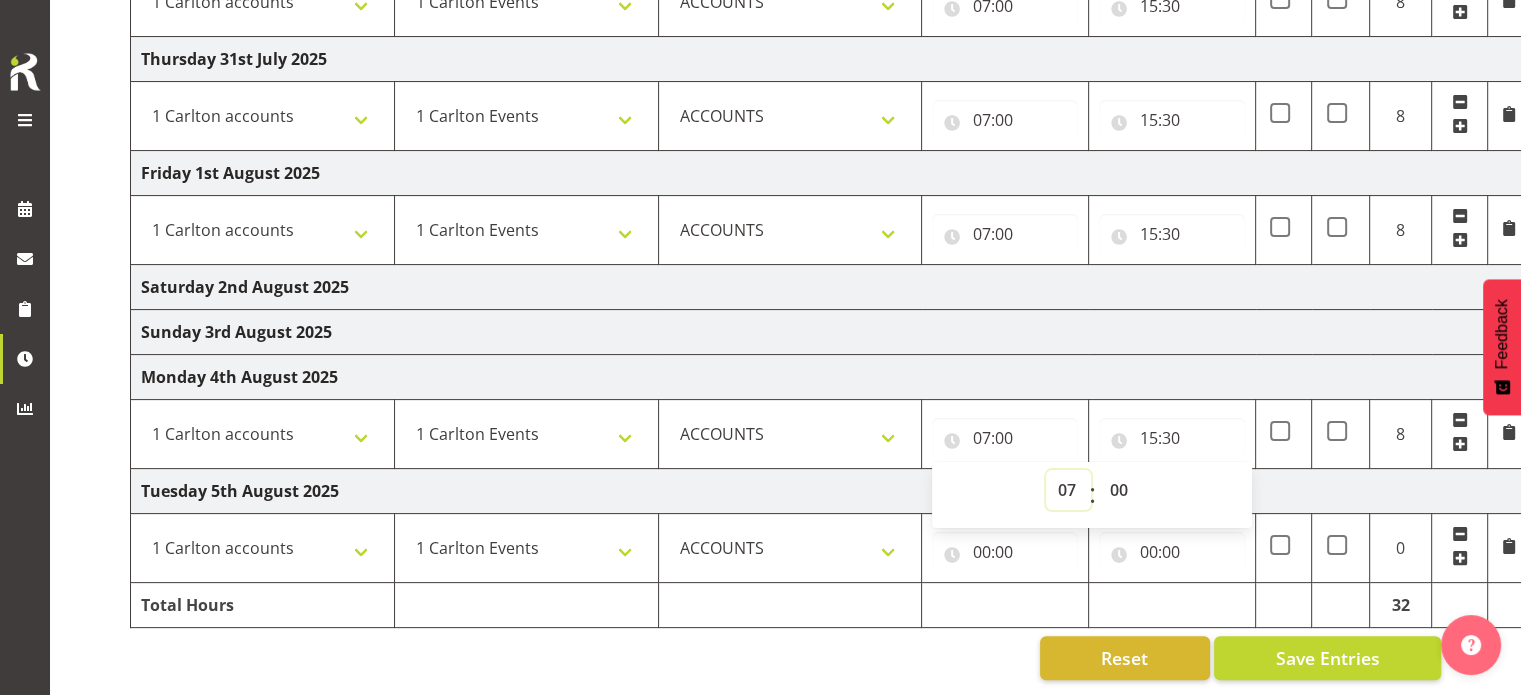 click on "00   01   02   03   04   05   06   07   08   09   10   11   12   13   14   15   16   17   18   19   20   21   22   23" at bounding box center (1068, 490) 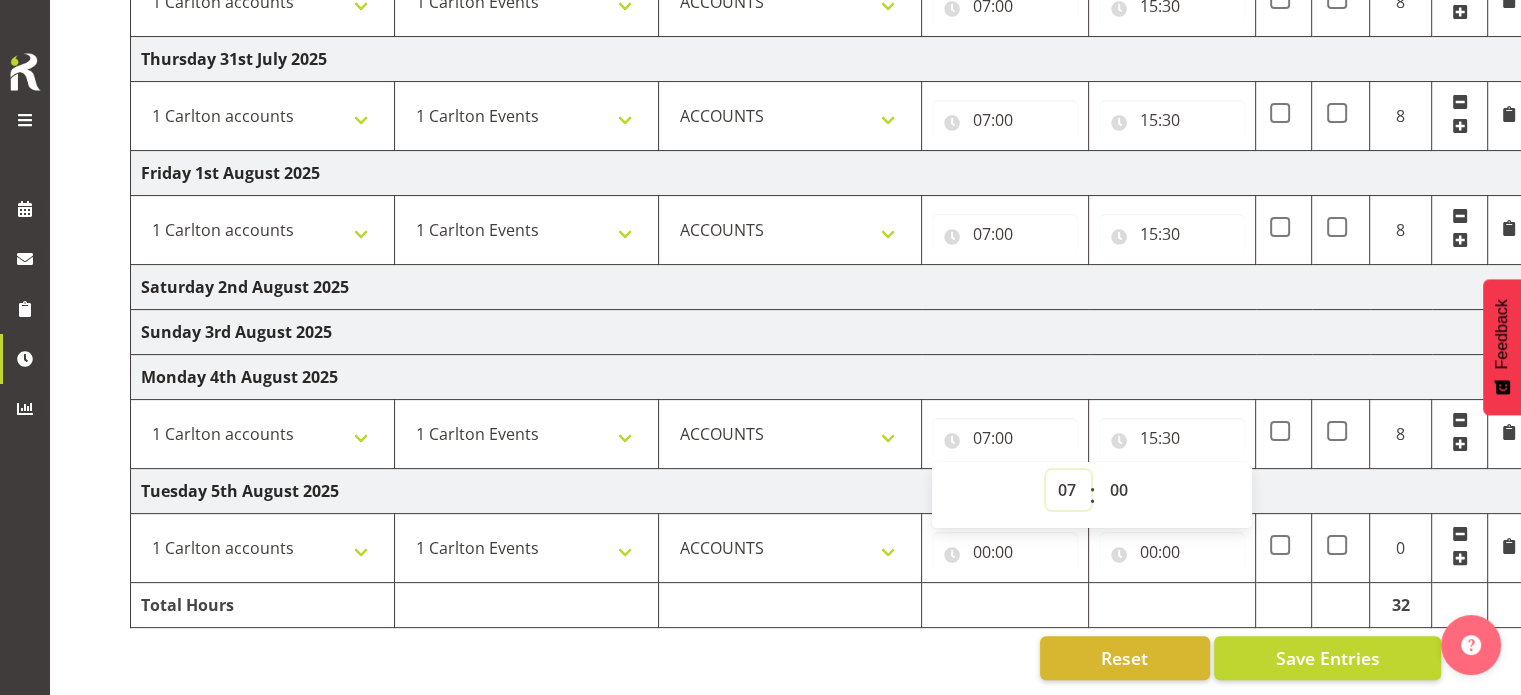 select on "8" 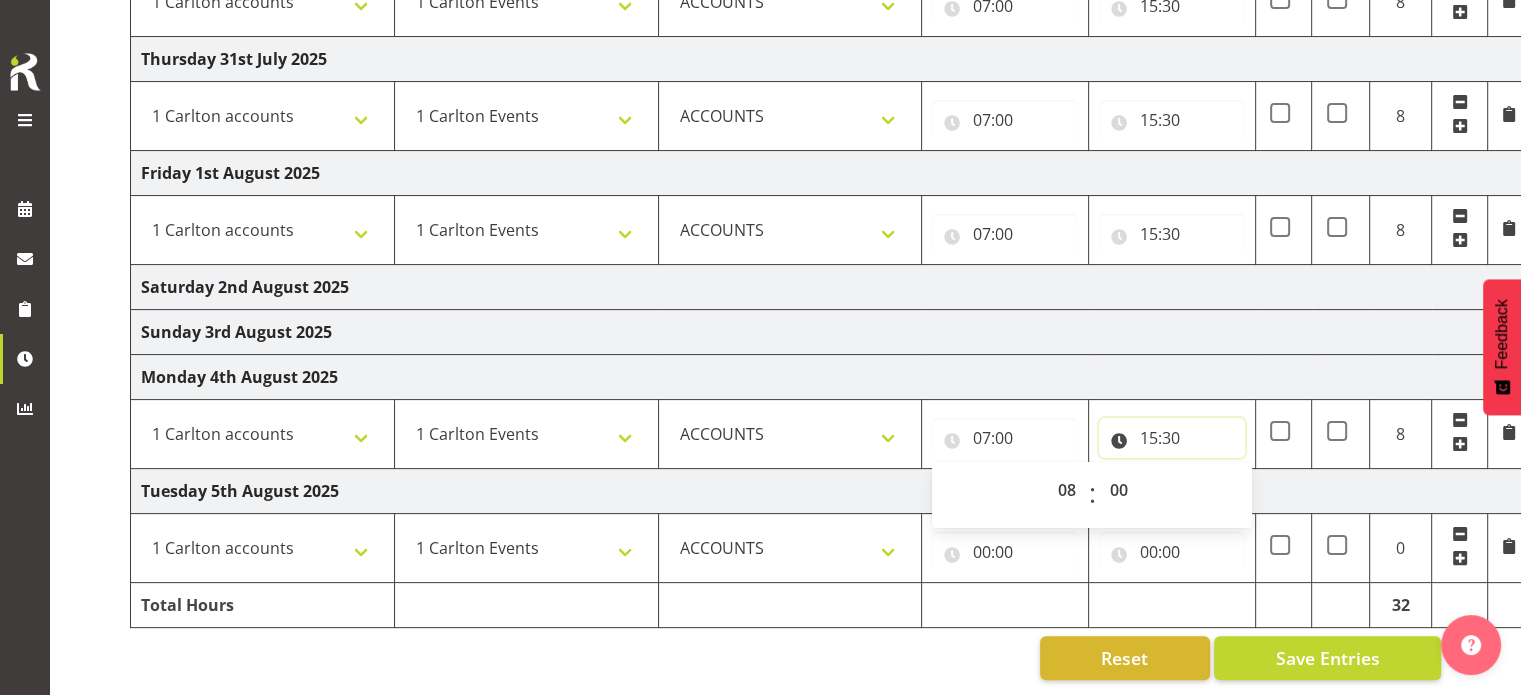 type on "08:00" 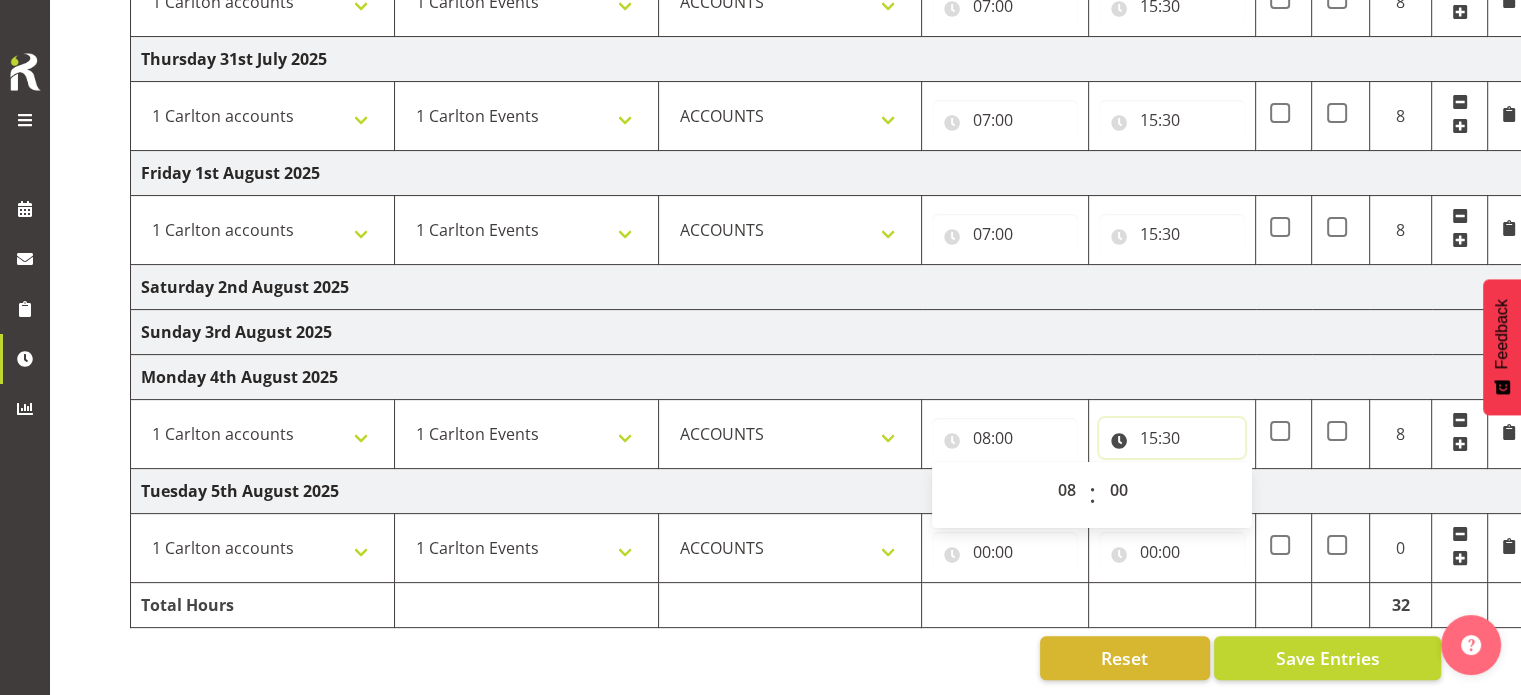 drag, startPoint x: 1160, startPoint y: 419, endPoint x: 1187, endPoint y: 425, distance: 27.658634 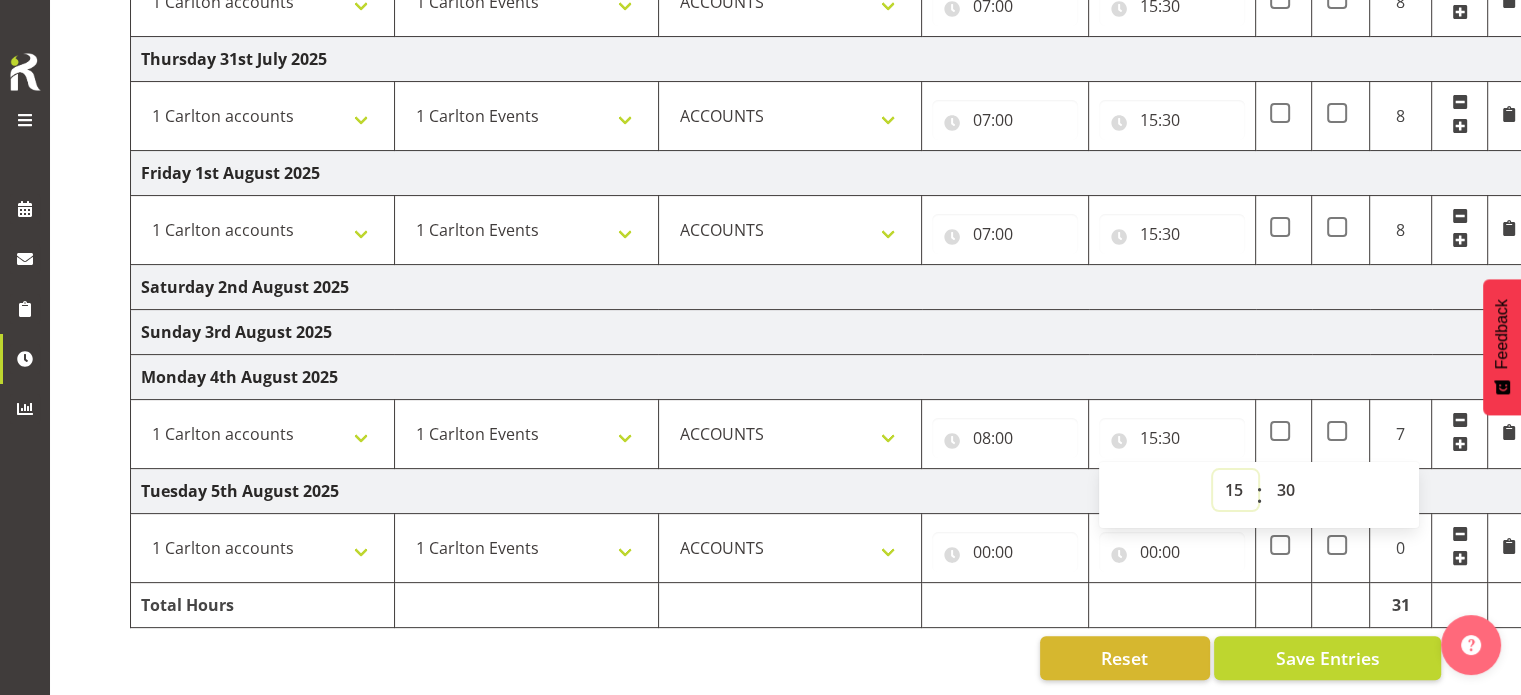 click on "00   01   02   03   04   05   06   07   08   09   10   11   12   13   14   15   16   17   18   19   20   21   22   23" at bounding box center (1235, 490) 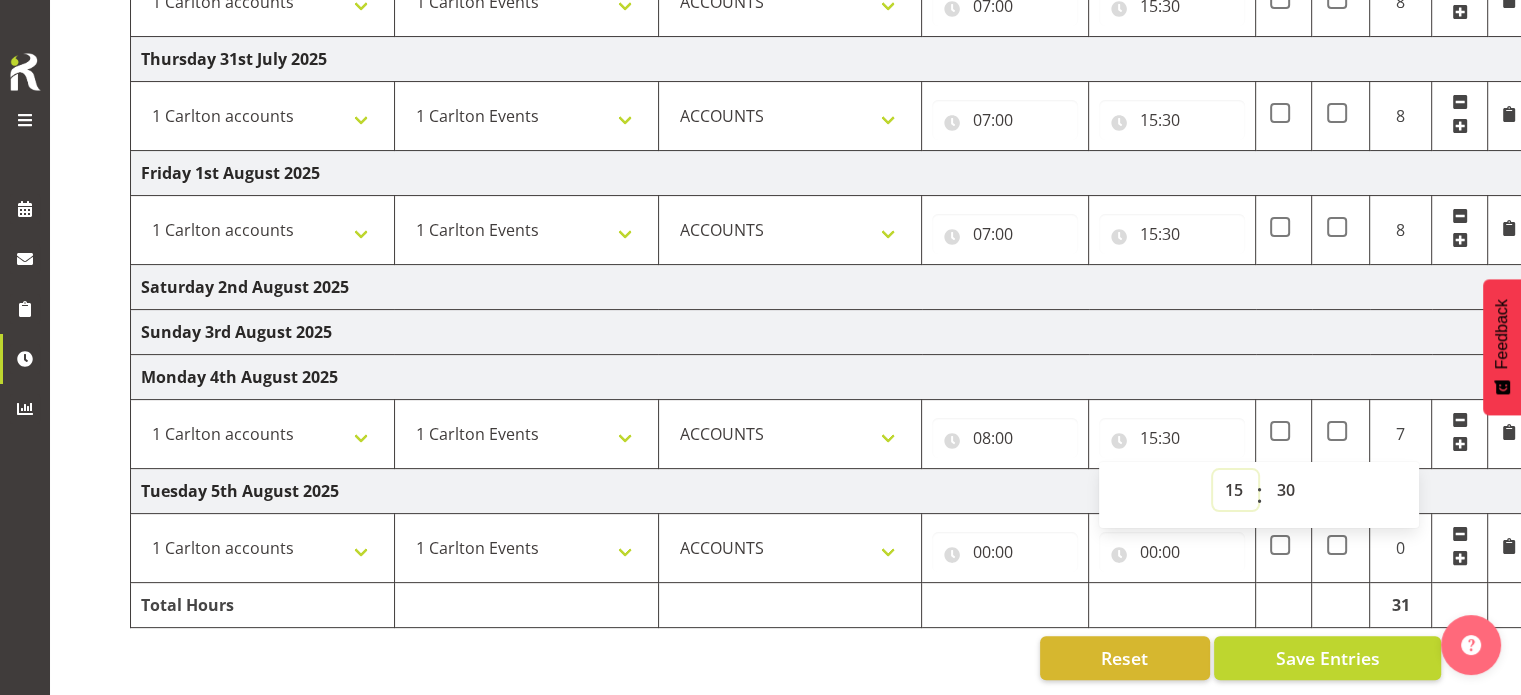 select on "16" 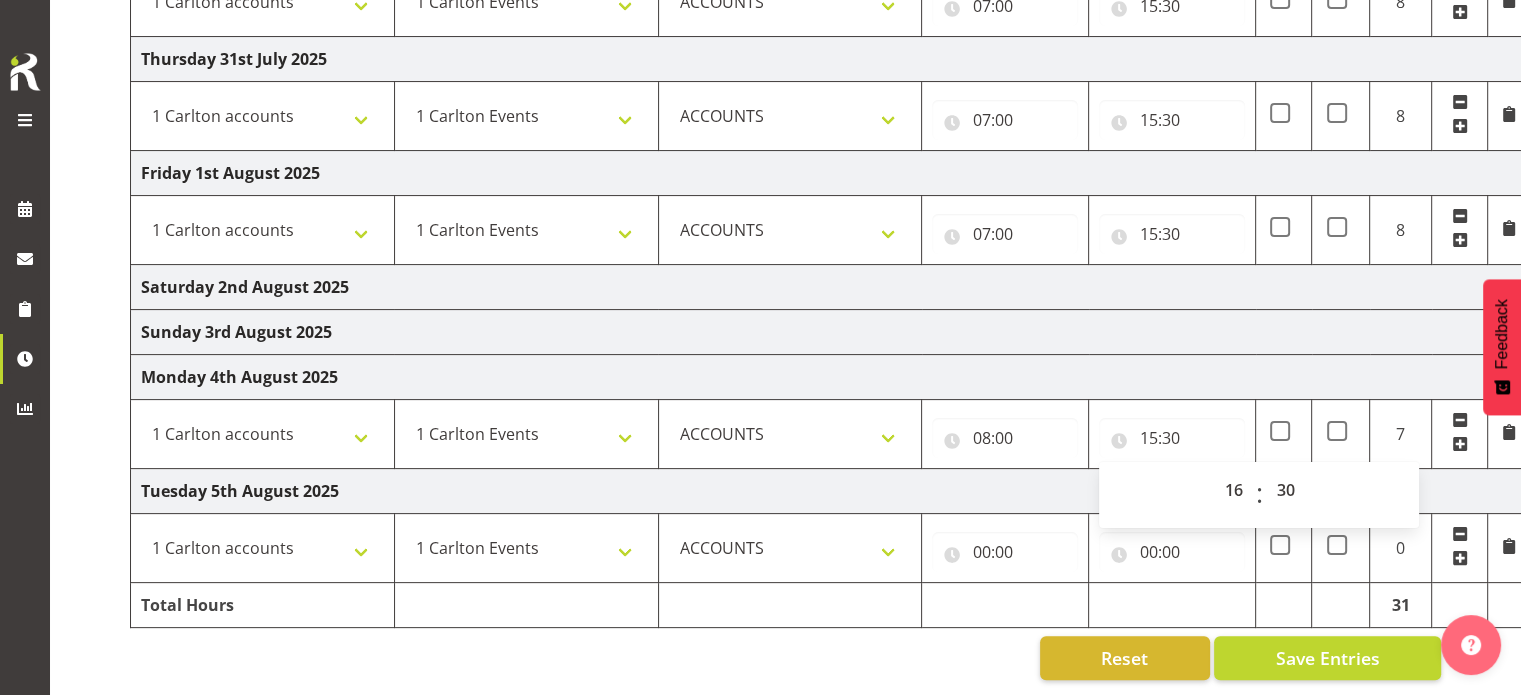 type on "16:30" 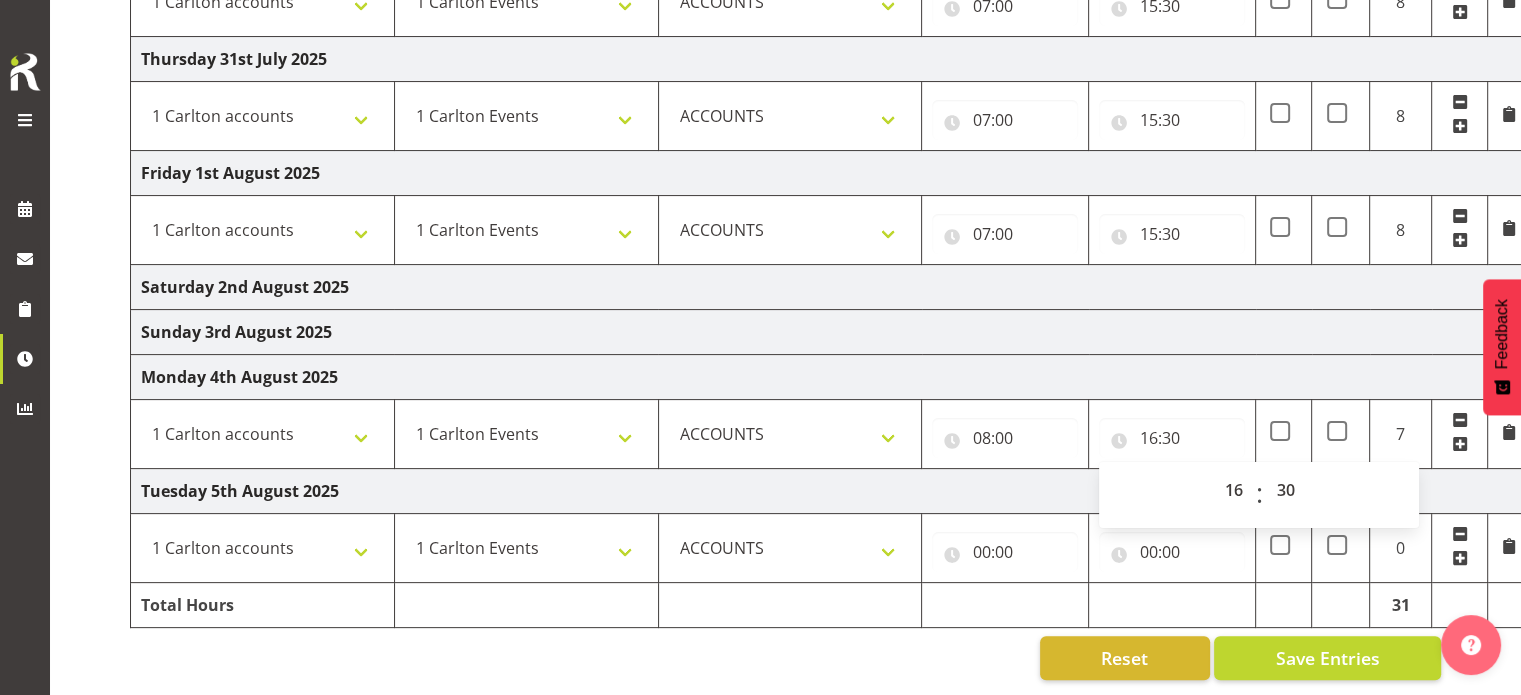 click on "Monday 4th August 2025" at bounding box center [830, 377] 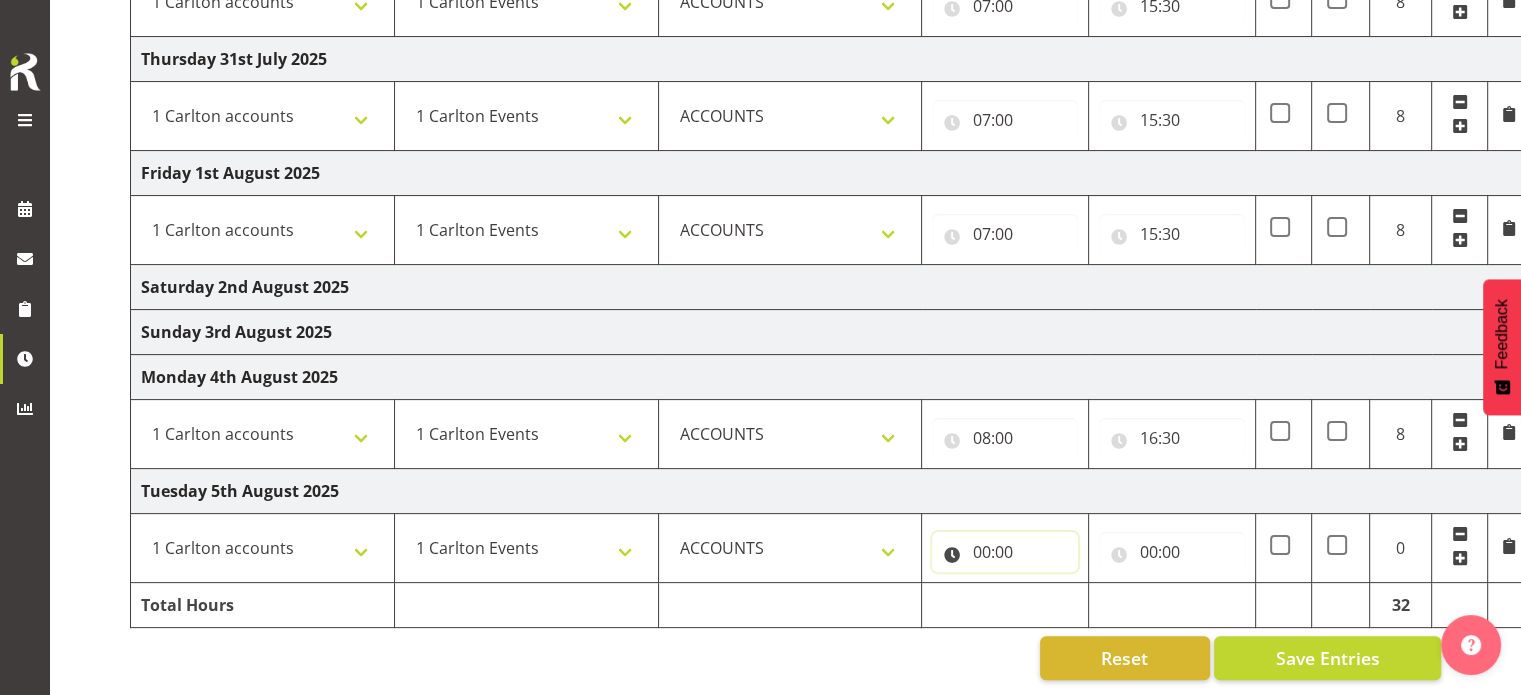 drag, startPoint x: 981, startPoint y: 534, endPoint x: 992, endPoint y: 539, distance: 12.083046 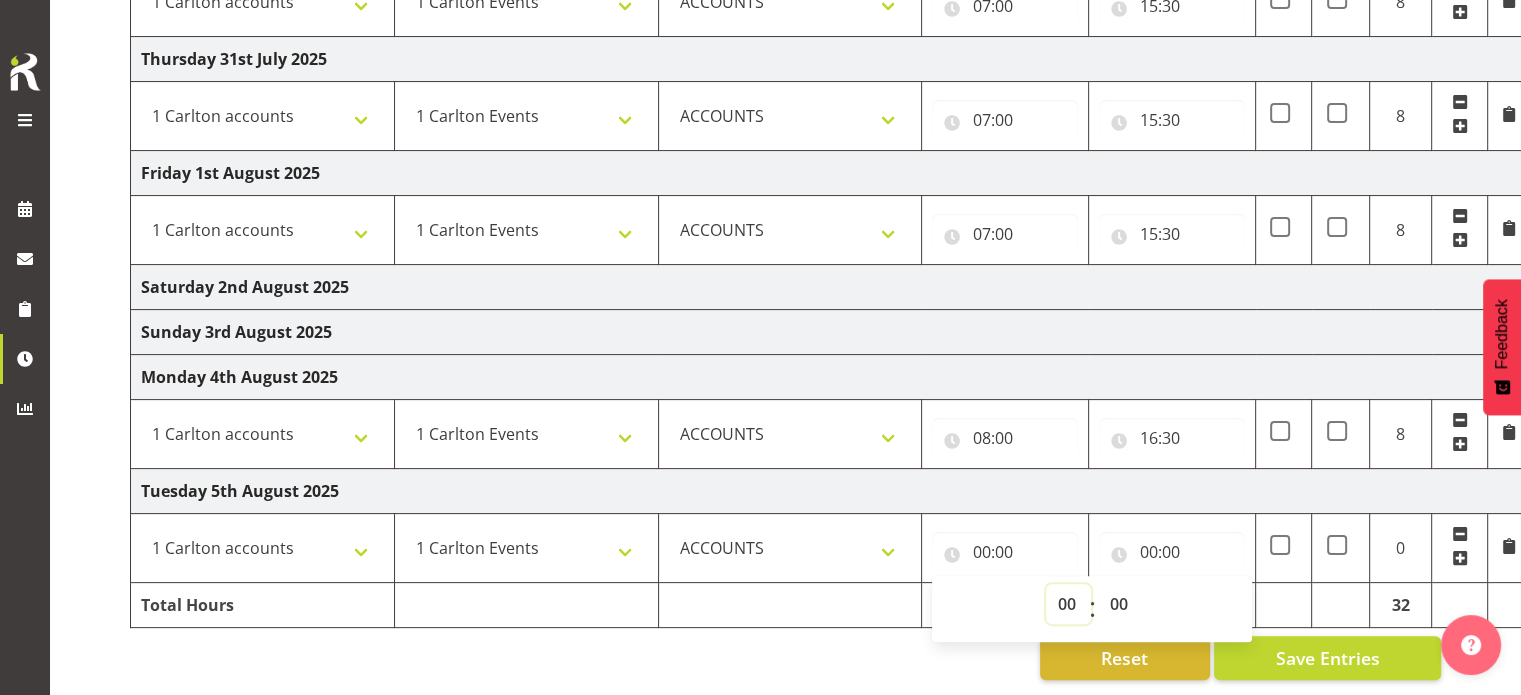 drag, startPoint x: 1059, startPoint y: 591, endPoint x: 1063, endPoint y: 610, distance: 19.416489 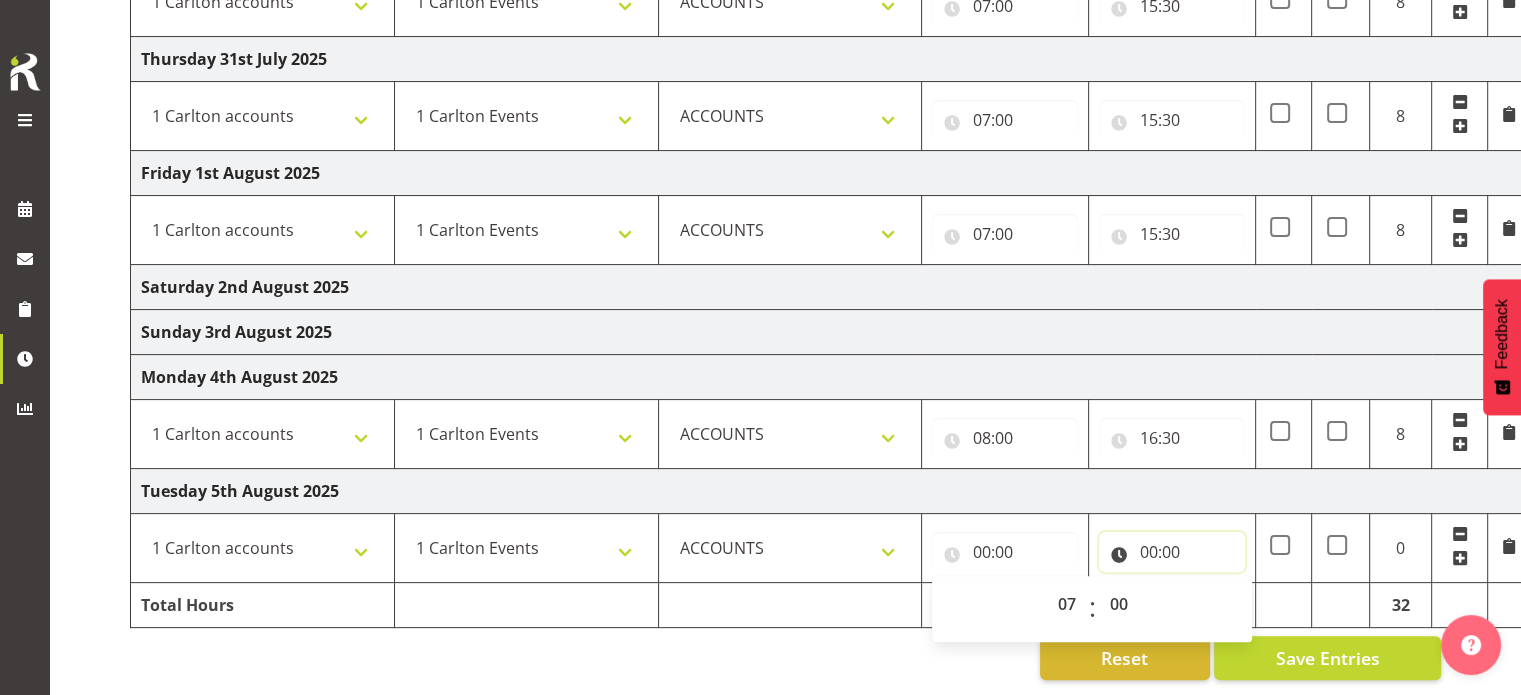 type on "07:00" 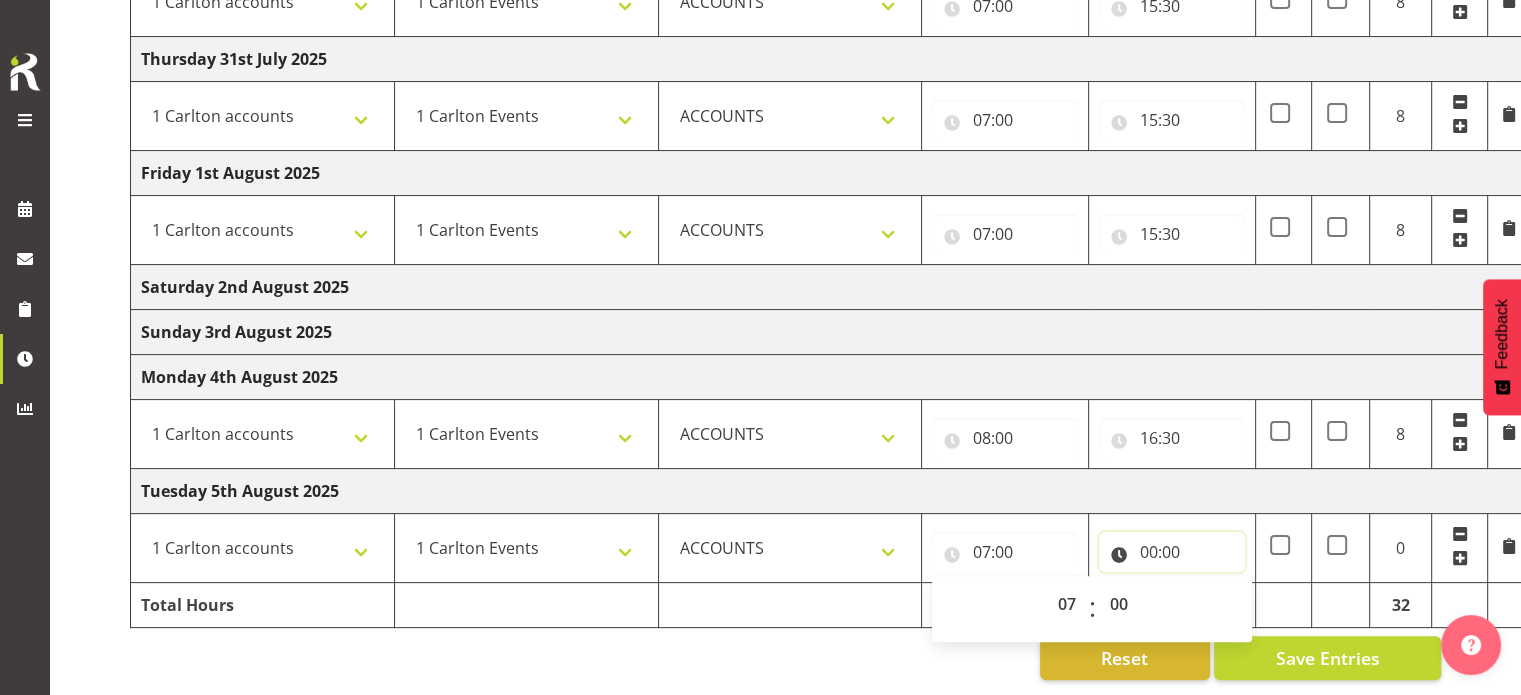 click on "00:00" at bounding box center [1172, 552] 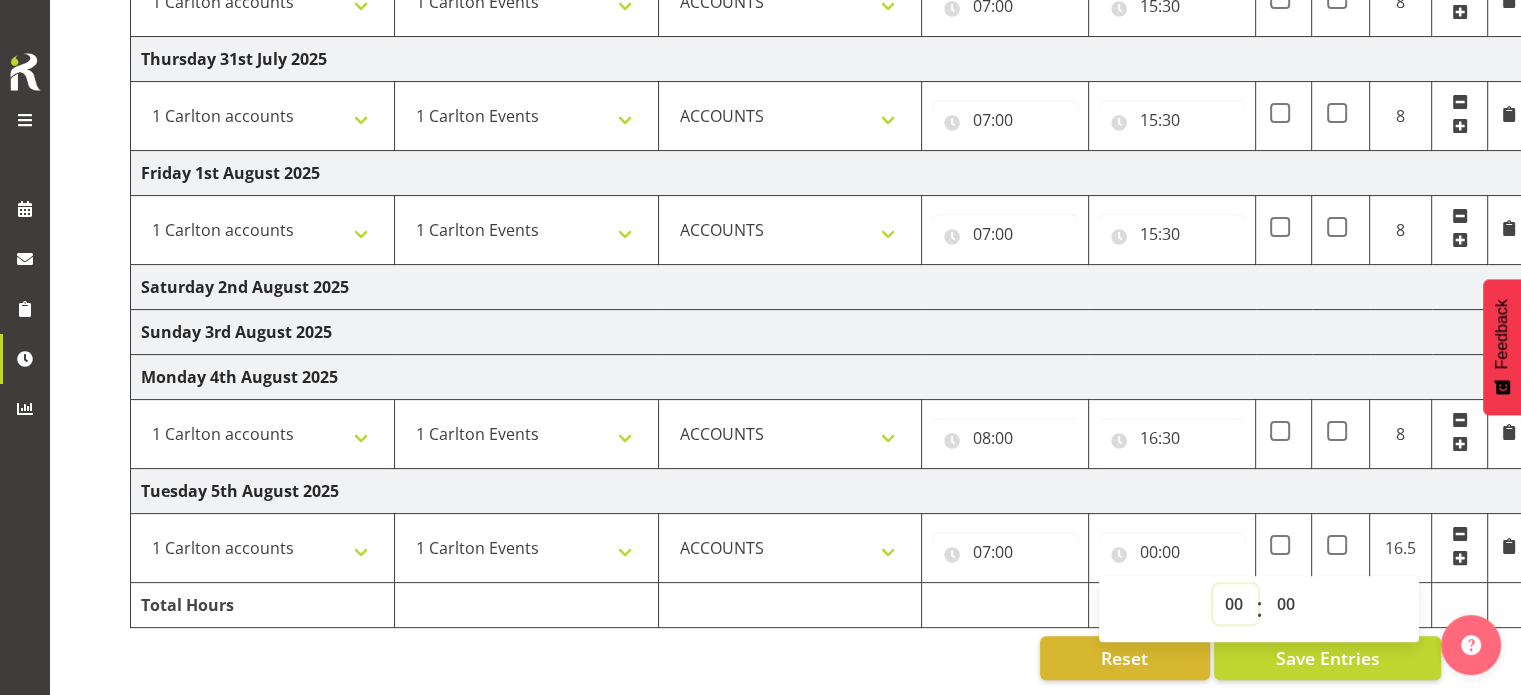 click on "00   01   02   03   04   05   06   07   08   09   10   11   12   13   14   15   16   17   18   19   20   21   22   23" at bounding box center [1235, 604] 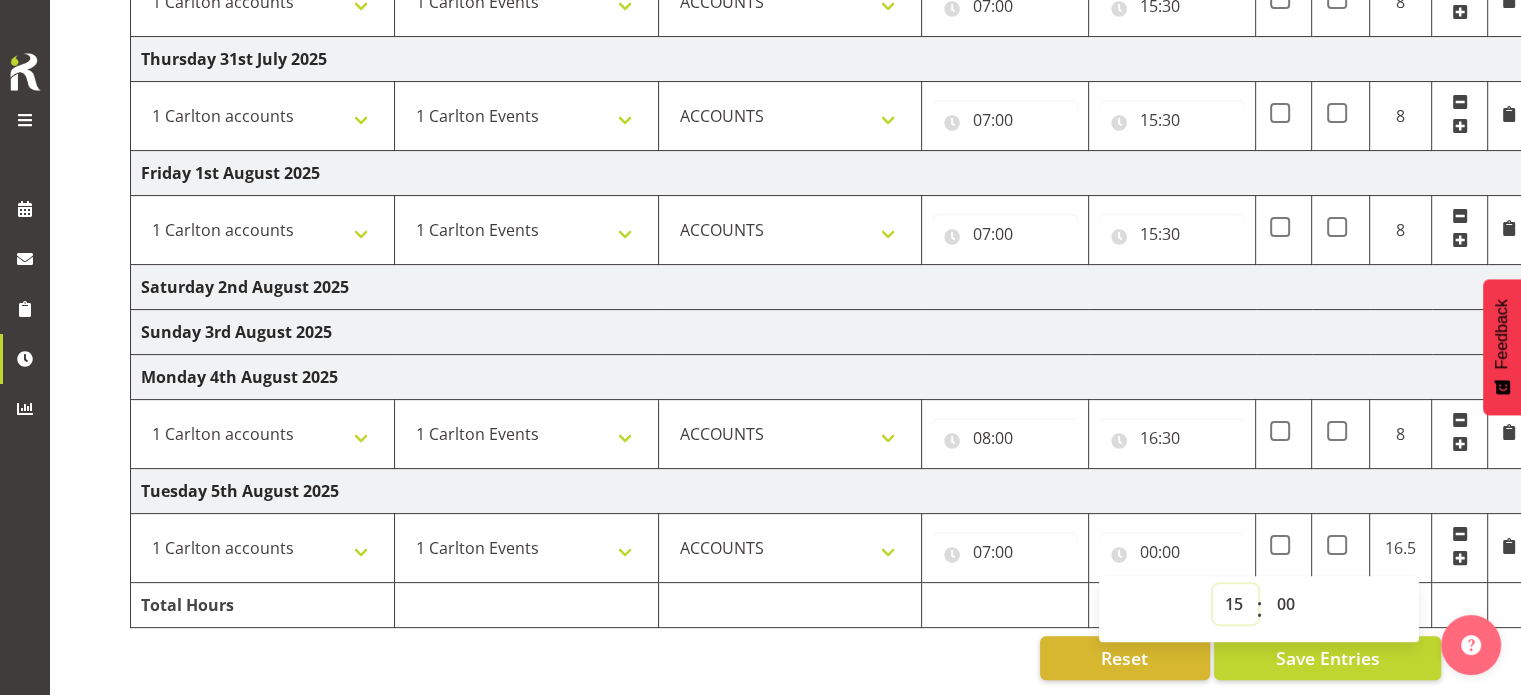 click on "00   01   02   03   04   05   06   07   08   09   10   11   12   13   14   15   16   17   18   19   20   21   22   23" at bounding box center (1235, 604) 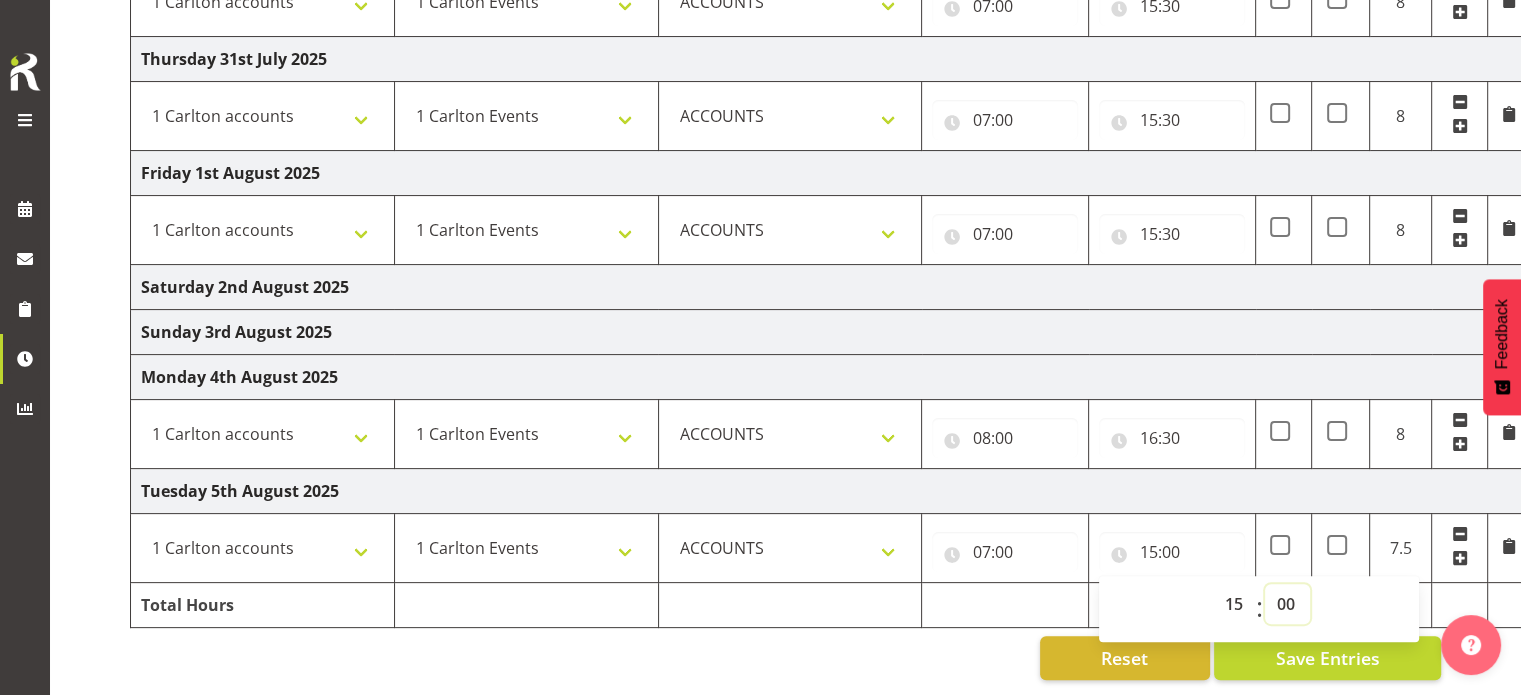 select on "30" 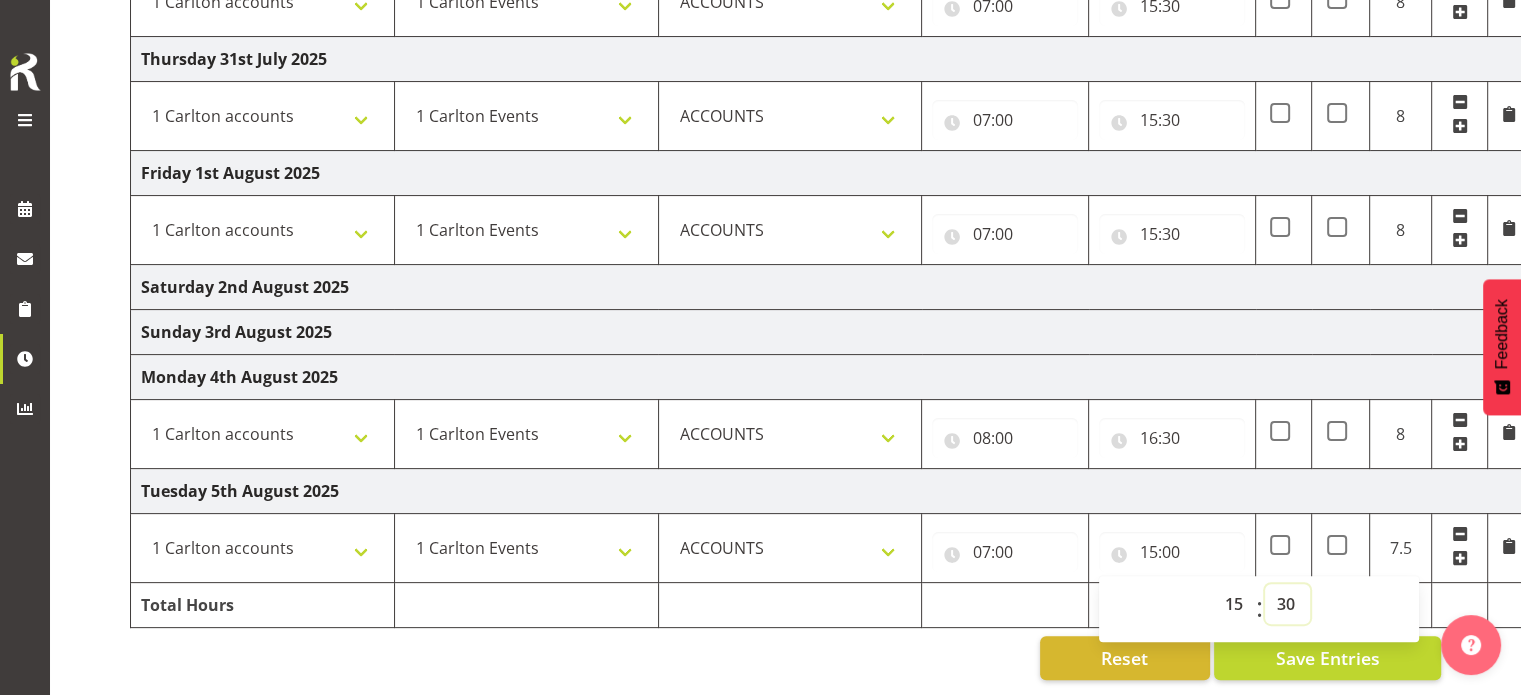 type on "15:30" 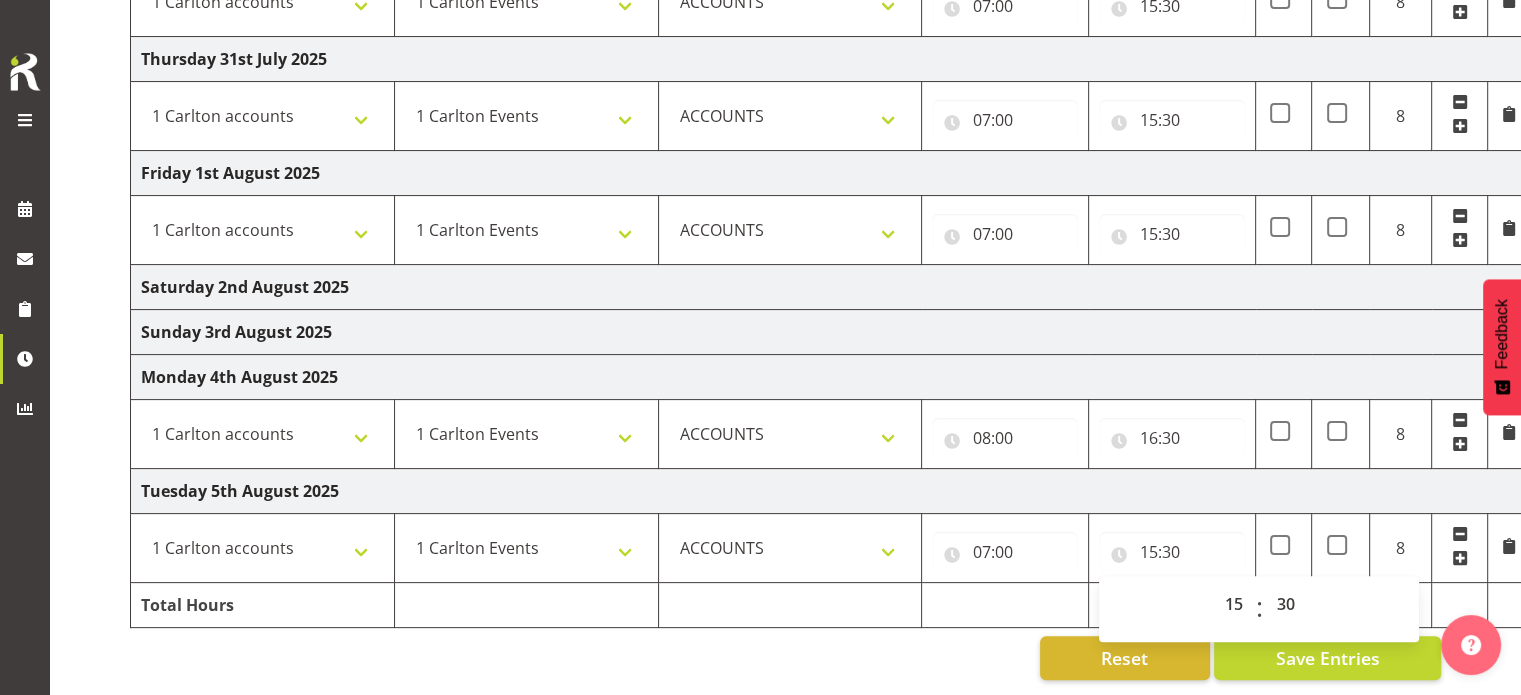 click on "Tuesday 5th August 2025" at bounding box center [830, 491] 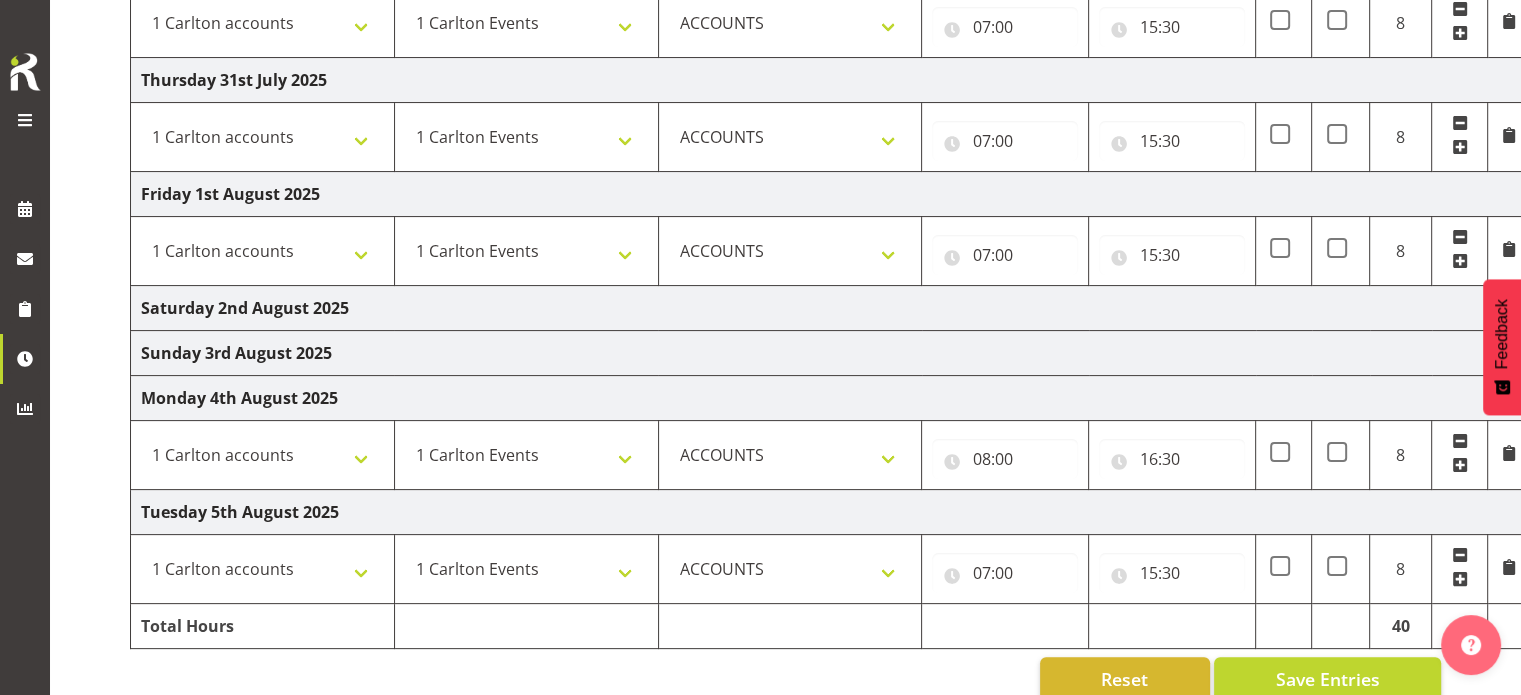 scroll, scrollTop: 404, scrollLeft: 0, axis: vertical 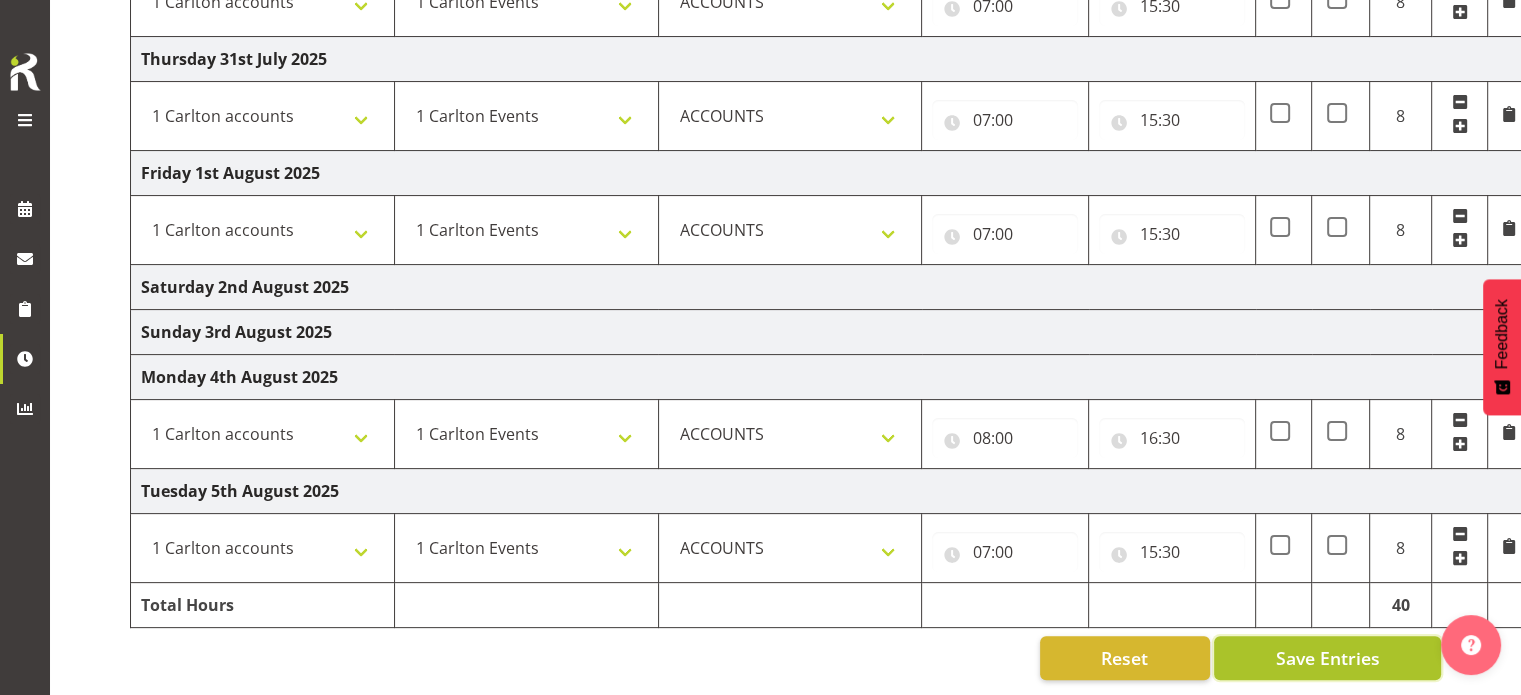 click on "Save
Entries" at bounding box center (1327, 658) 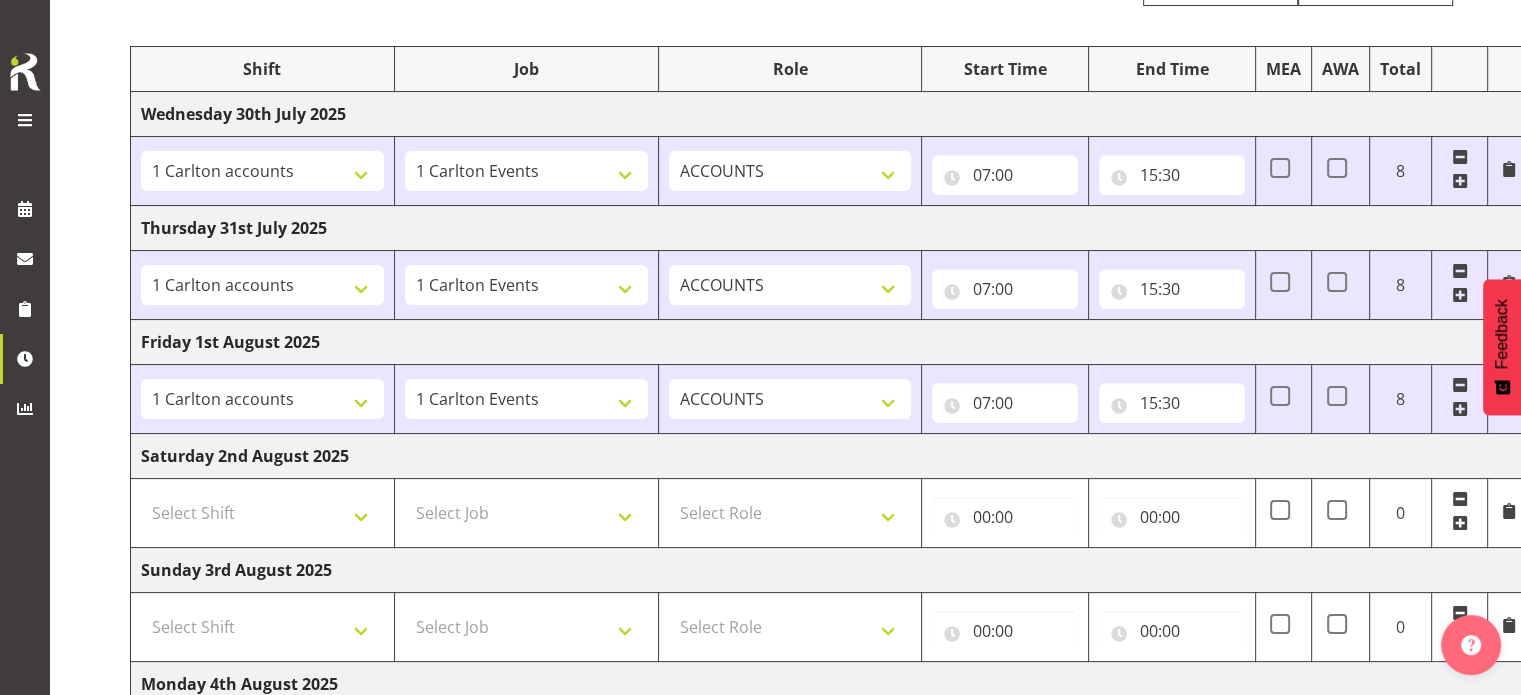scroll, scrollTop: 0, scrollLeft: 0, axis: both 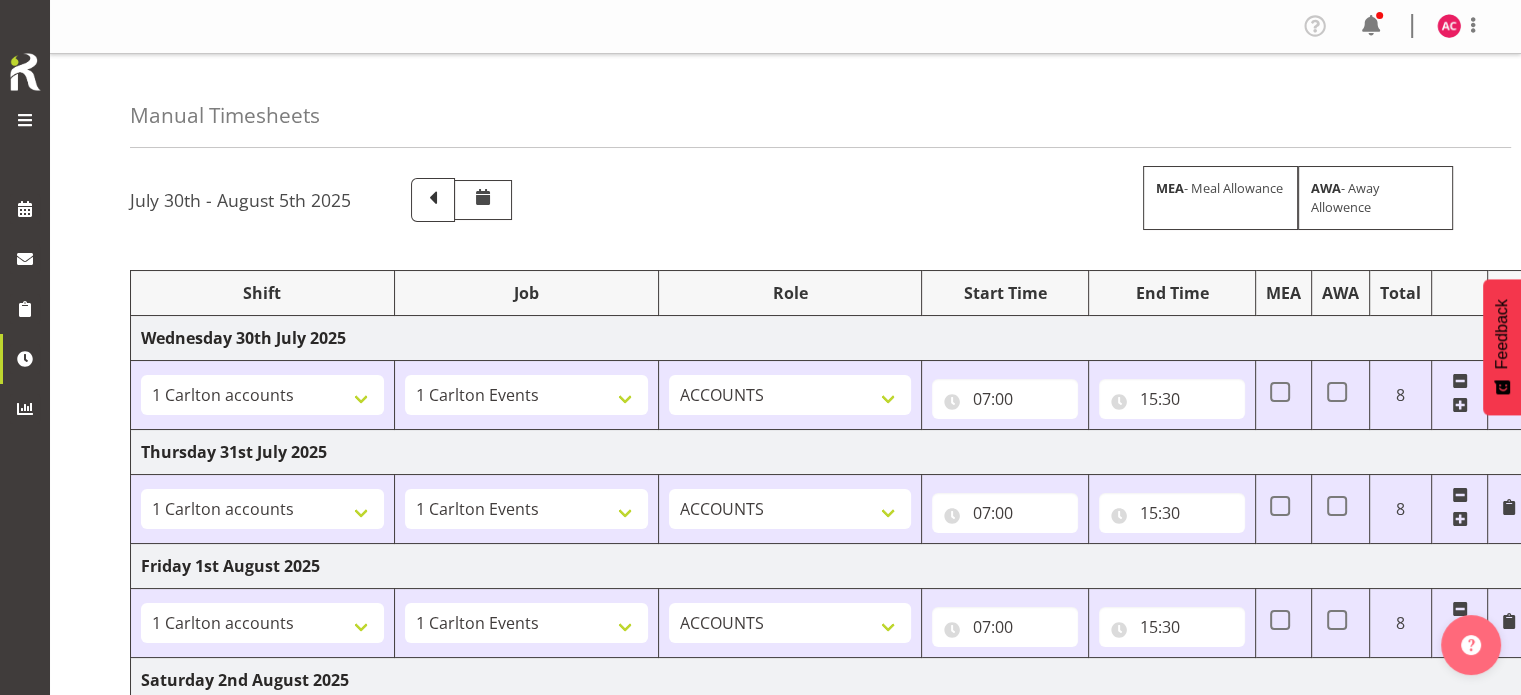 click at bounding box center (25, 120) 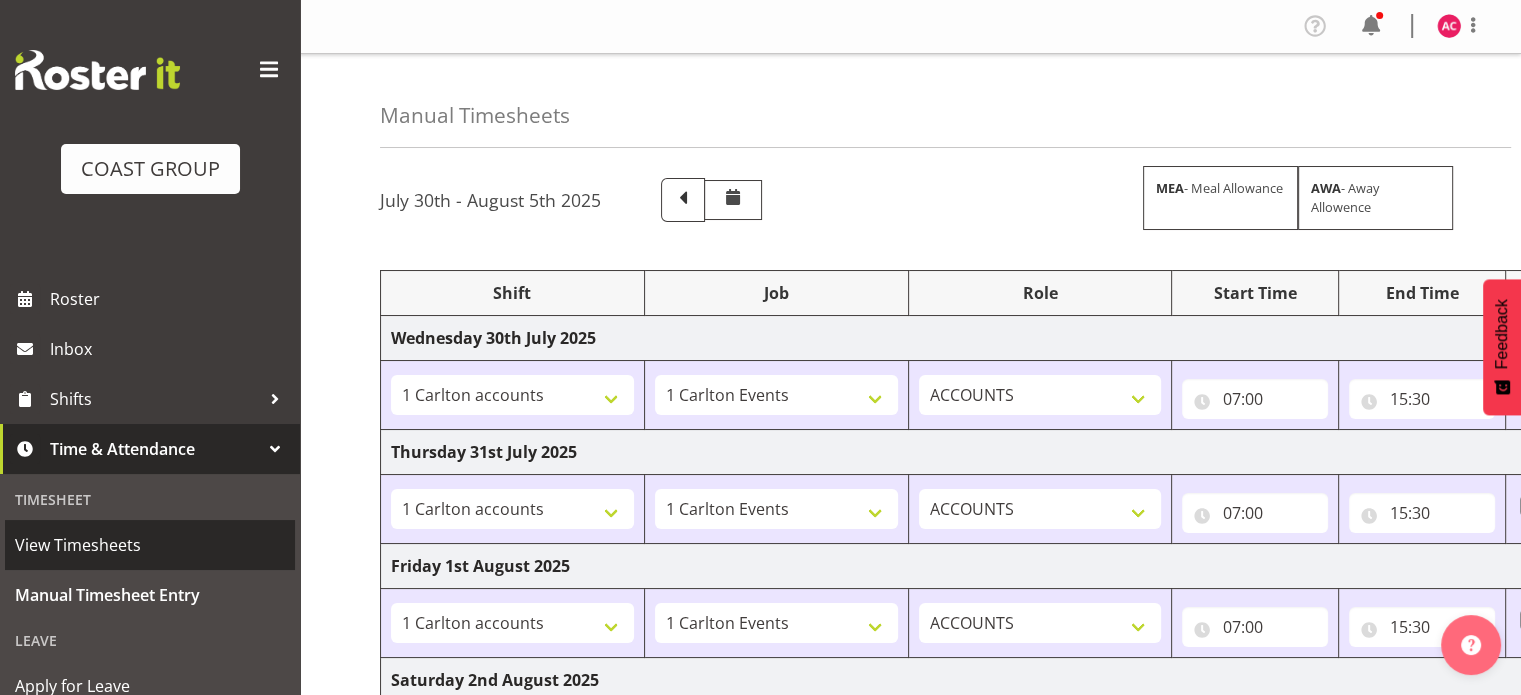 click on "View Timesheets" at bounding box center [150, 545] 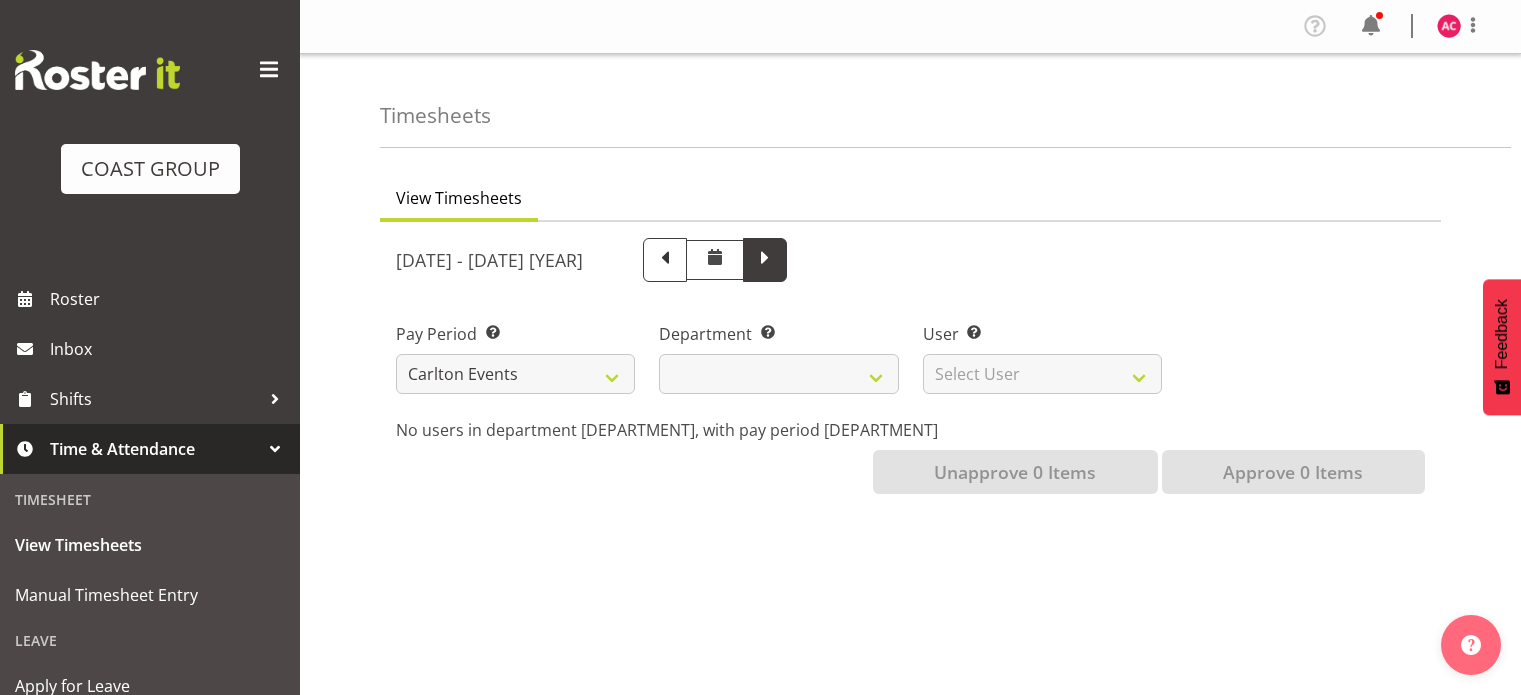 scroll, scrollTop: 0, scrollLeft: 0, axis: both 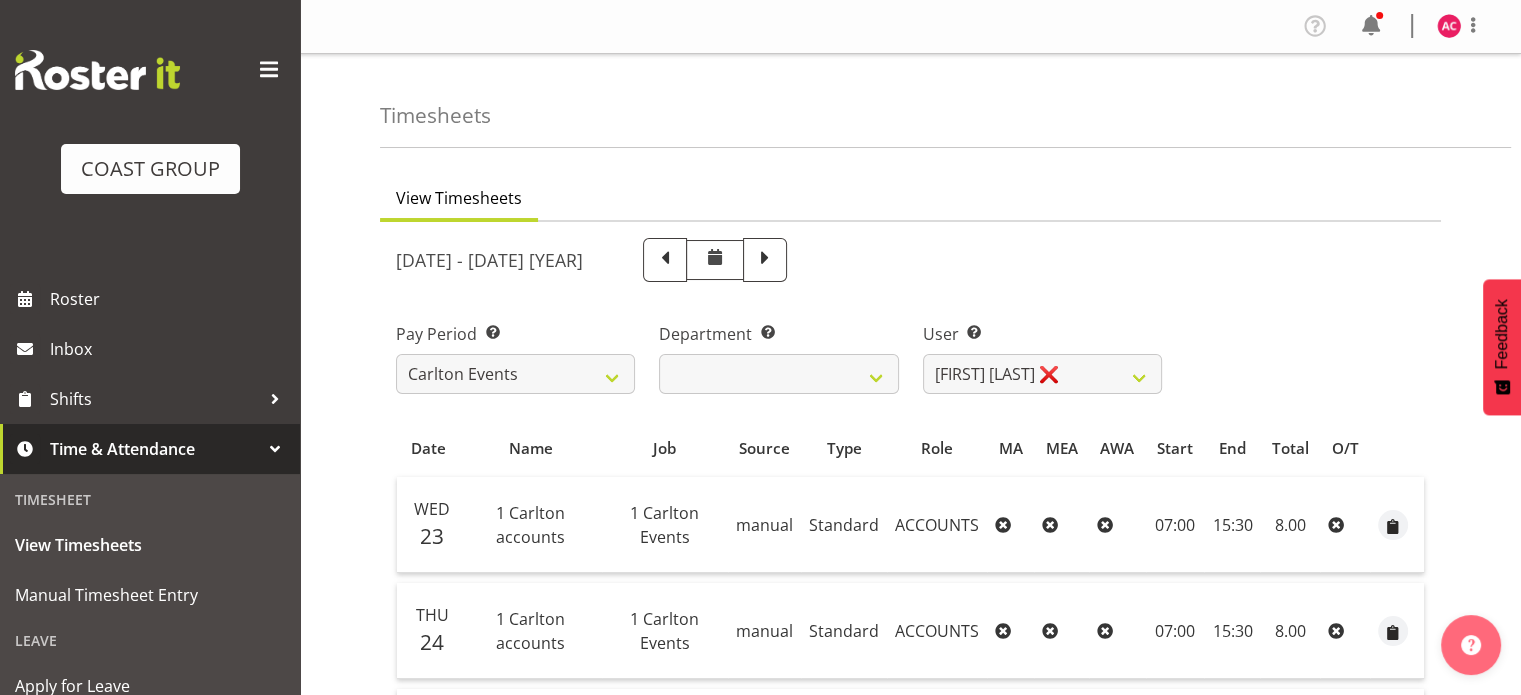 click at bounding box center [765, 258] 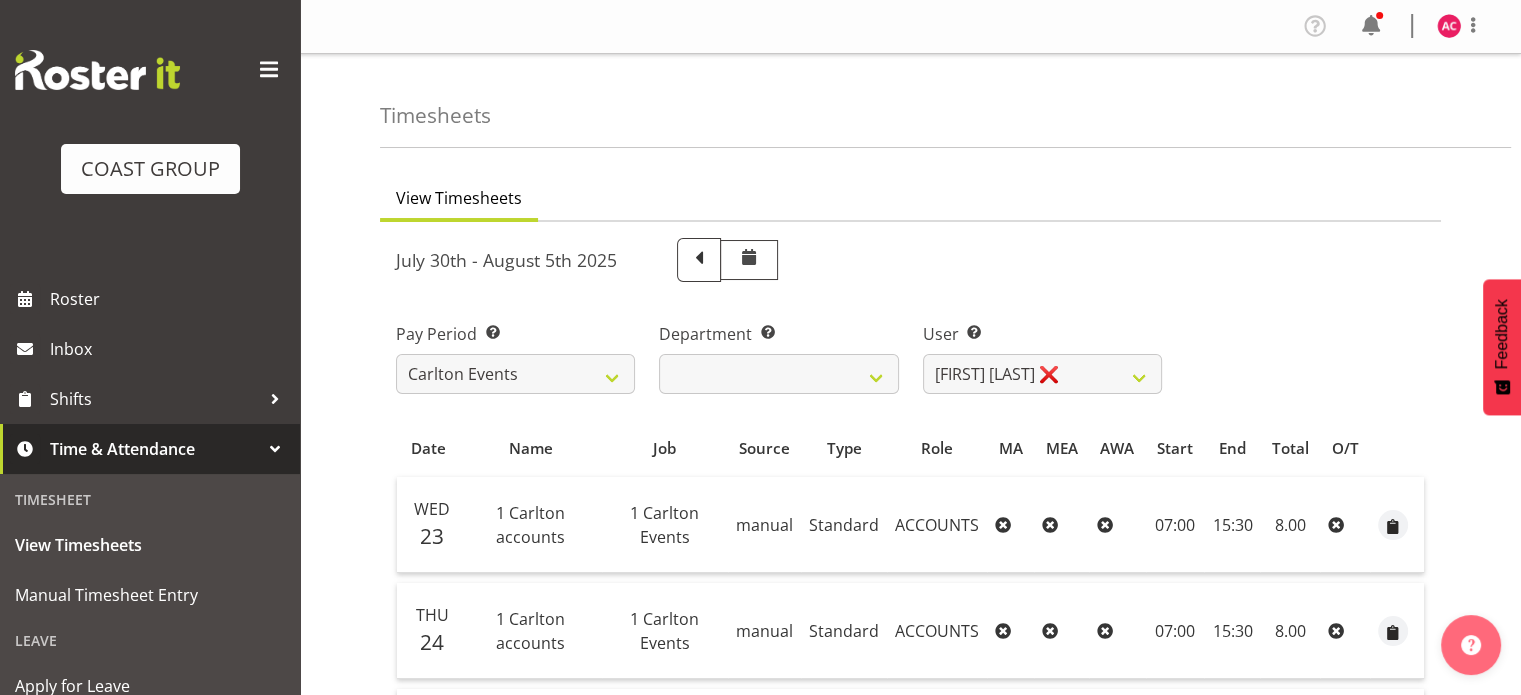select 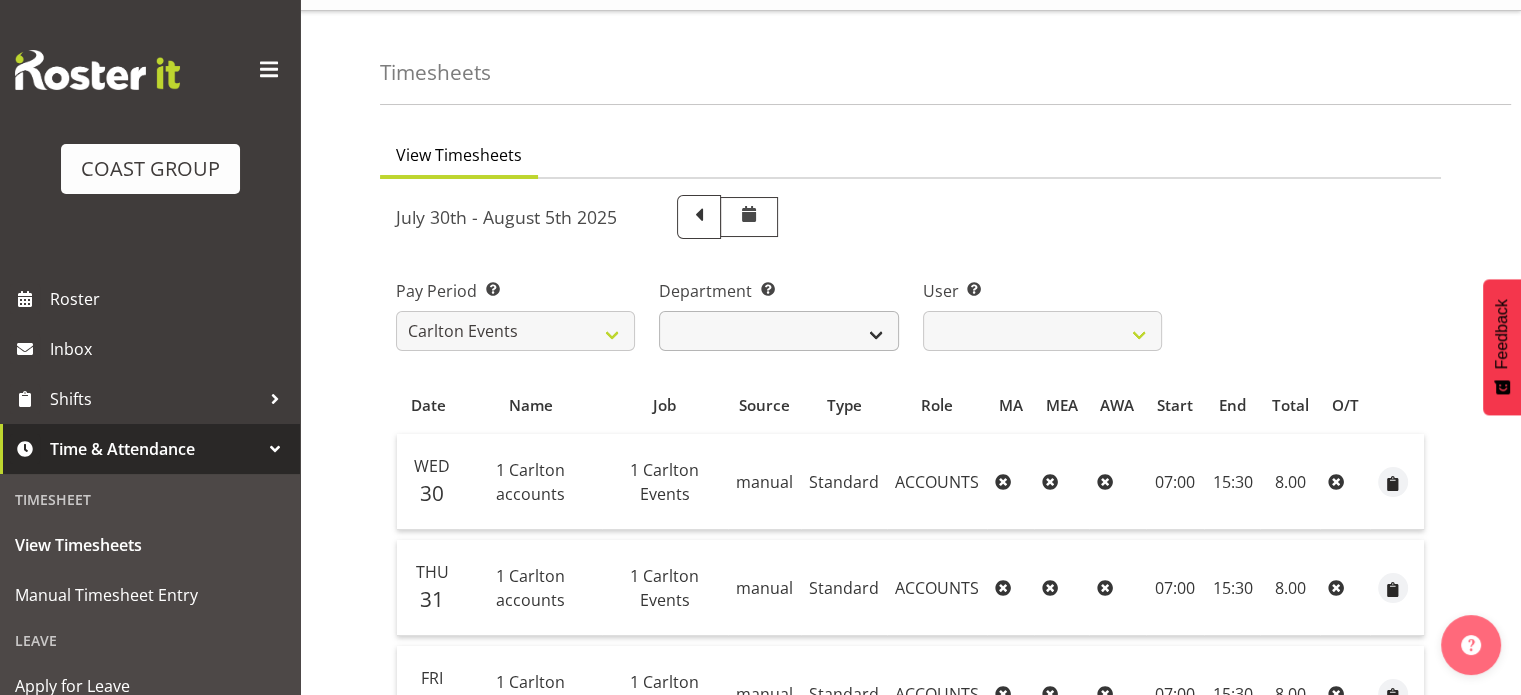 scroll, scrollTop: 0, scrollLeft: 0, axis: both 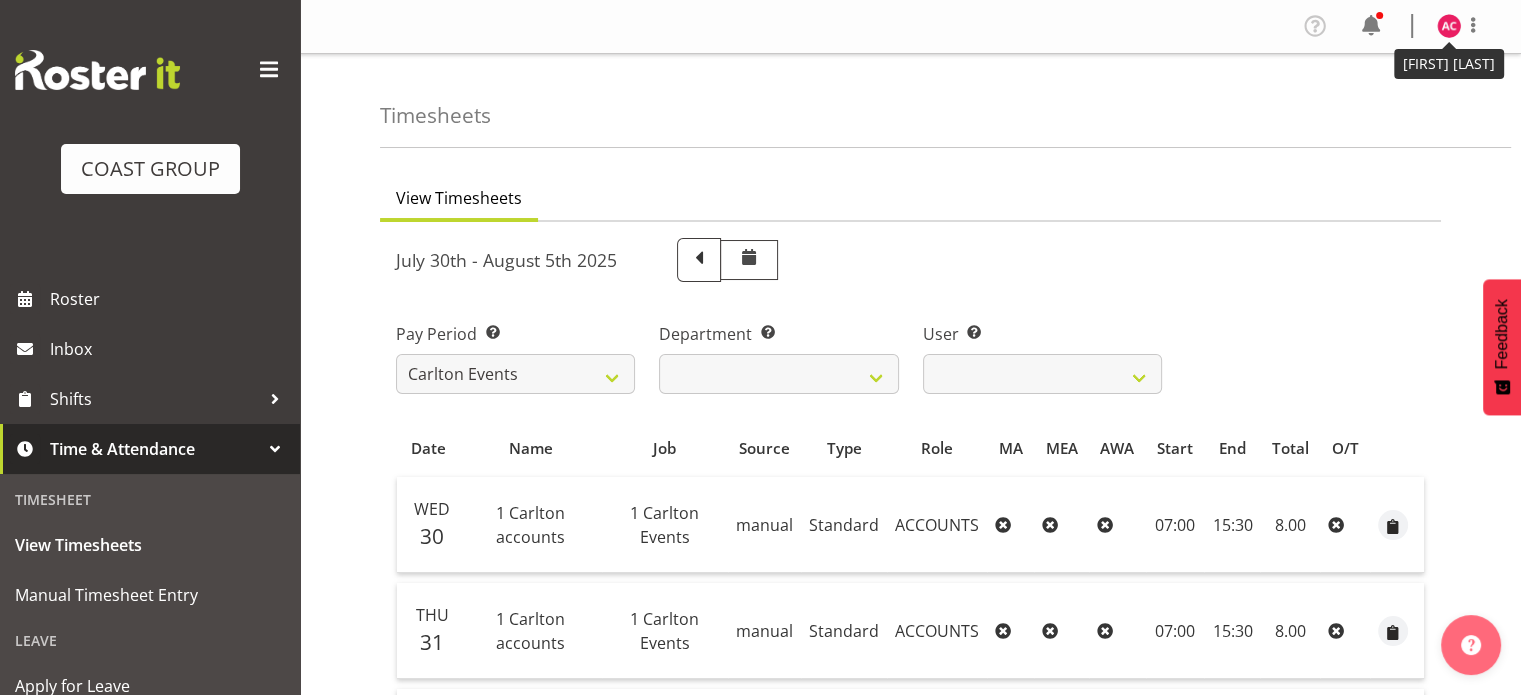 click at bounding box center (1449, 26) 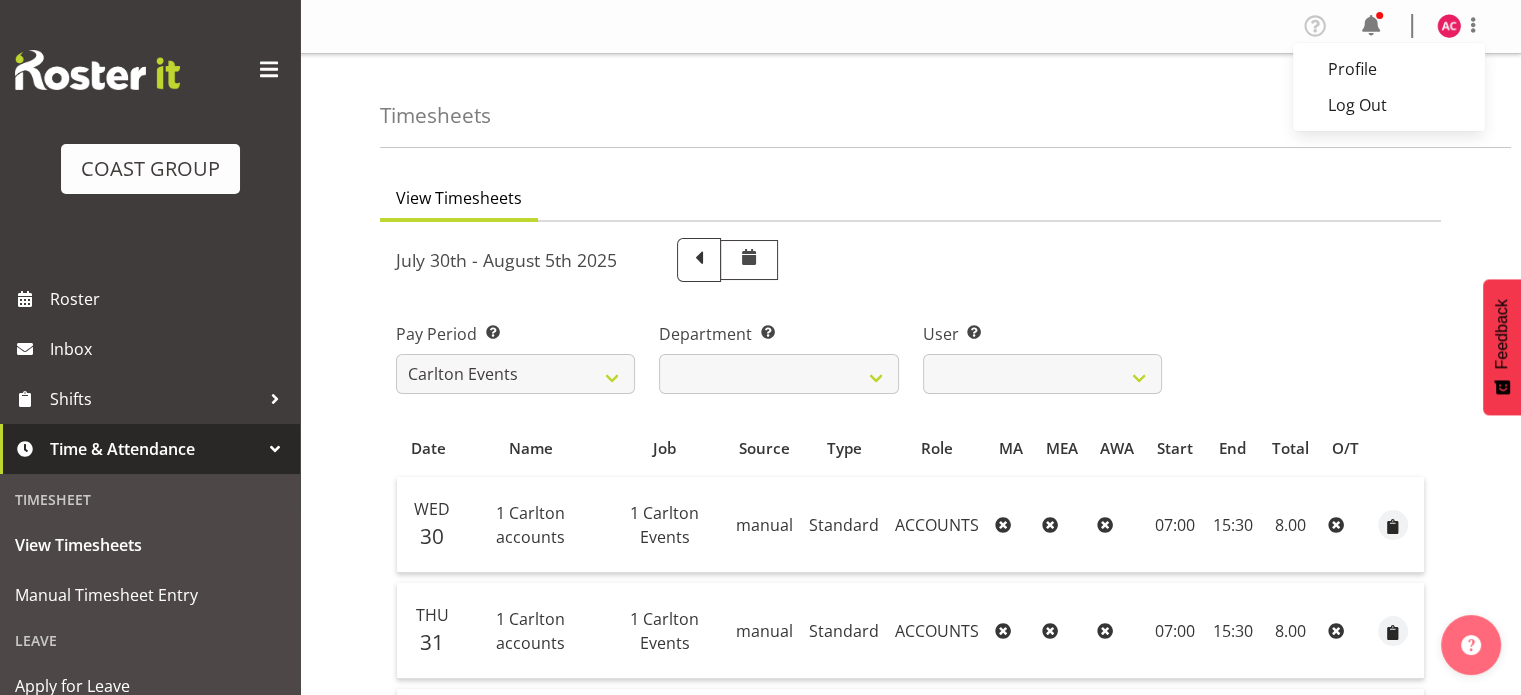 drag, startPoint x: 1359, startPoint y: 115, endPoint x: 1459, endPoint y: 23, distance: 135.88231 